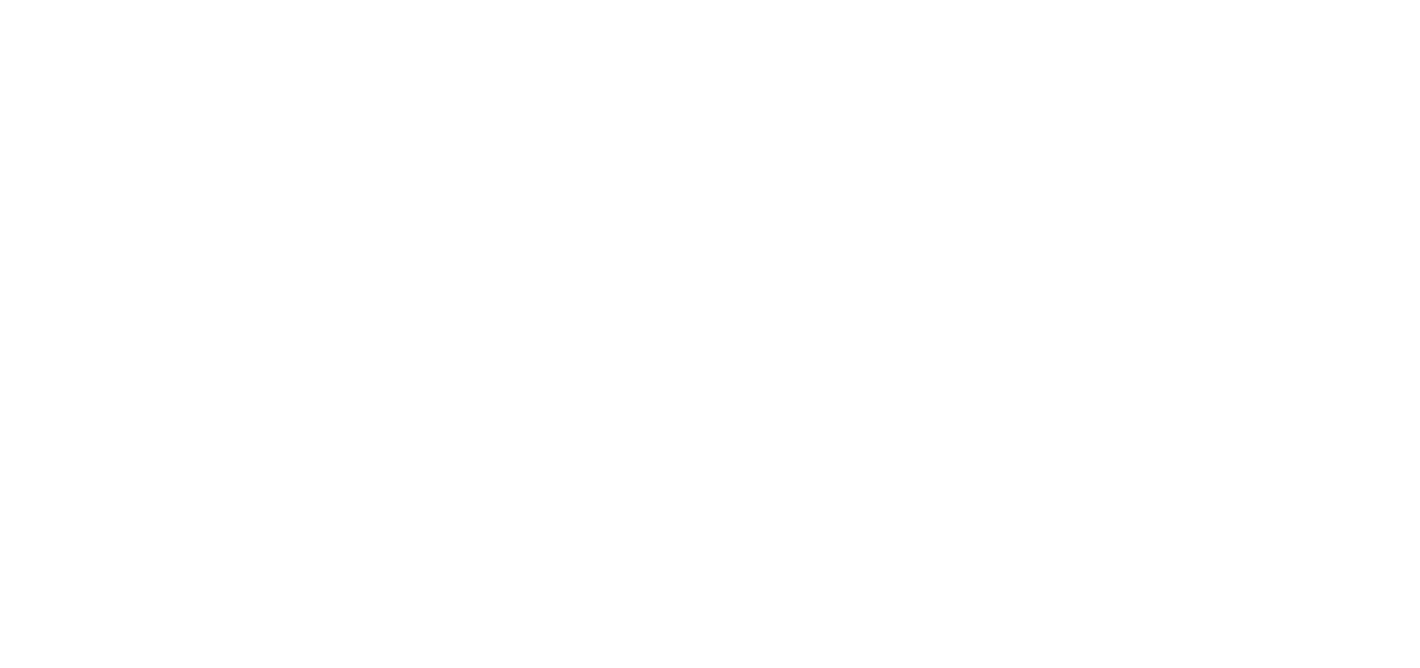 scroll, scrollTop: 0, scrollLeft: 0, axis: both 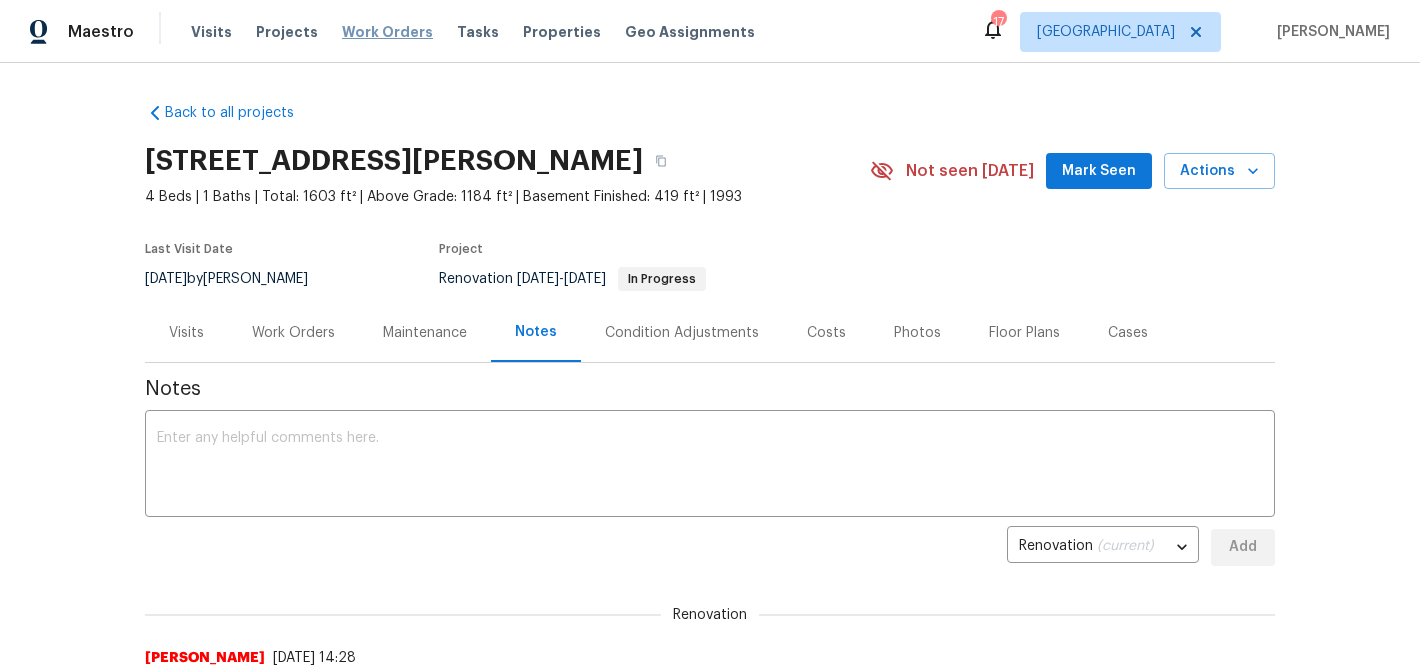 click on "Work Orders" at bounding box center (387, 32) 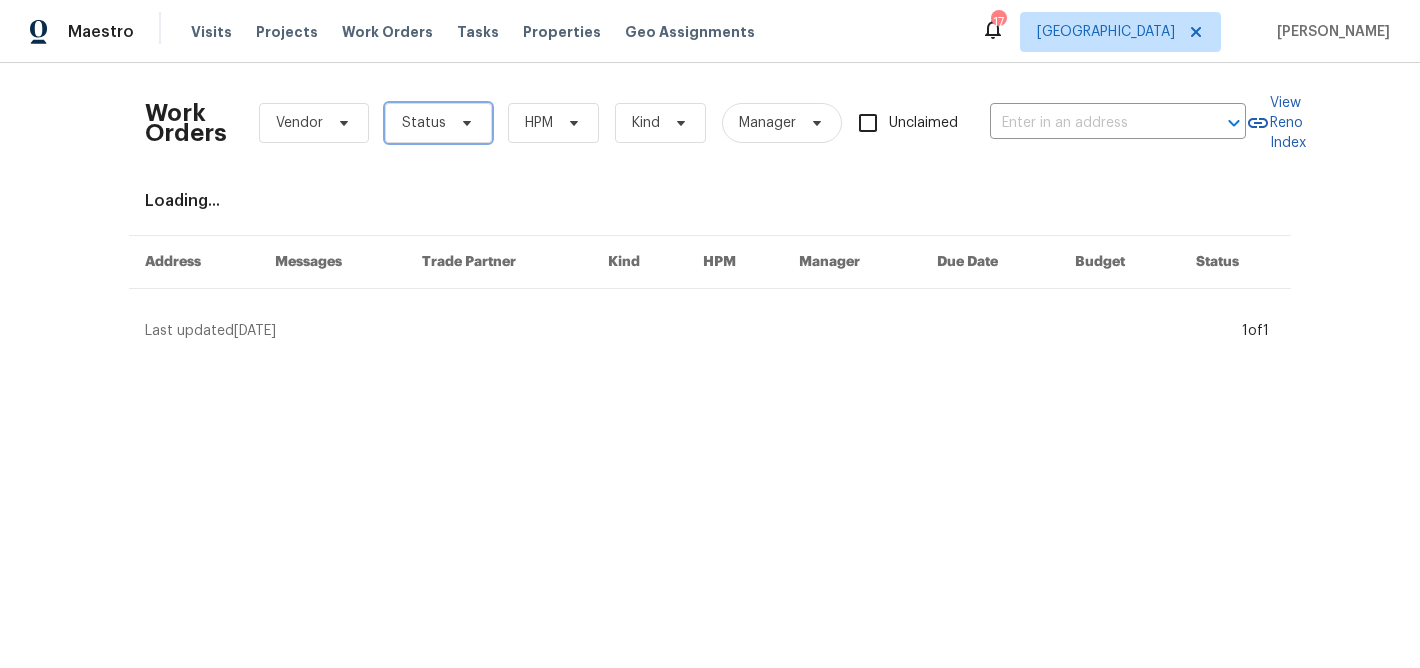 click on "Status" at bounding box center [438, 123] 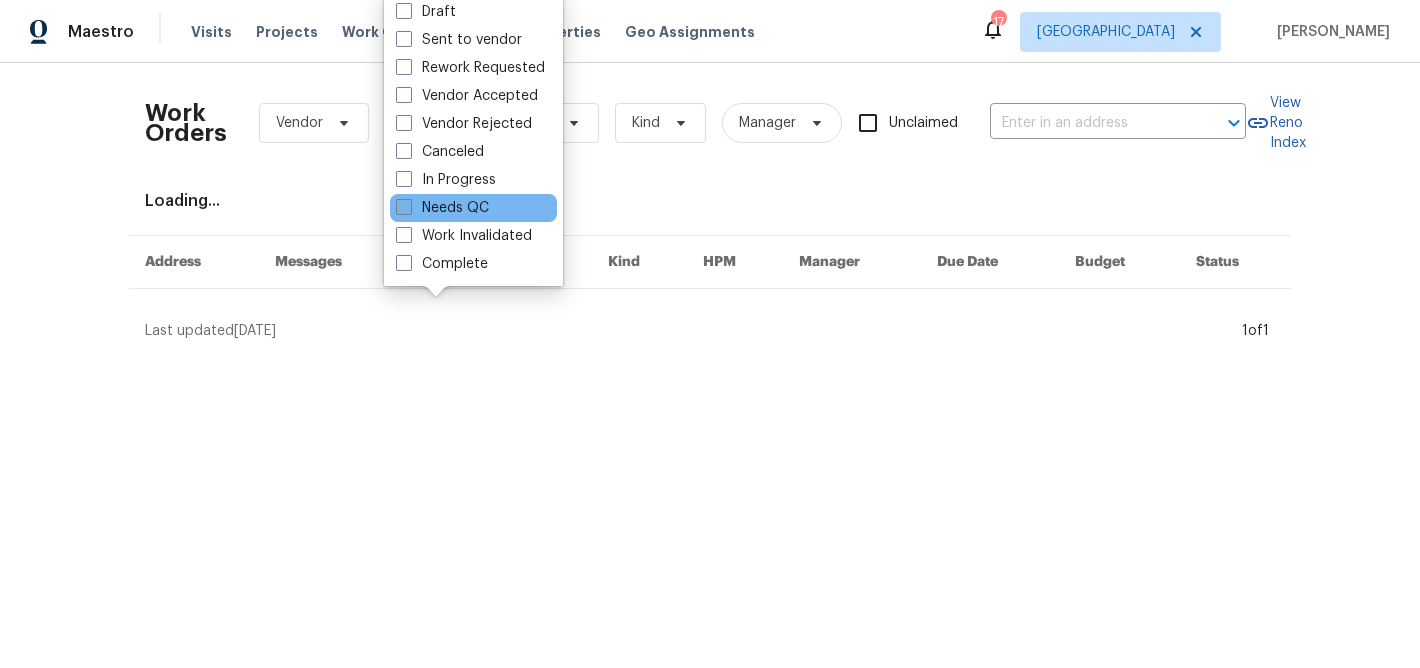 click at bounding box center (404, 207) 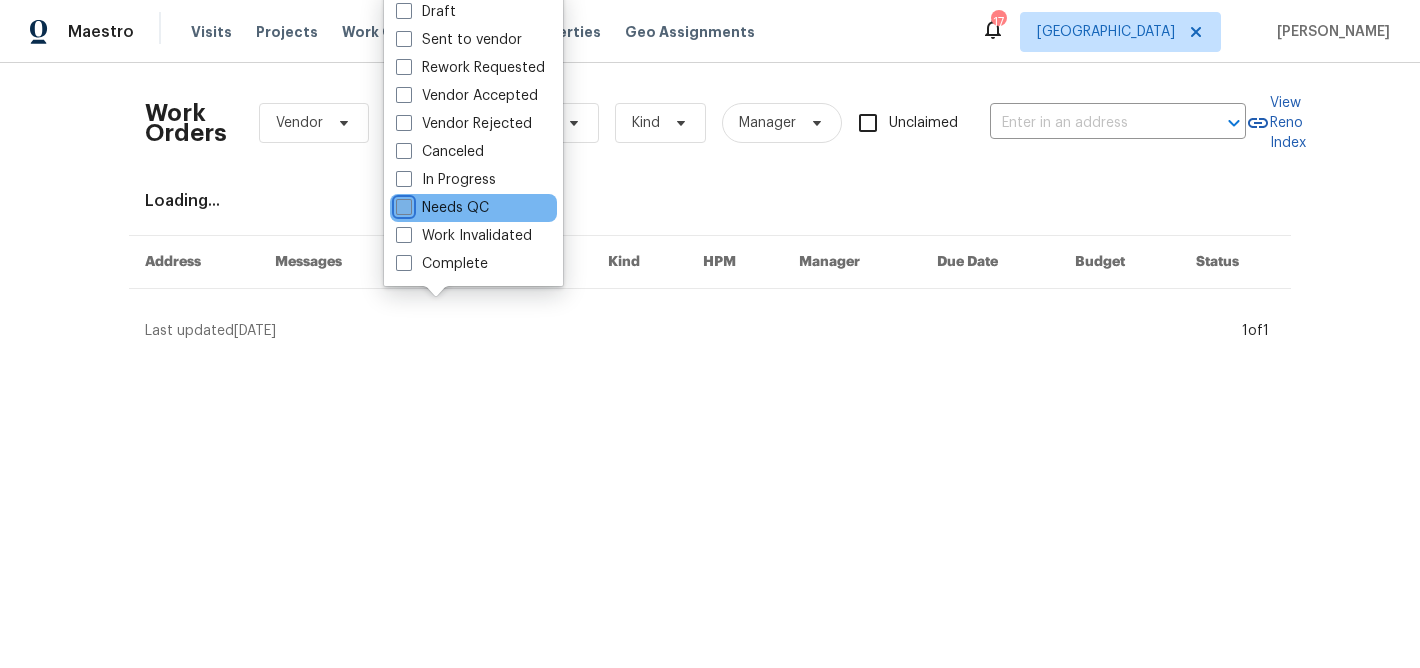 click on "Needs QC" at bounding box center [402, 204] 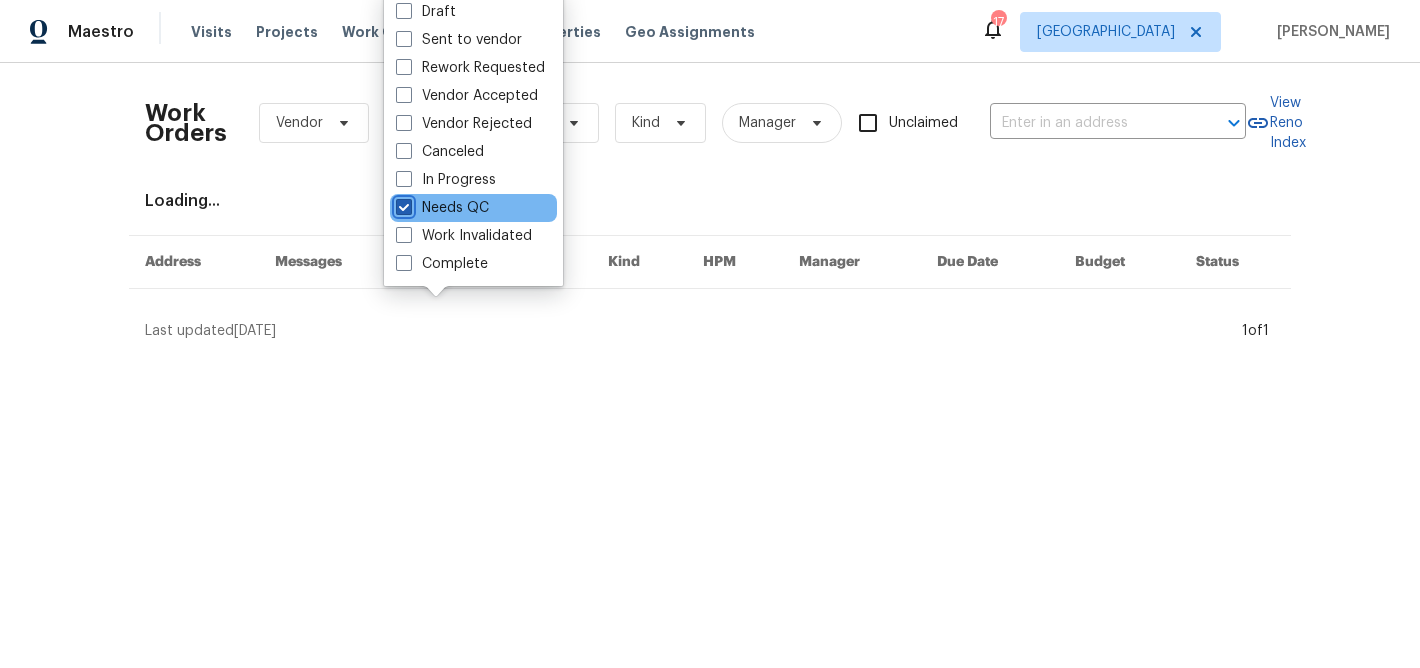 checkbox on "true" 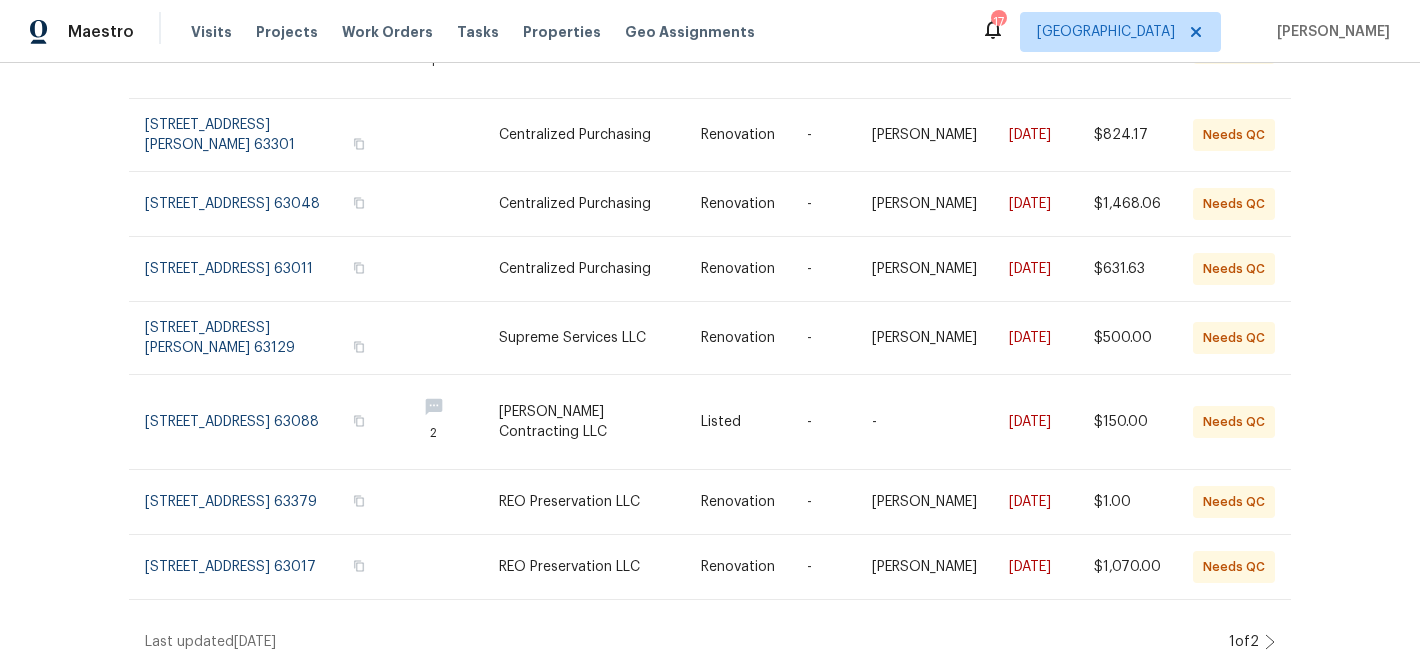 scroll, scrollTop: 490, scrollLeft: 0, axis: vertical 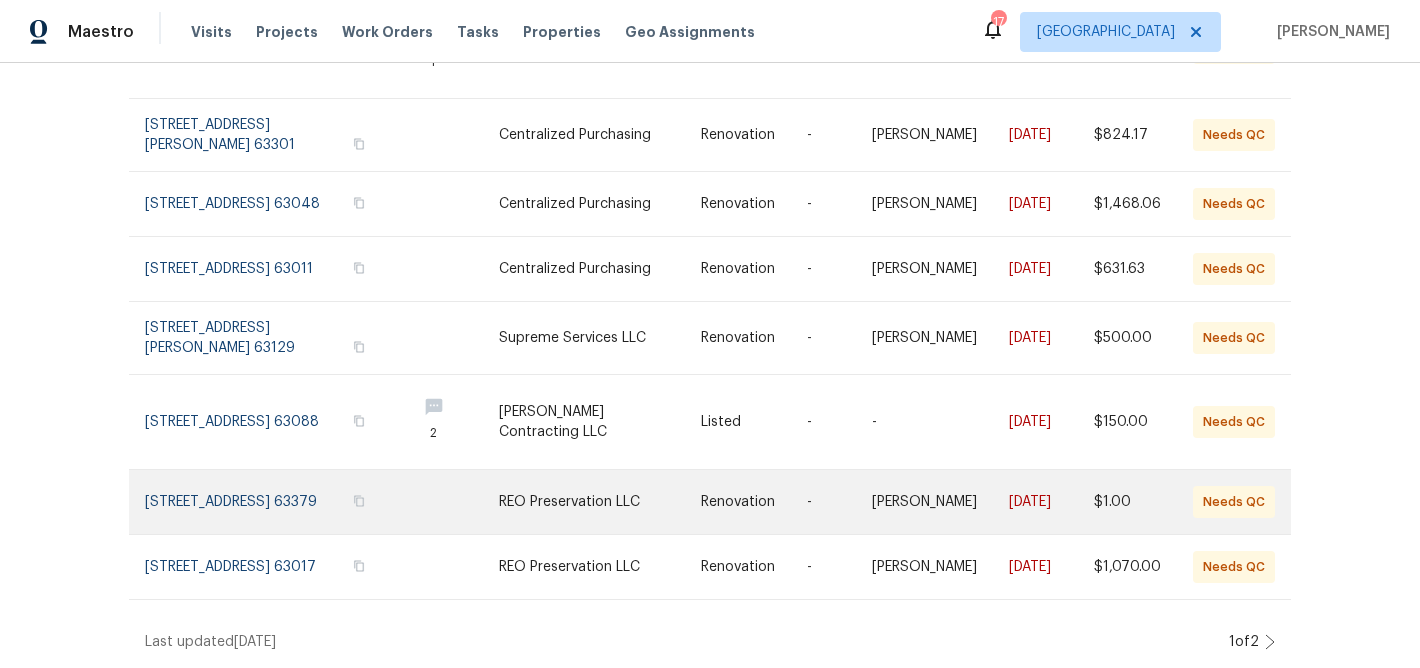 click at bounding box center [1250, 502] 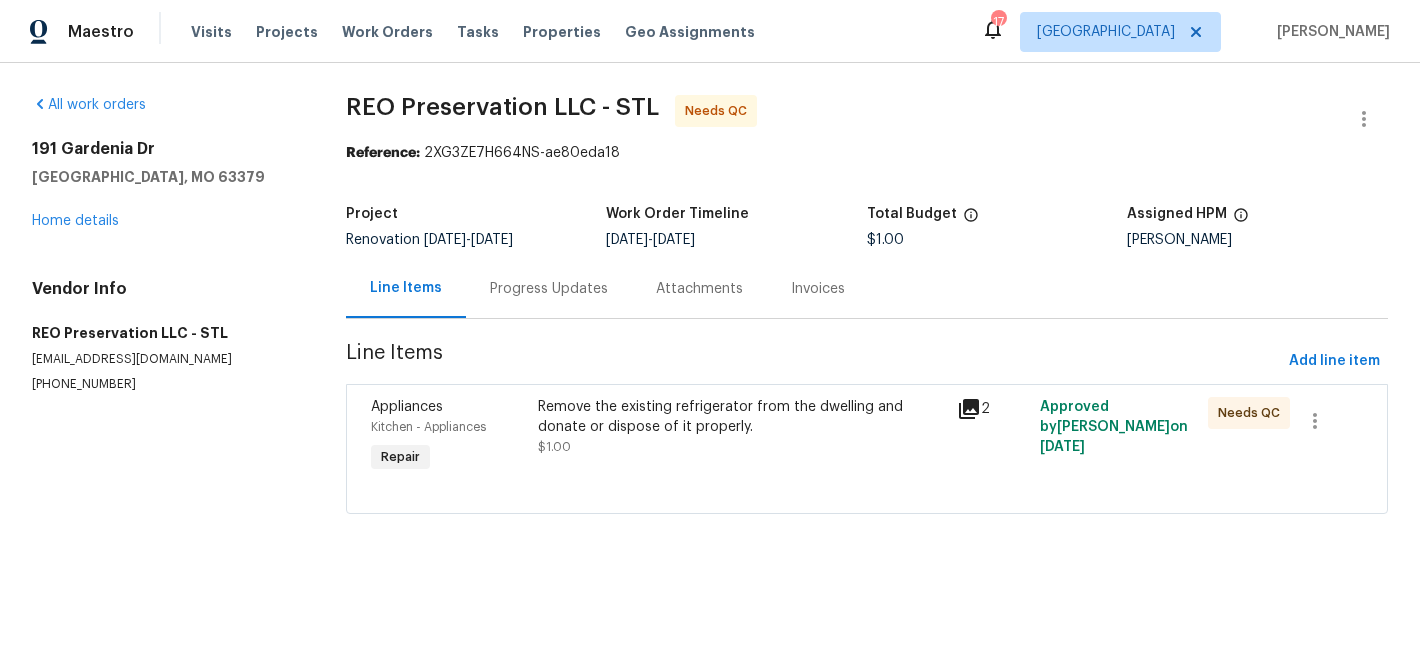 click on "Remove the existing refrigerator from the dwelling and donate or dispose of it properly." at bounding box center [741, 417] 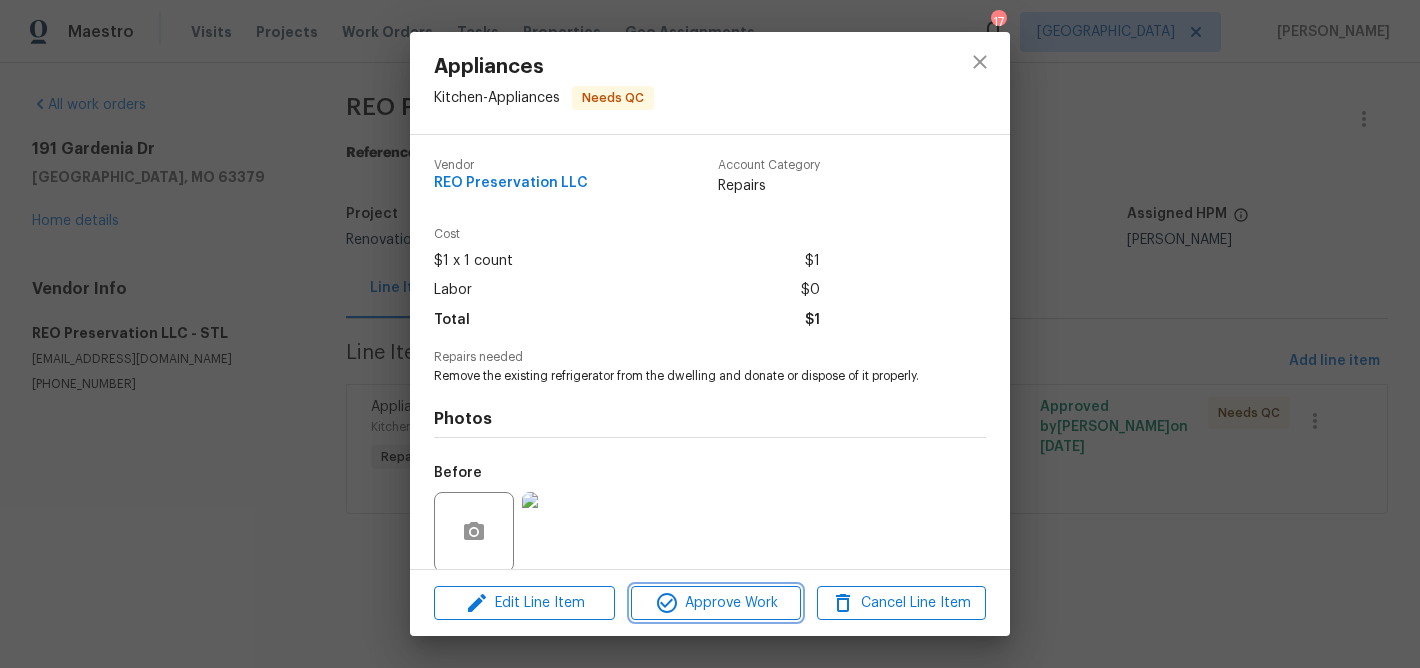click on "Approve Work" at bounding box center (715, 603) 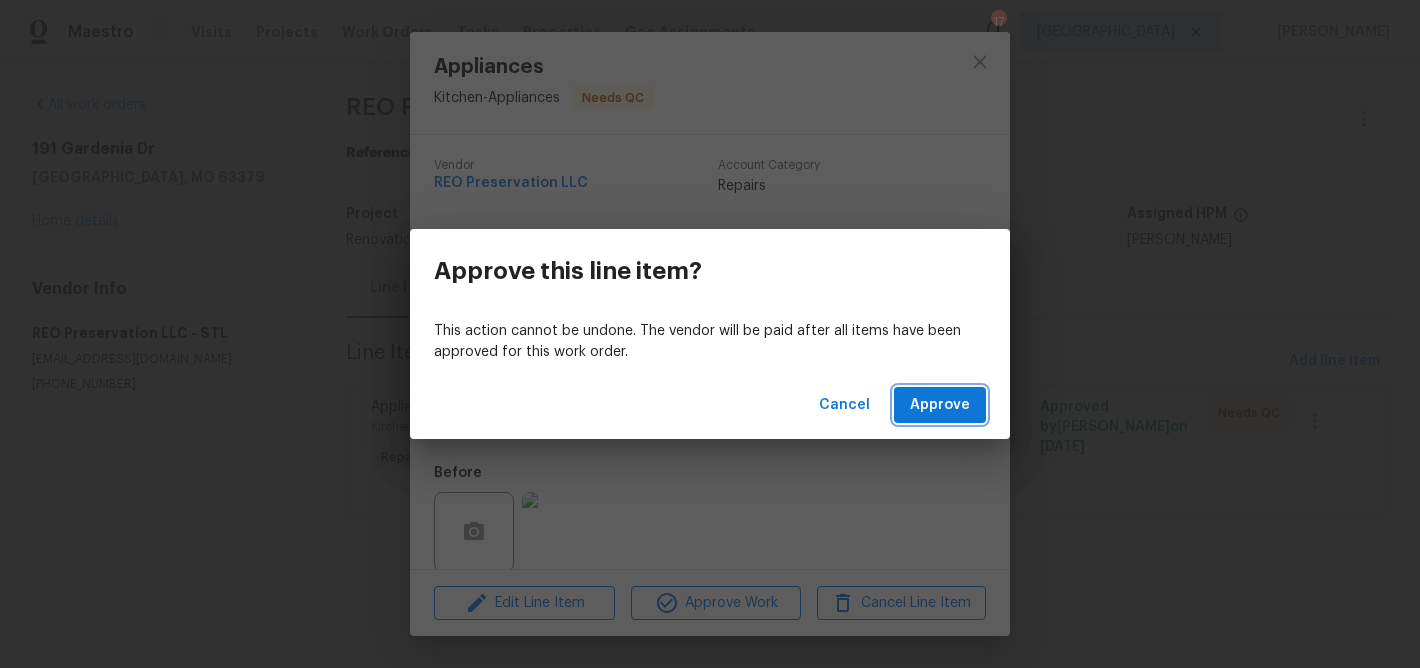 click on "Approve" at bounding box center [940, 405] 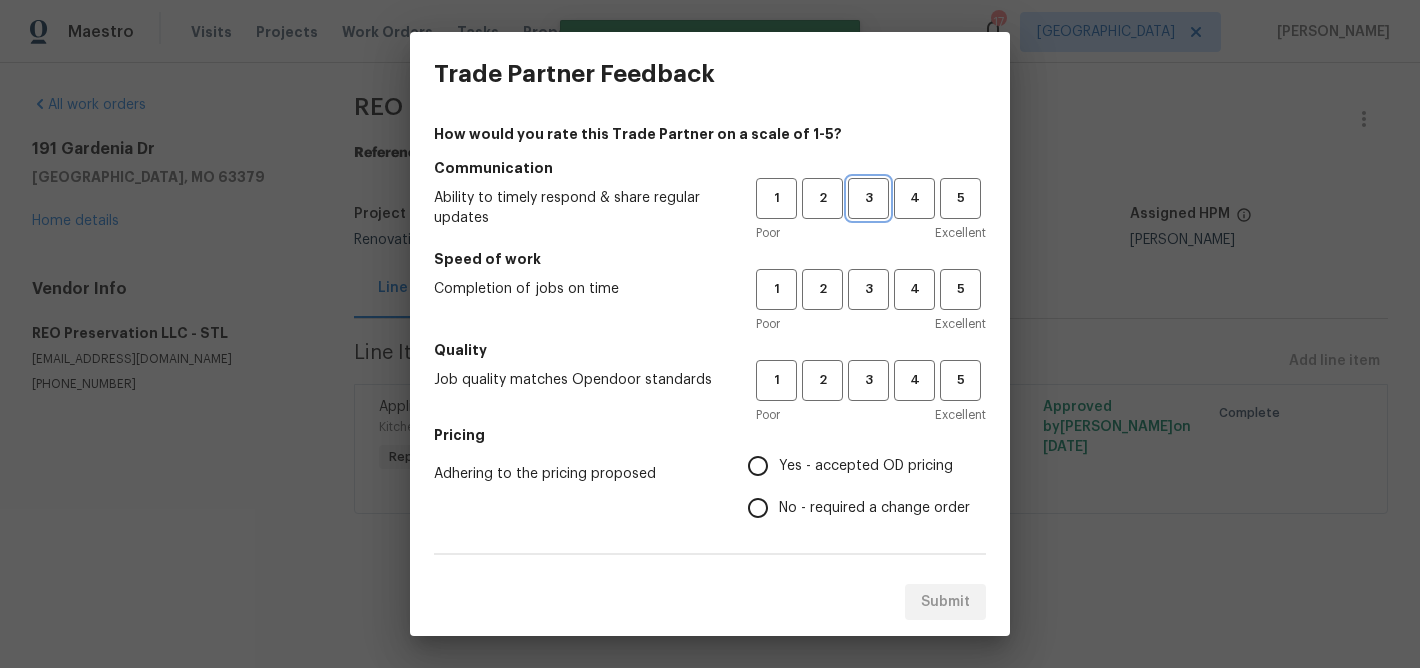 click on "3" at bounding box center [868, 198] 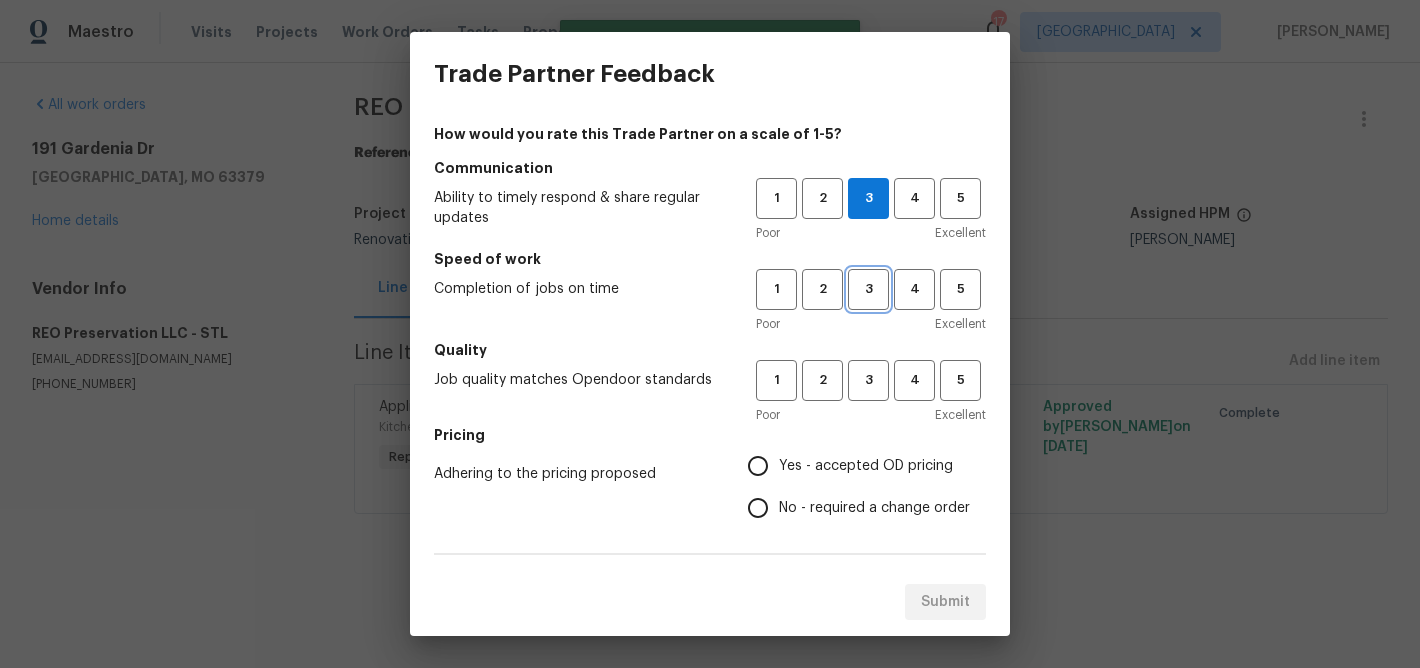 click on "3" at bounding box center [868, 289] 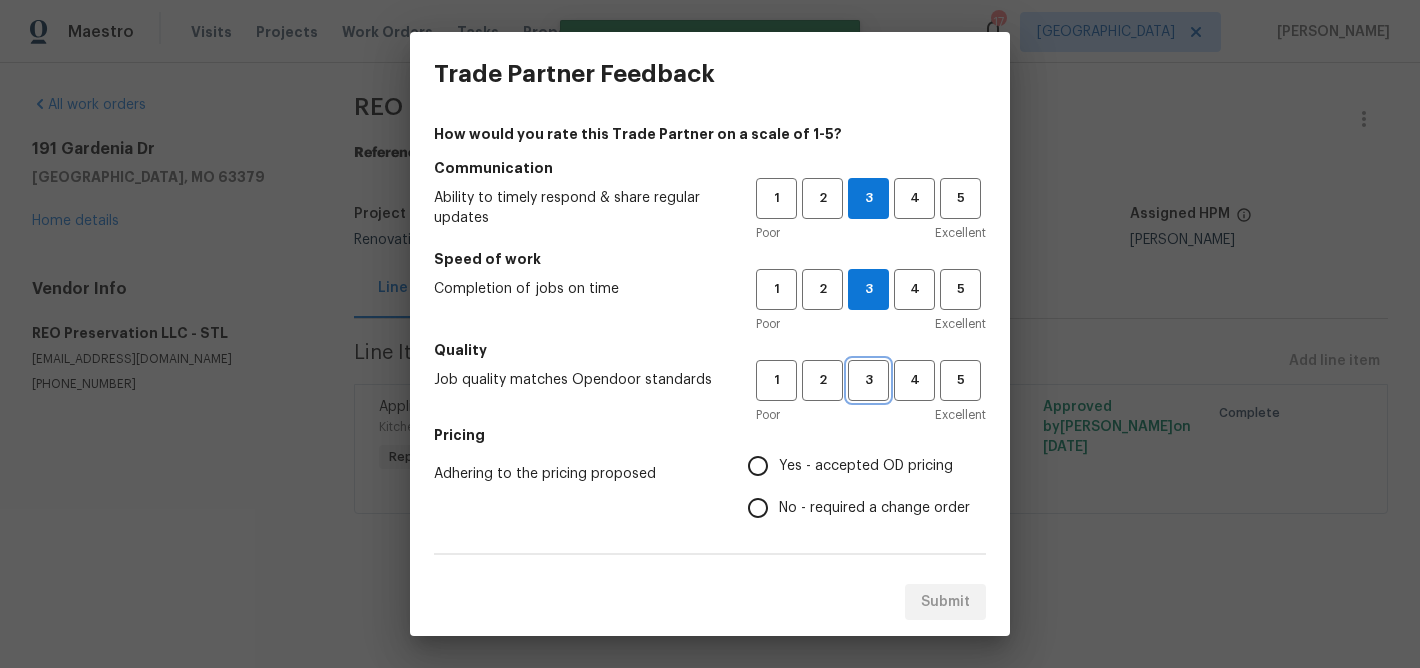 click on "3" at bounding box center (868, 380) 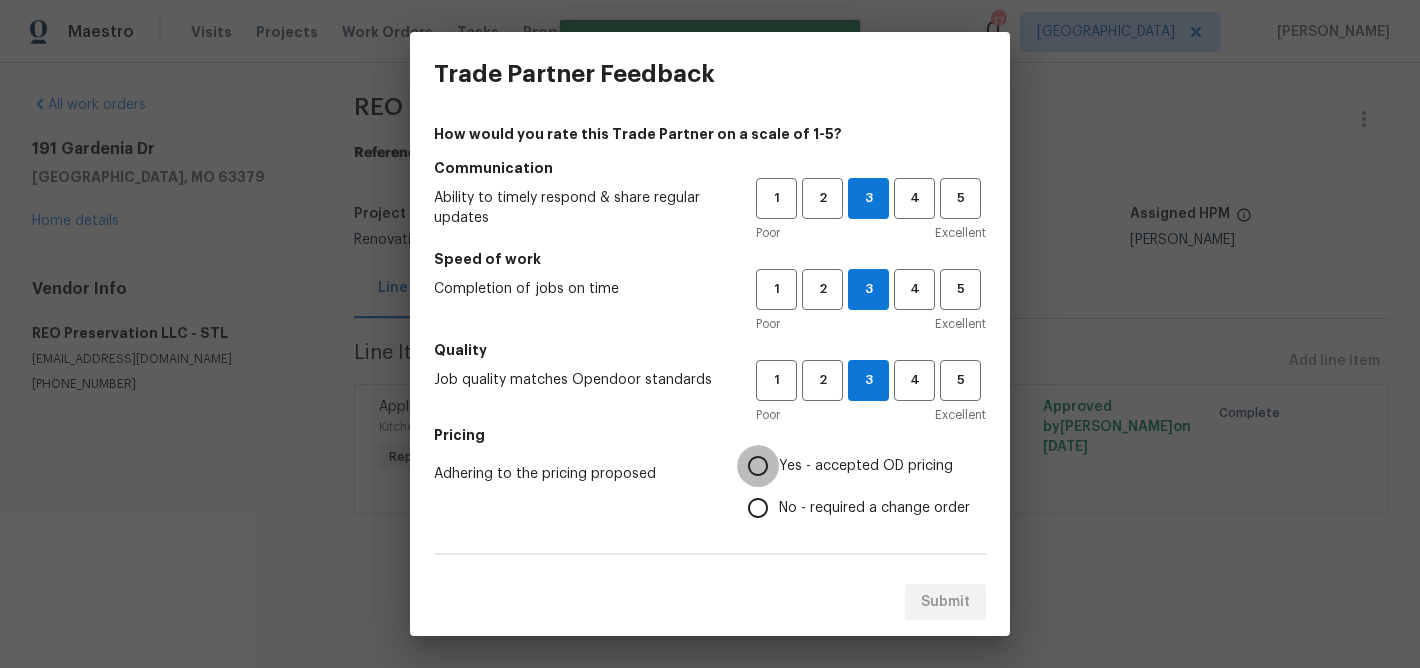 click on "Yes - accepted OD pricing" at bounding box center [758, 466] 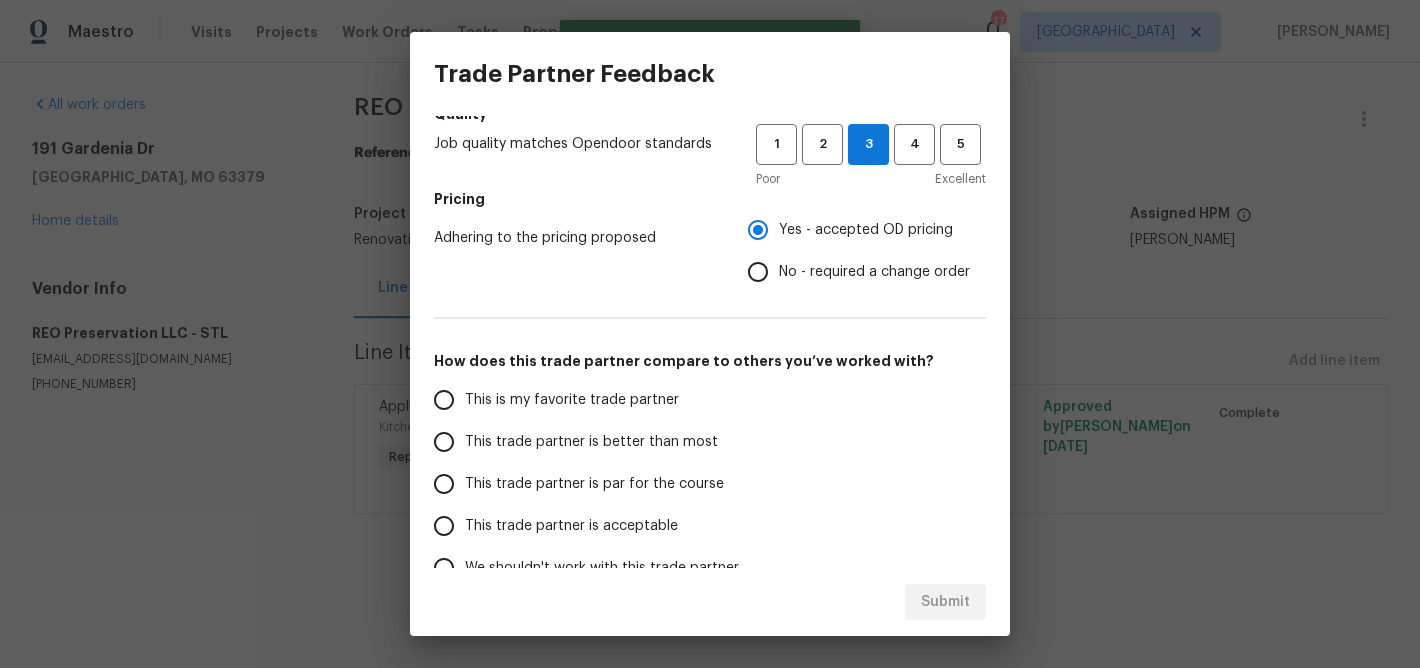 scroll, scrollTop: 238, scrollLeft: 0, axis: vertical 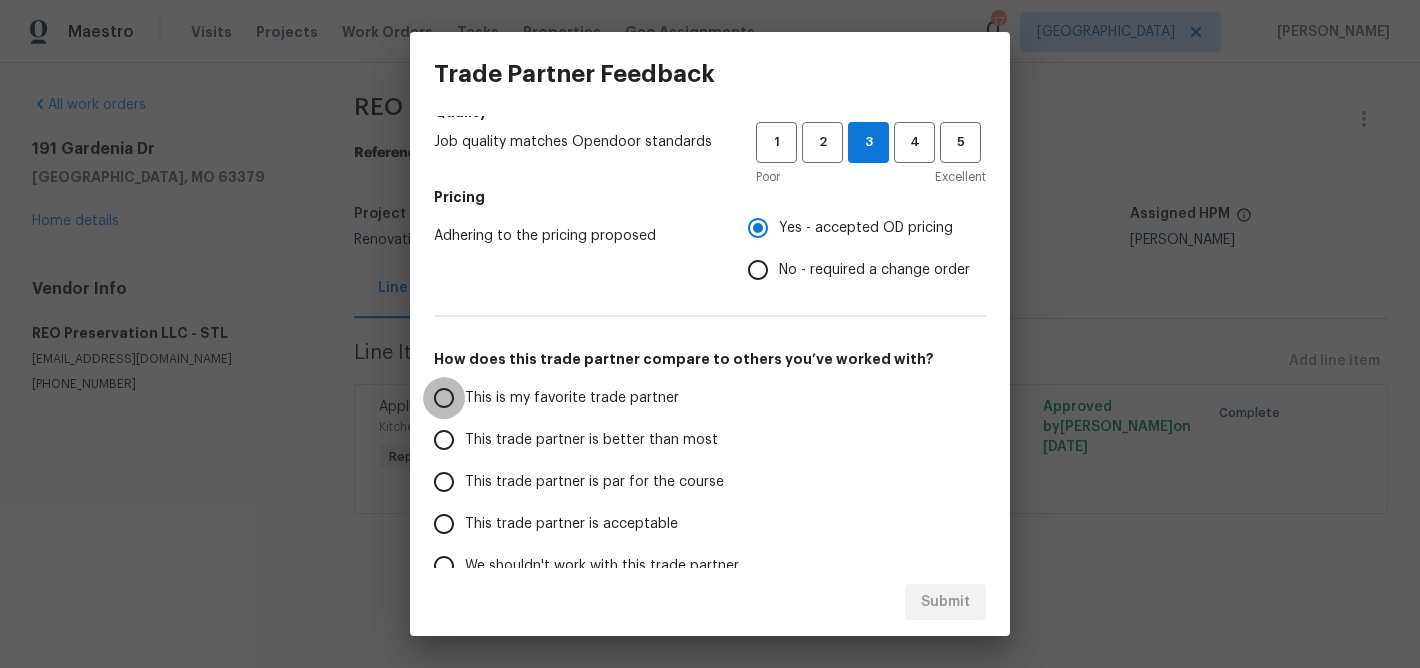 click on "This is my favorite trade partner" at bounding box center (444, 398) 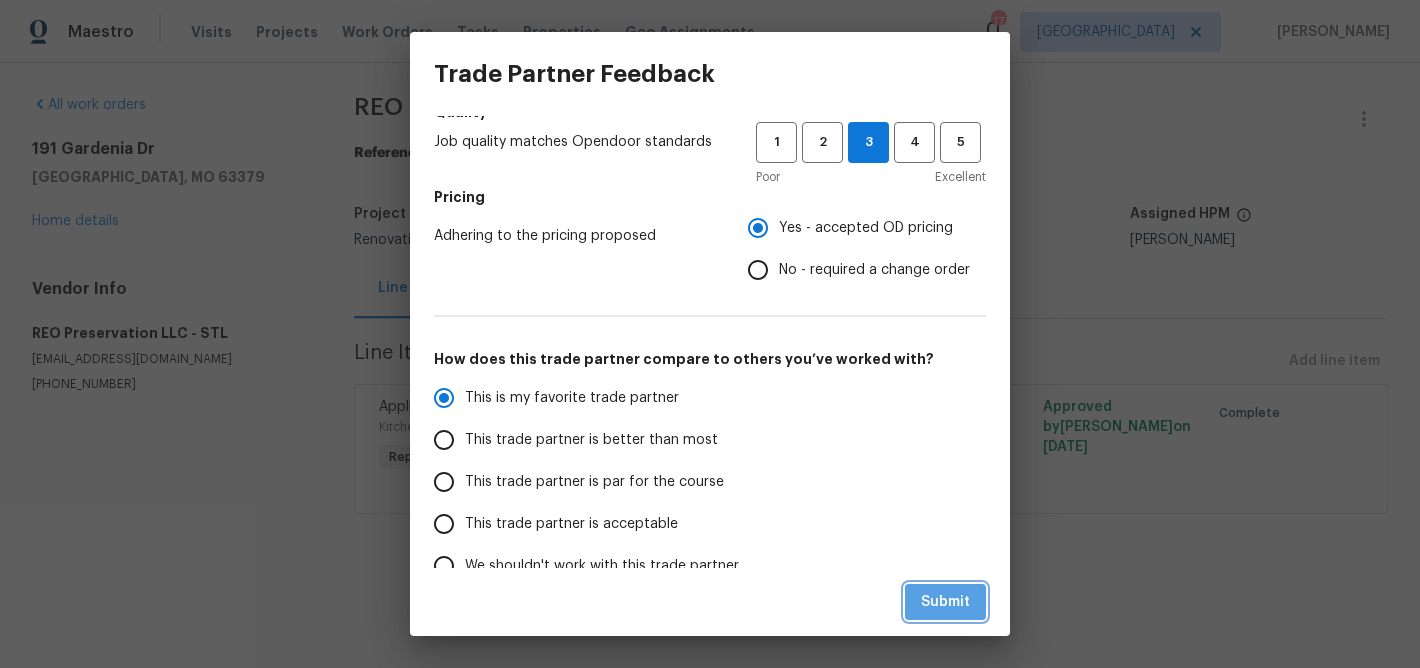 click on "Submit" at bounding box center [945, 602] 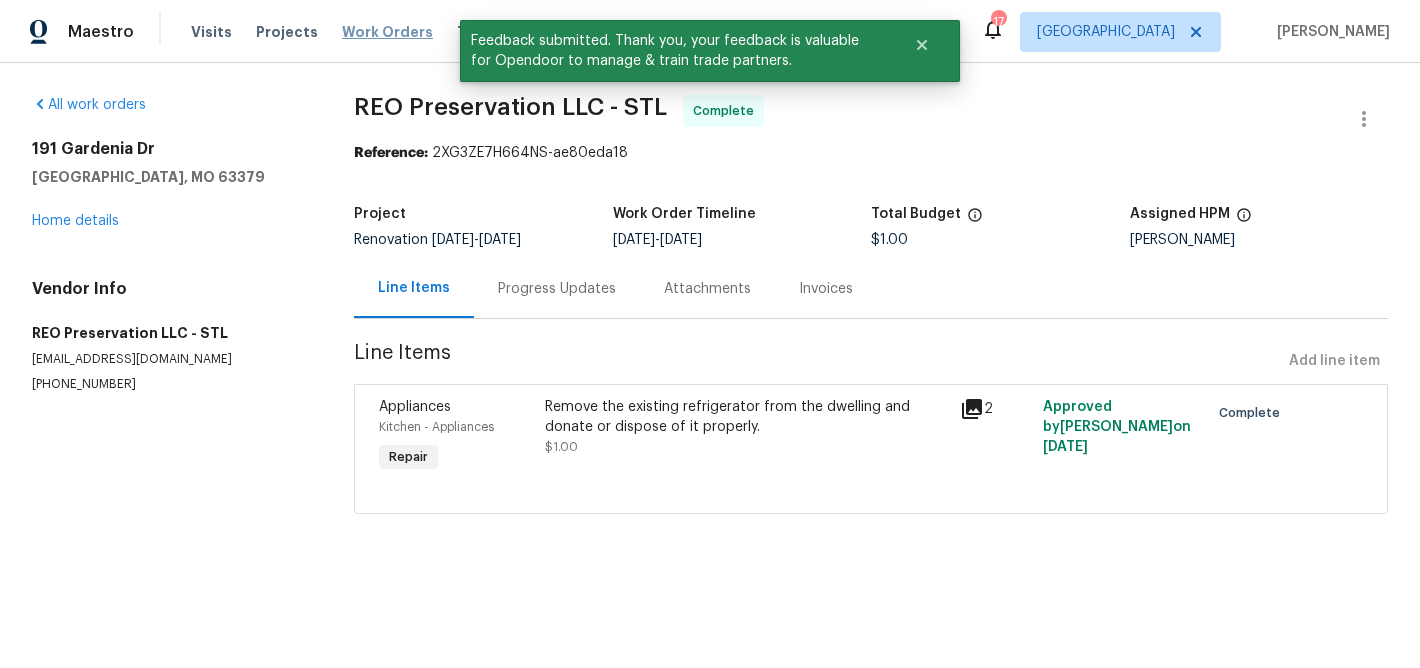 click on "Work Orders" at bounding box center (387, 32) 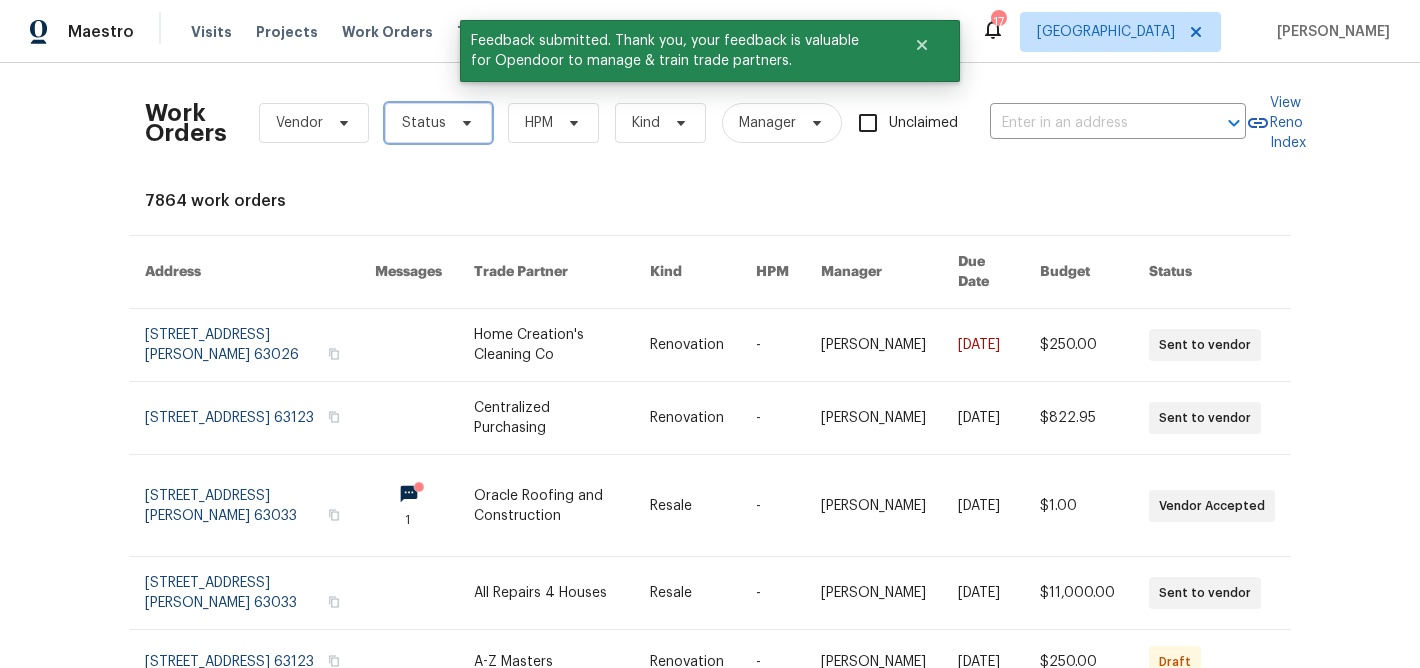 click 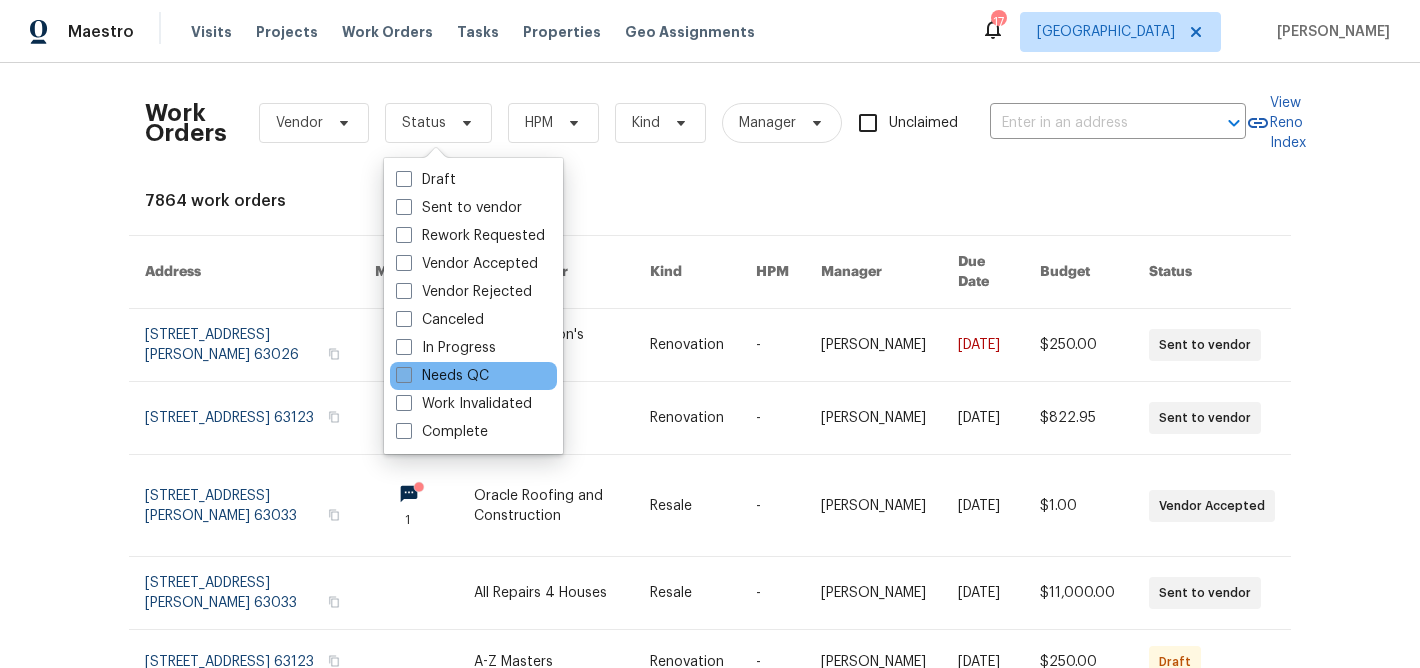 click at bounding box center (404, 375) 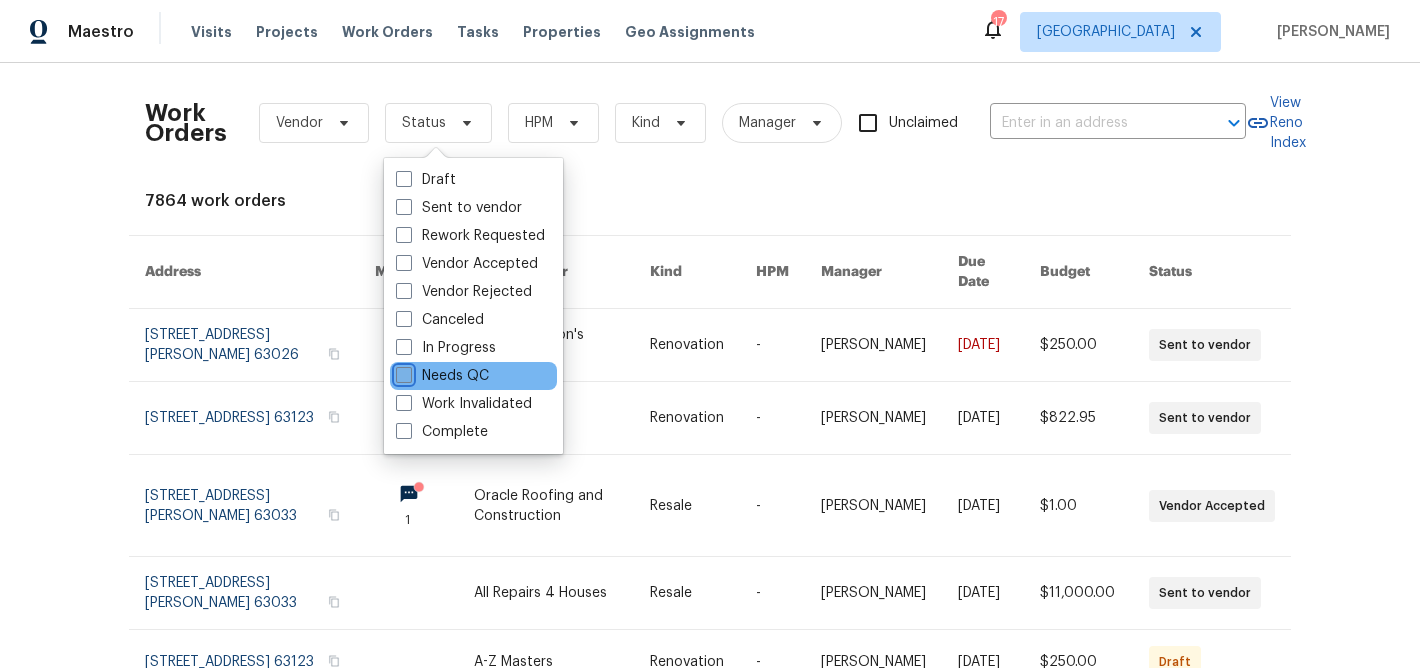 click on "Needs QC" at bounding box center [402, 372] 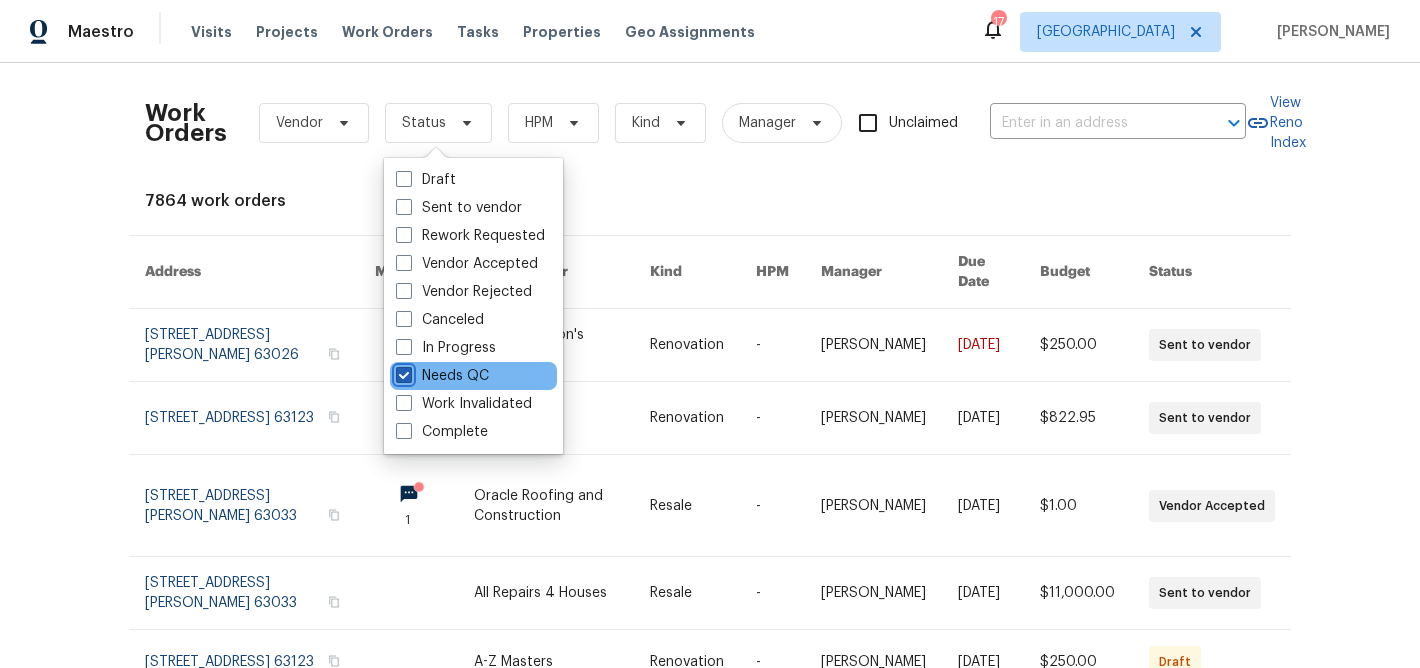 checkbox on "true" 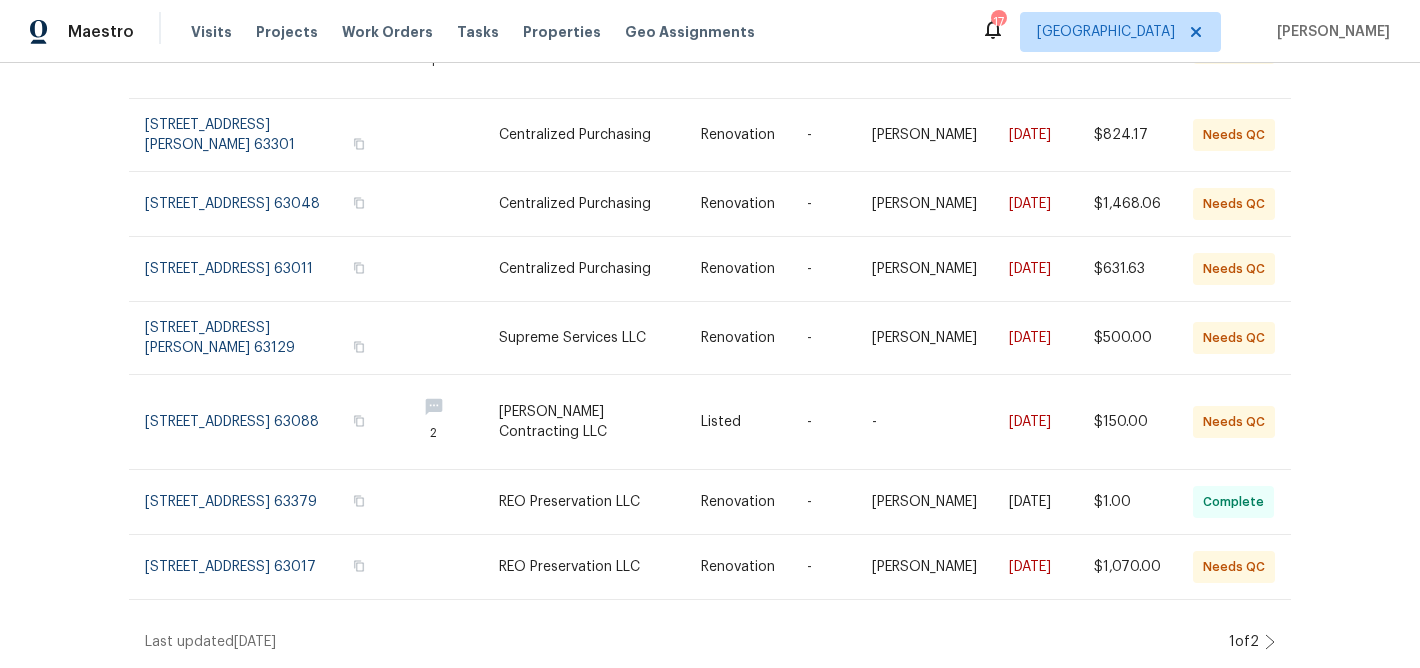 scroll, scrollTop: 490, scrollLeft: 0, axis: vertical 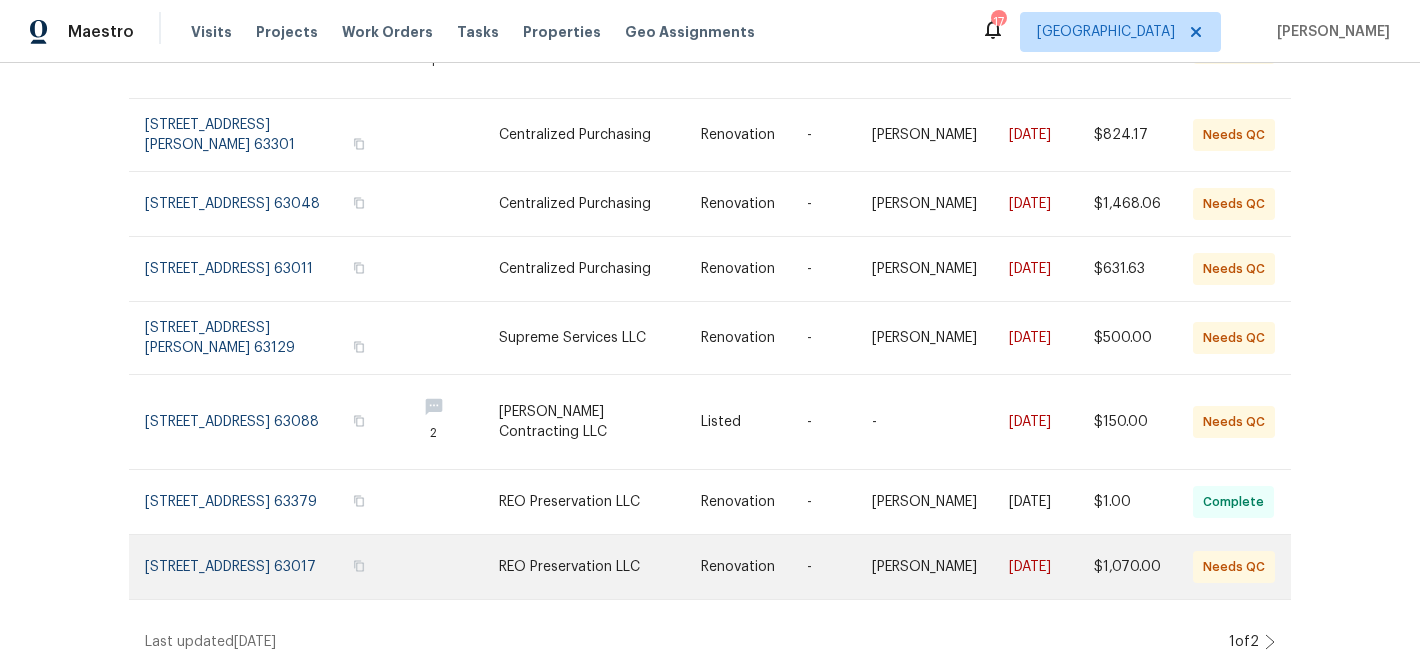 click at bounding box center [600, 567] 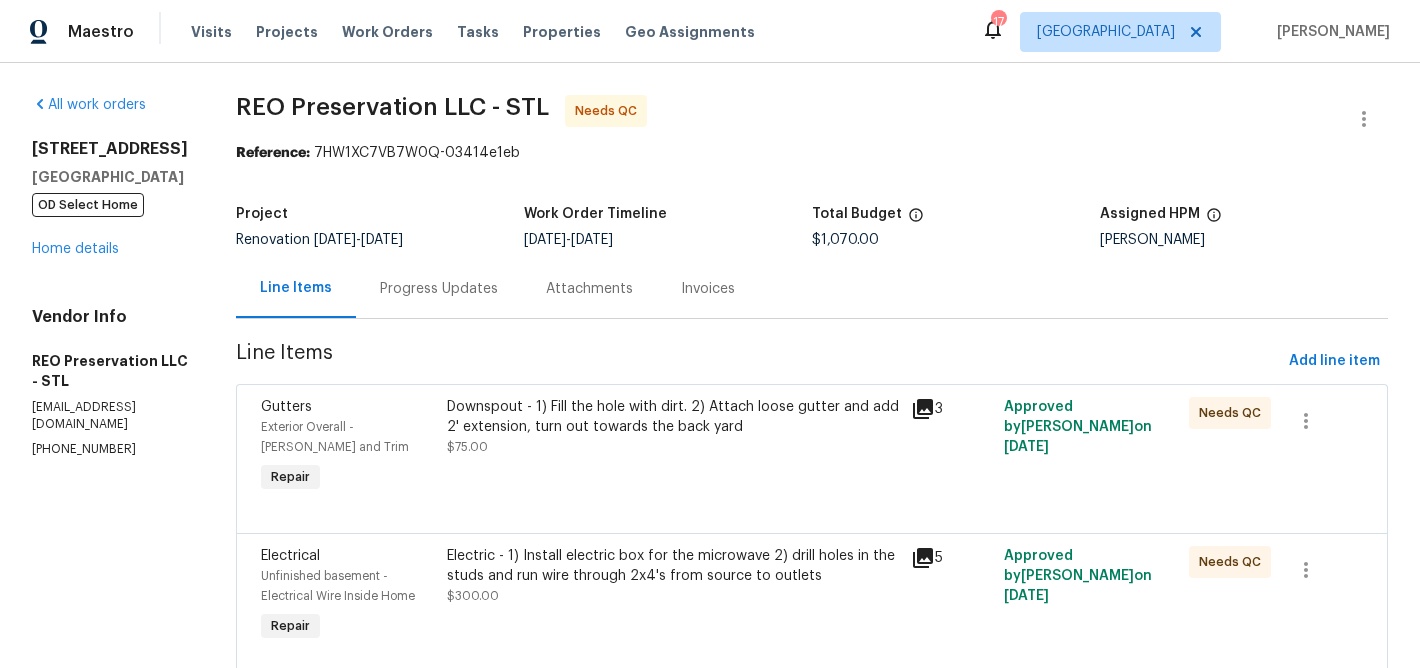 click on "Downspout - 1) Fill the hole with dirt. 2) Attach loose gutter and add 2' extension, turn out towards the back yard" at bounding box center [673, 417] 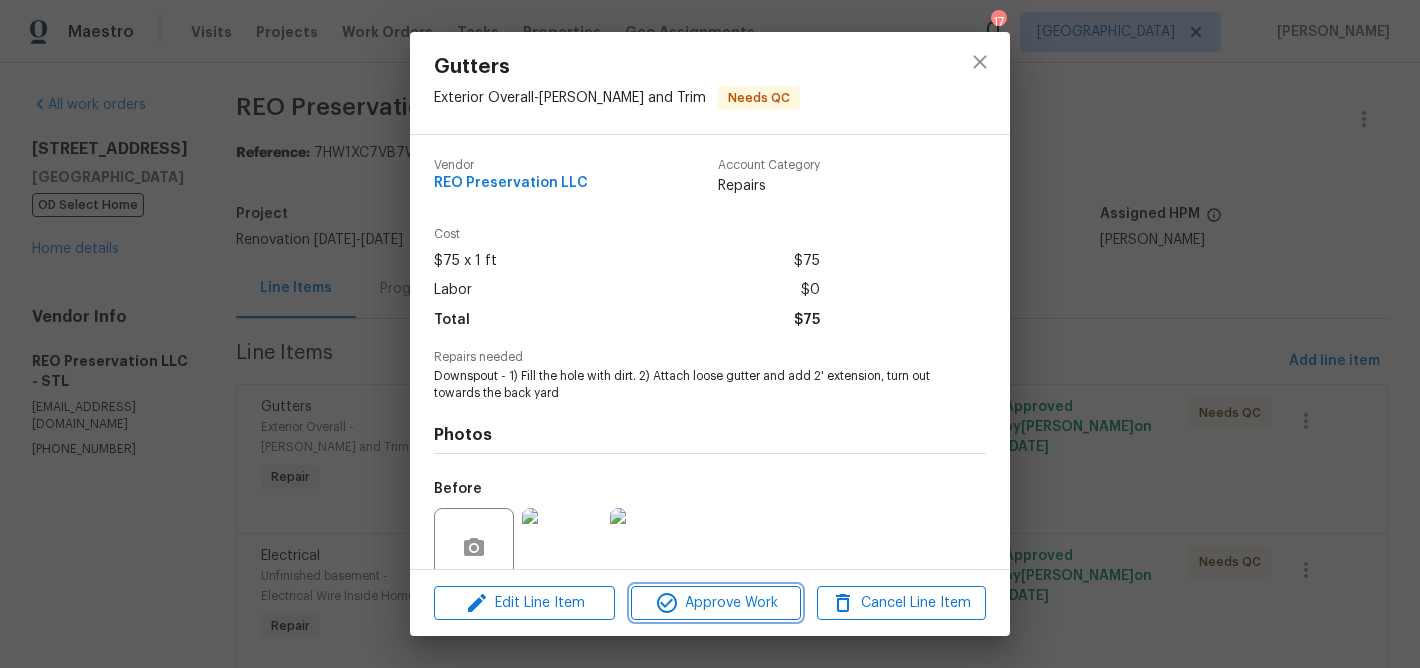 click on "Approve Work" at bounding box center (715, 603) 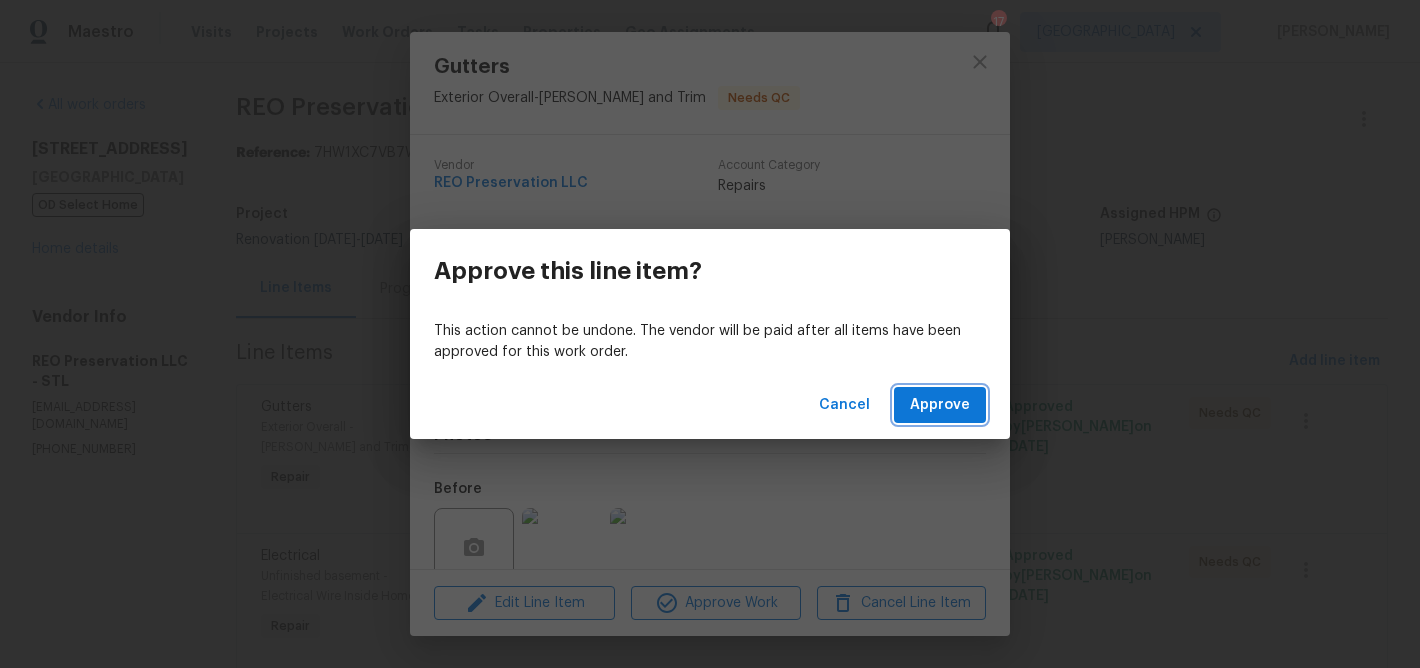 click on "Approve" at bounding box center (940, 405) 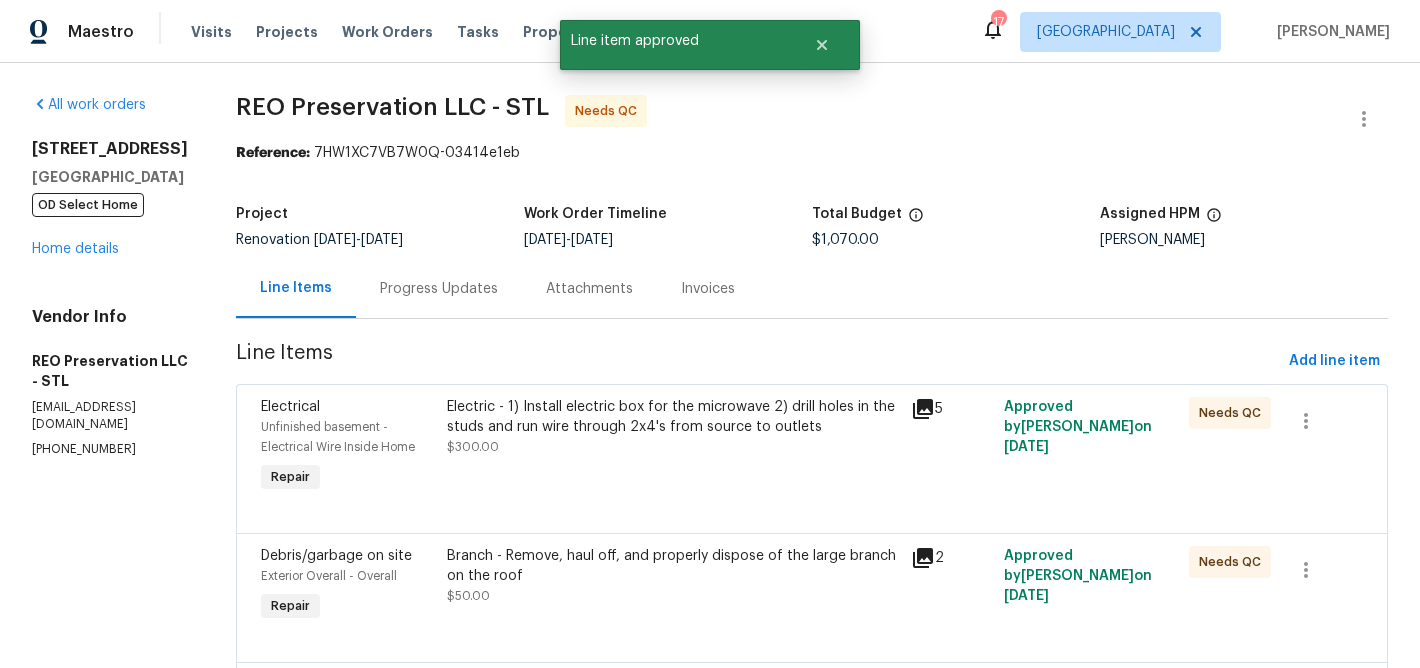 click on "Electric - 1) Install electric box for the microwave 2) drill holes in the studs and run wire through 2x4's  from source to outlets" at bounding box center (673, 417) 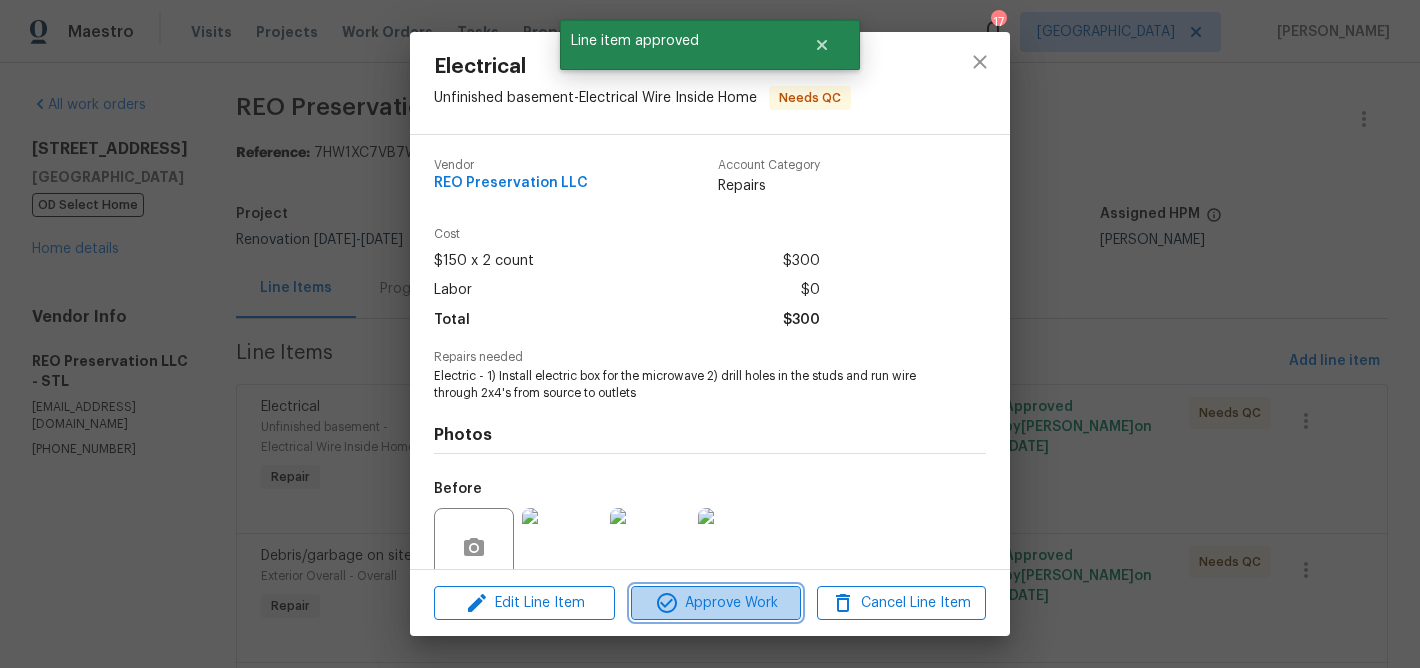 click on "Approve Work" at bounding box center [715, 603] 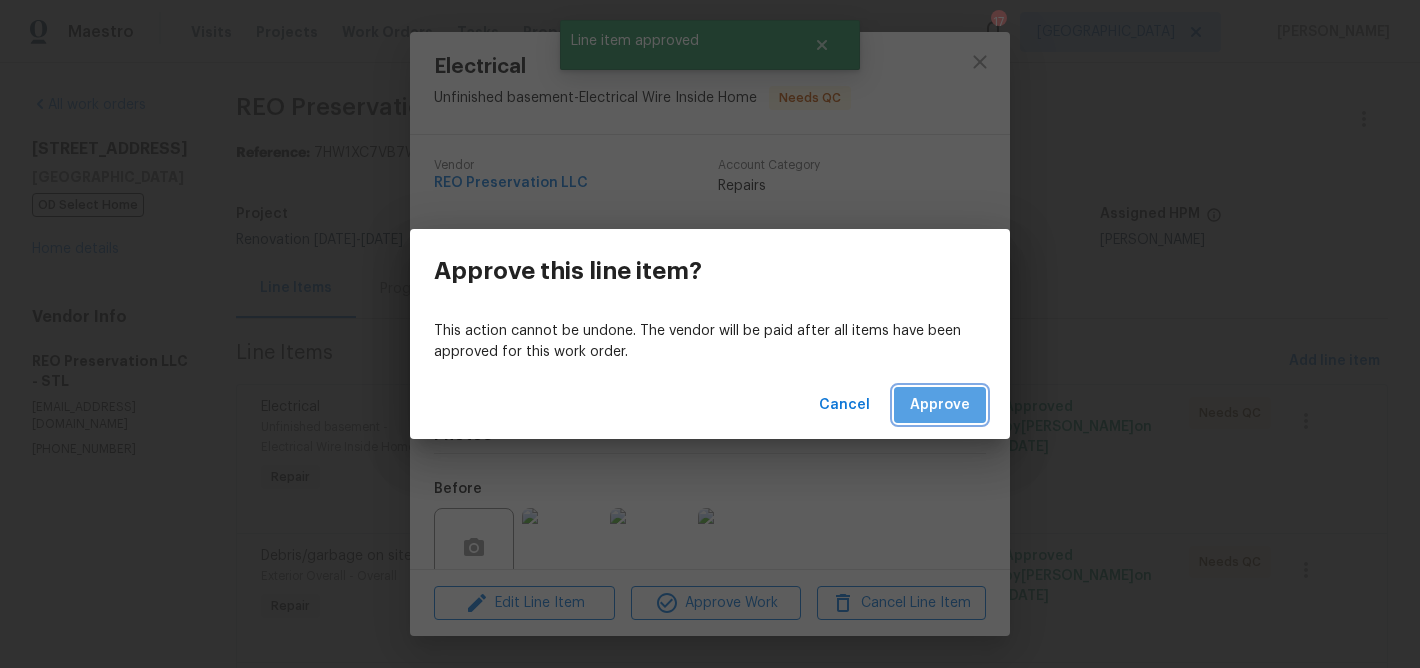 click on "Approve" at bounding box center [940, 405] 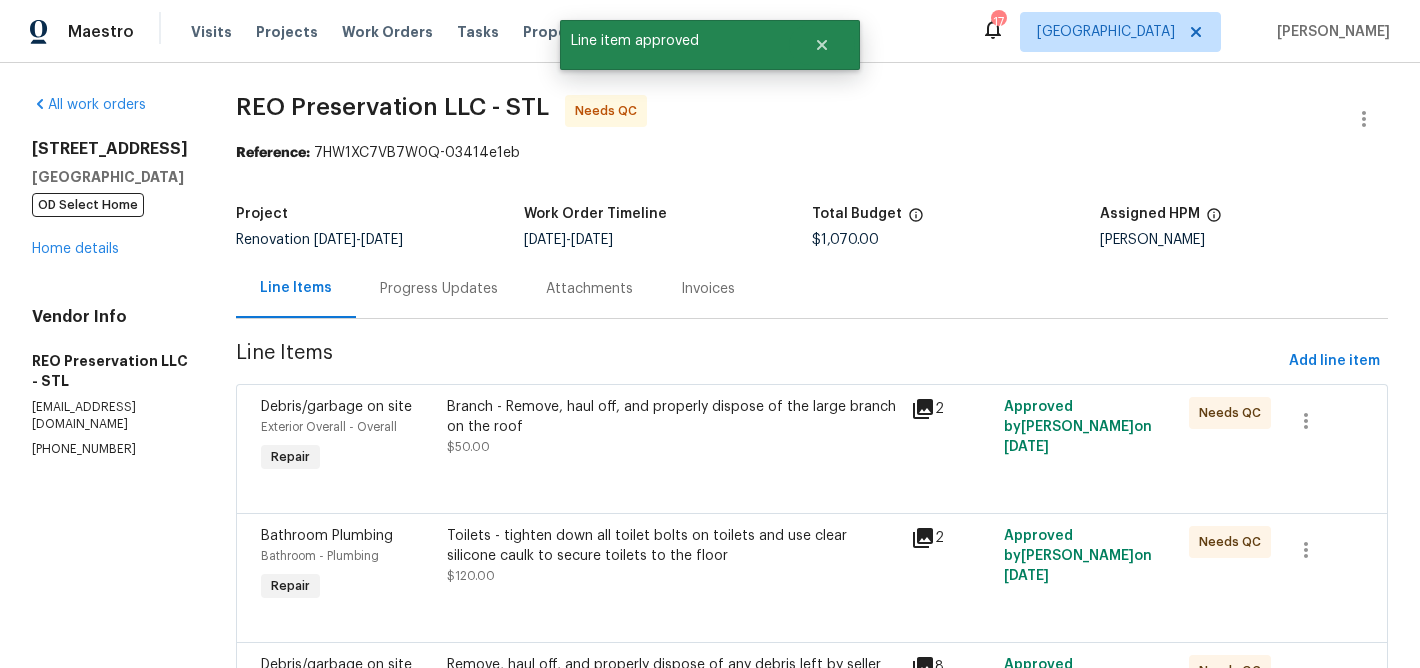 click on "Branch - Remove, haul off, and properly dispose of the large branch on the roof" at bounding box center [673, 417] 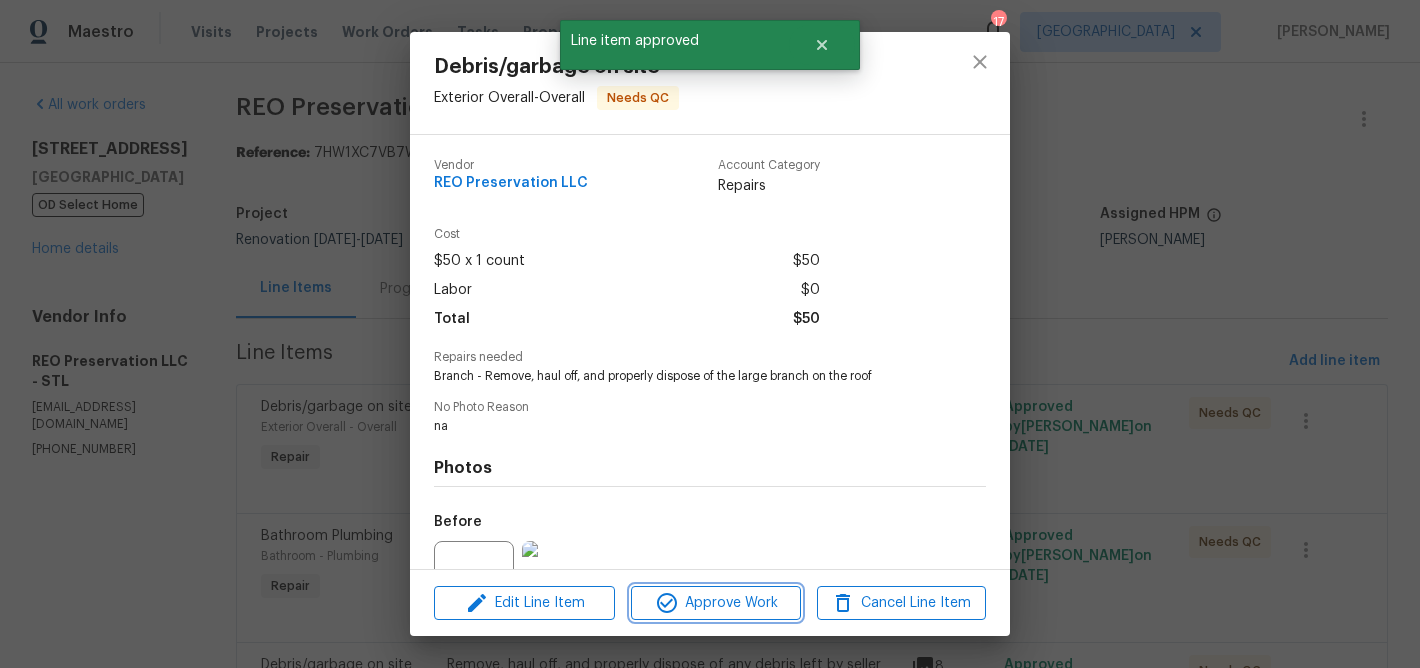 click on "Approve Work" at bounding box center [715, 603] 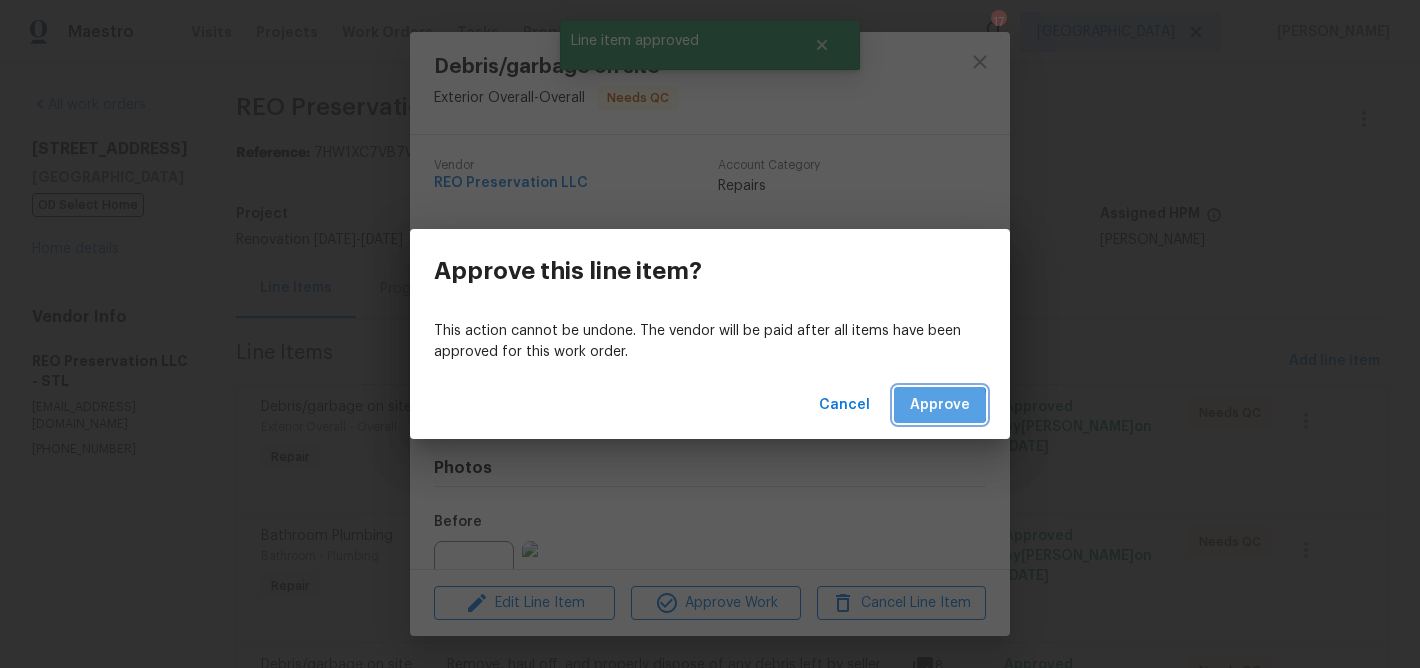 click on "Approve" at bounding box center [940, 405] 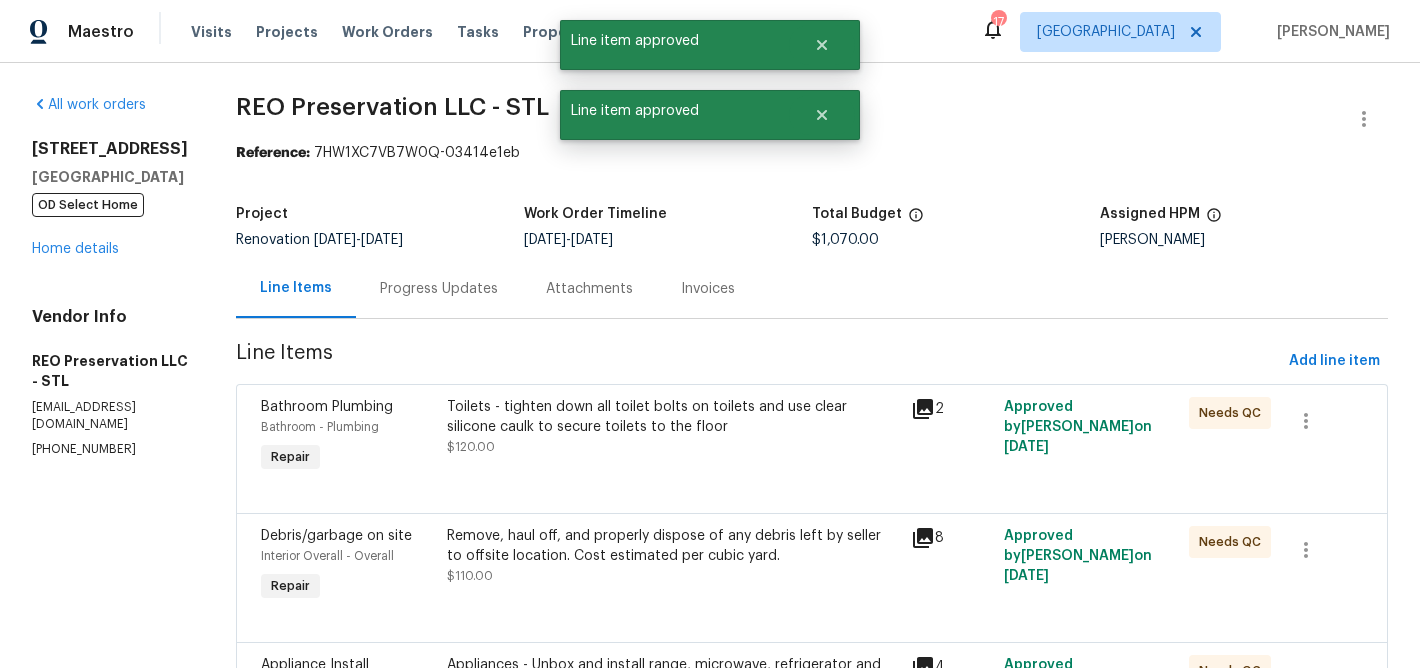 click on "Toilets - tighten down all toilet bolts on toilets and use clear silicone caulk to secure toilets to the floor" at bounding box center [673, 417] 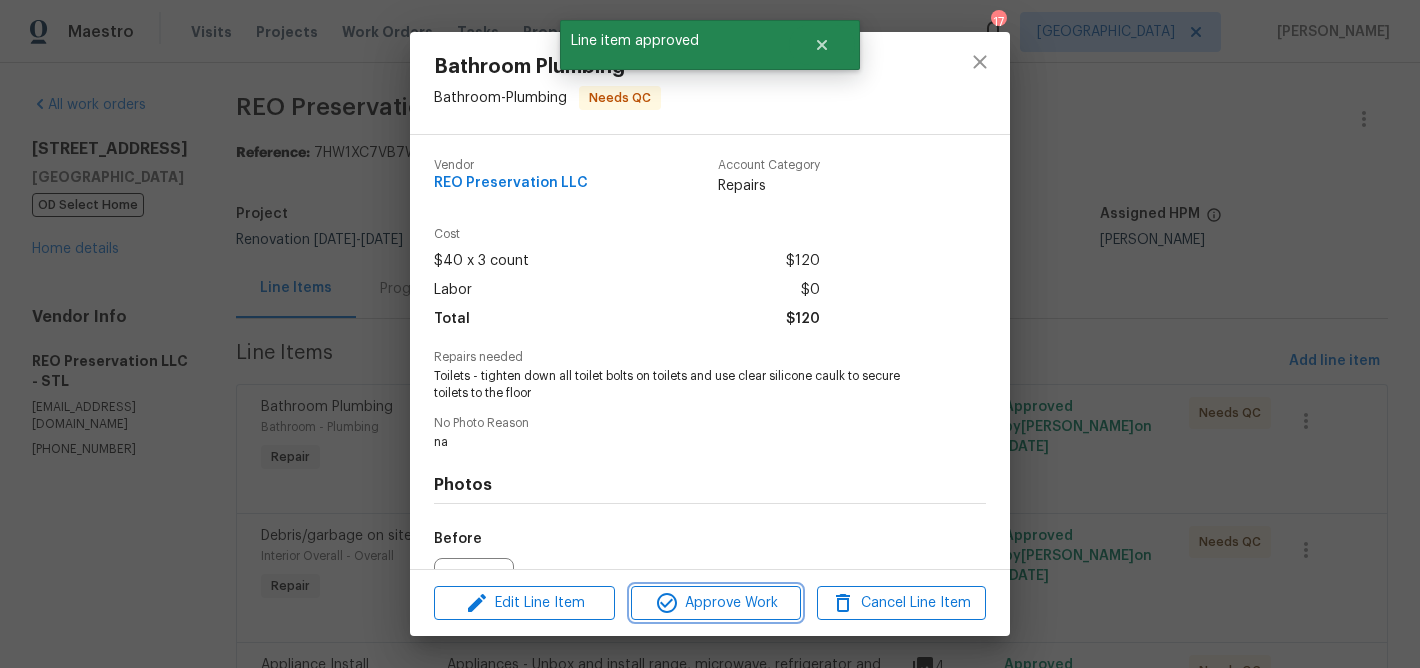 click on "Approve Work" at bounding box center [715, 603] 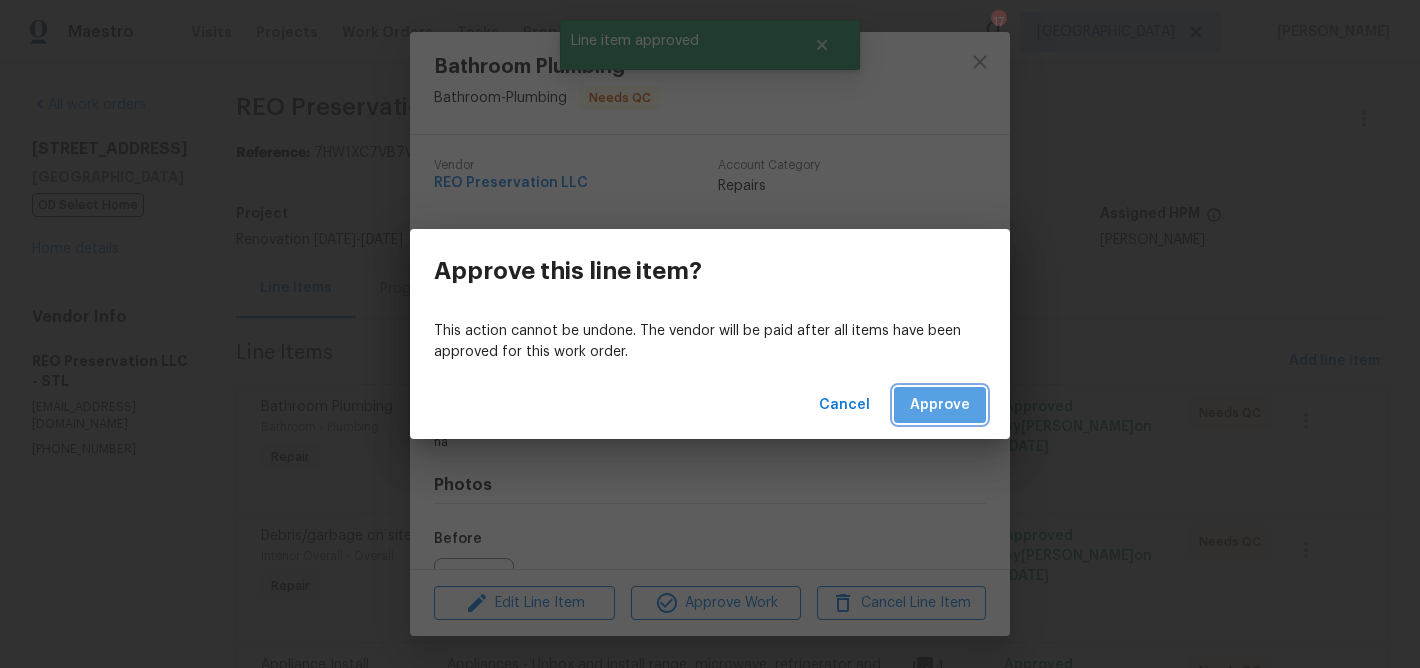 click on "Approve" at bounding box center (940, 405) 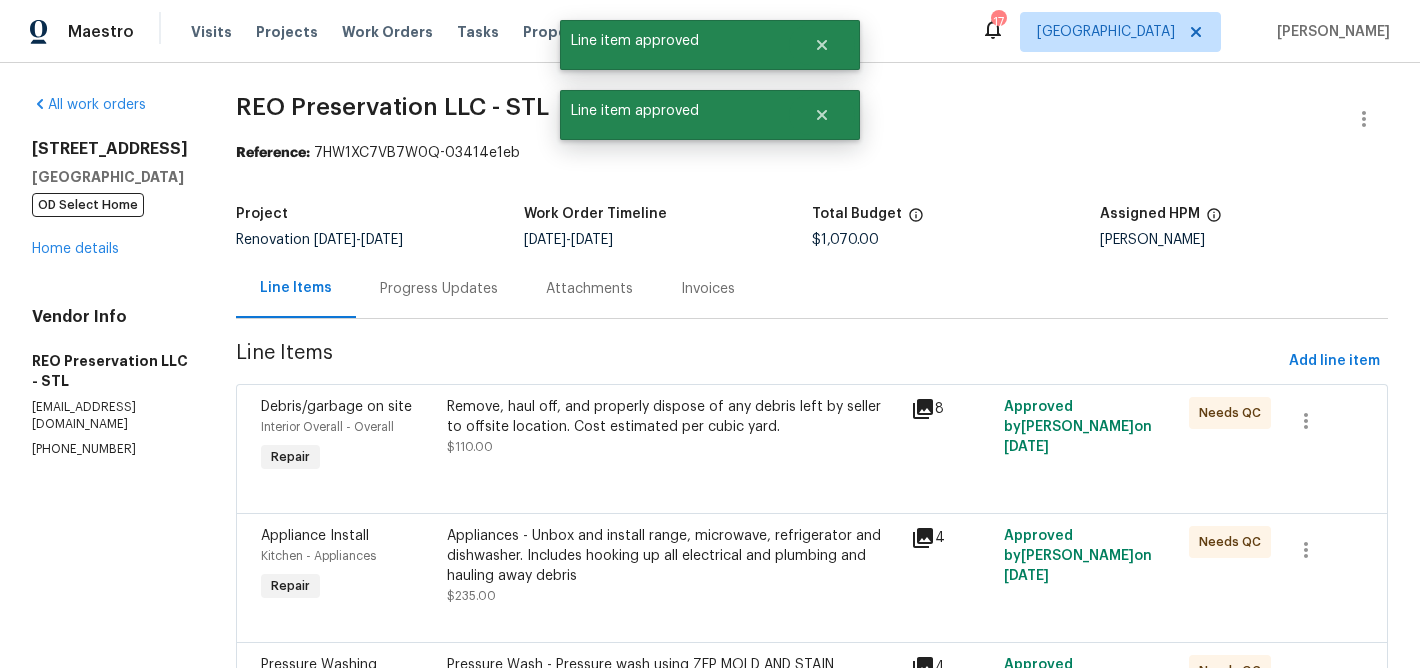 click on "Remove, haul off, and properly dispose of any debris left by seller to offsite location. Cost estimated per cubic yard." at bounding box center [673, 417] 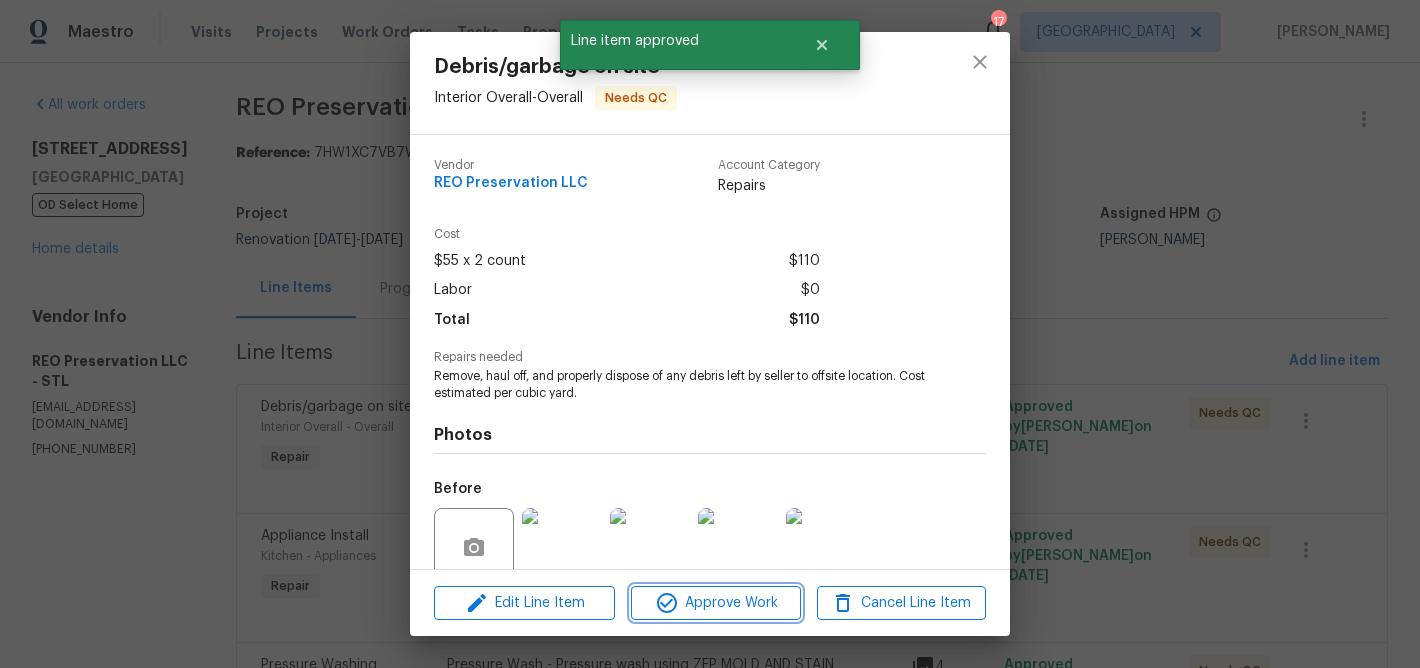 click on "Approve Work" at bounding box center [715, 603] 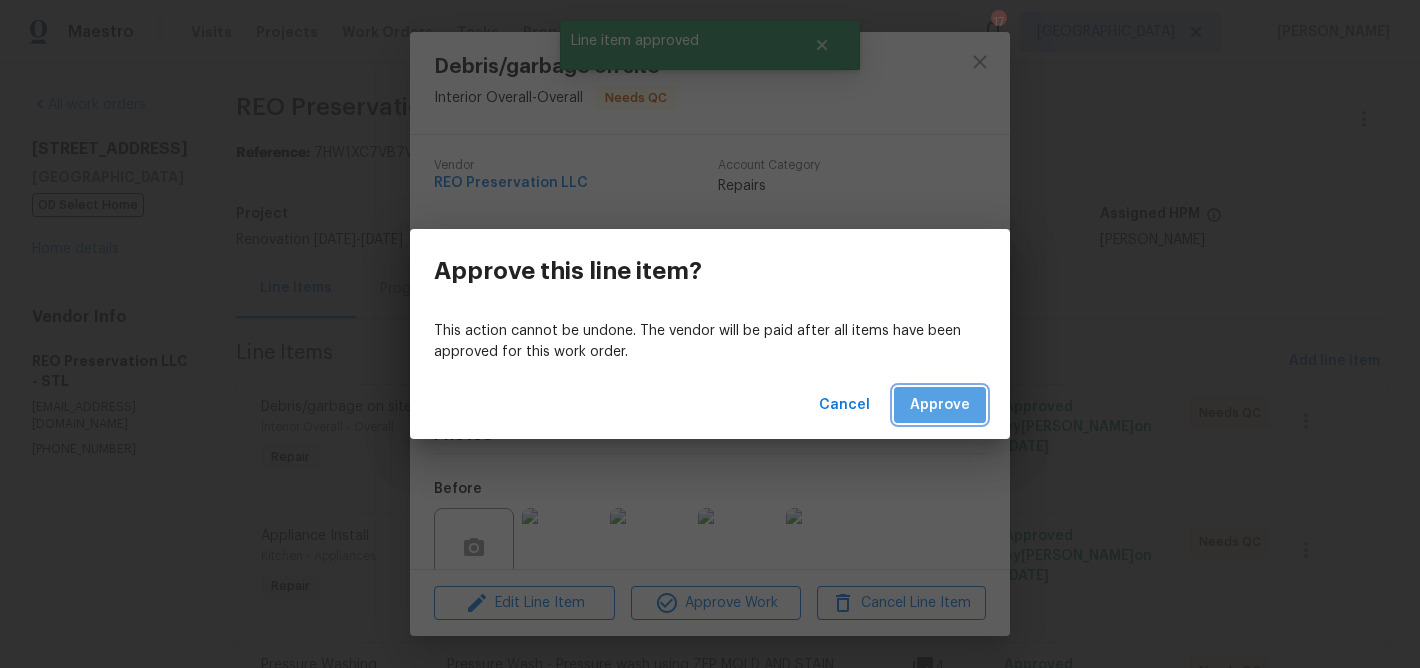 click on "Approve" at bounding box center [940, 405] 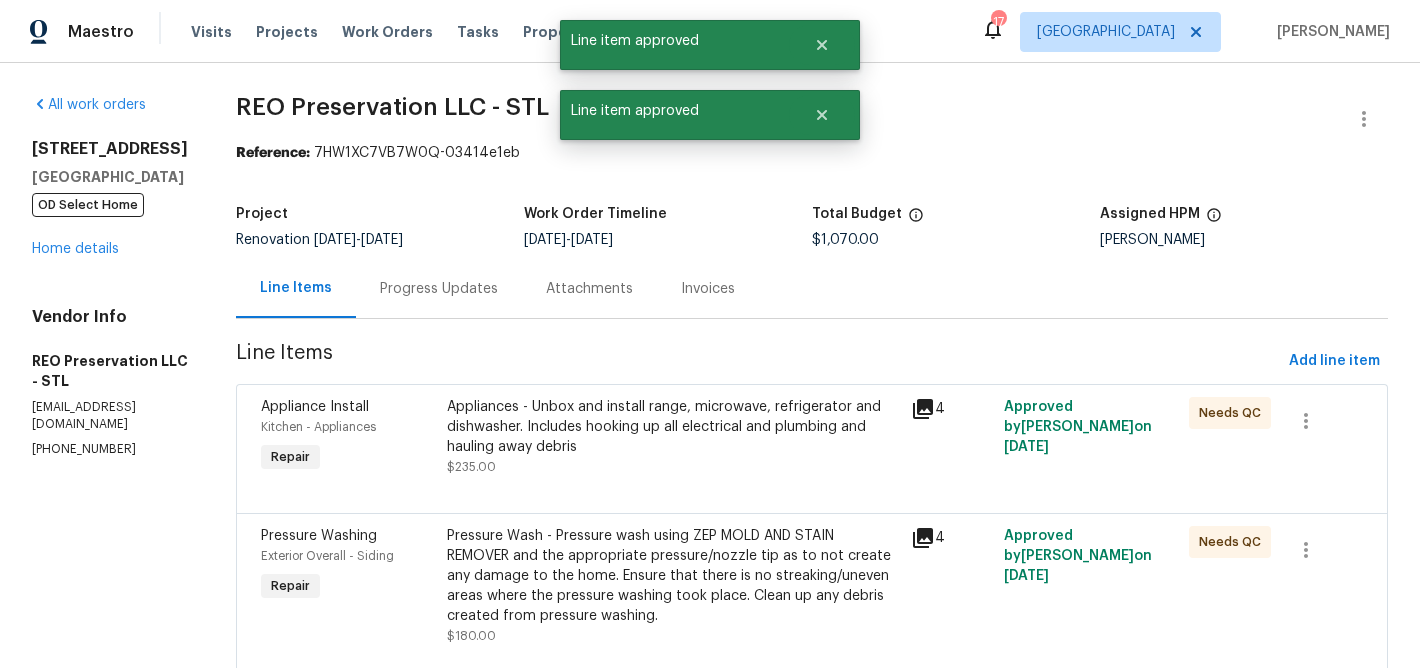 click on "Appliances - Unbox and install range, microwave, refrigerator and dishwasher. Includes hooking up all electrical and plumbing and hauling away debris" at bounding box center (673, 427) 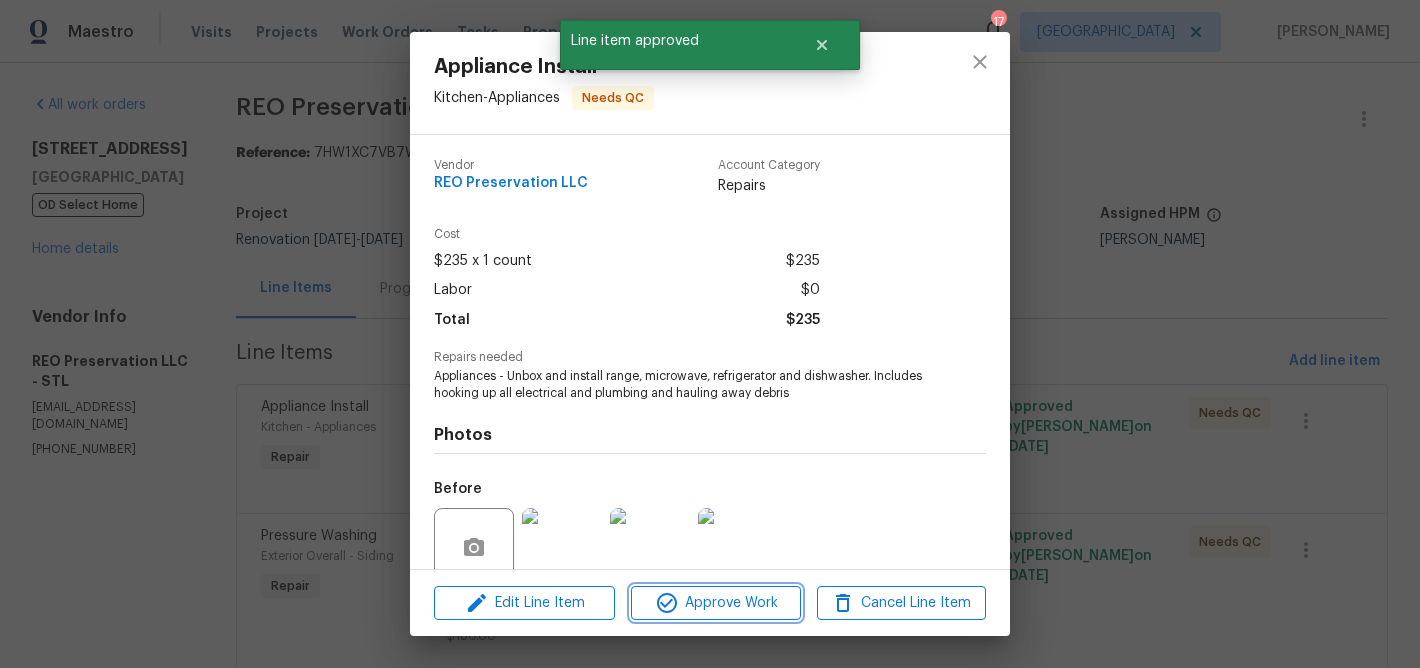 click on "Approve Work" at bounding box center (715, 603) 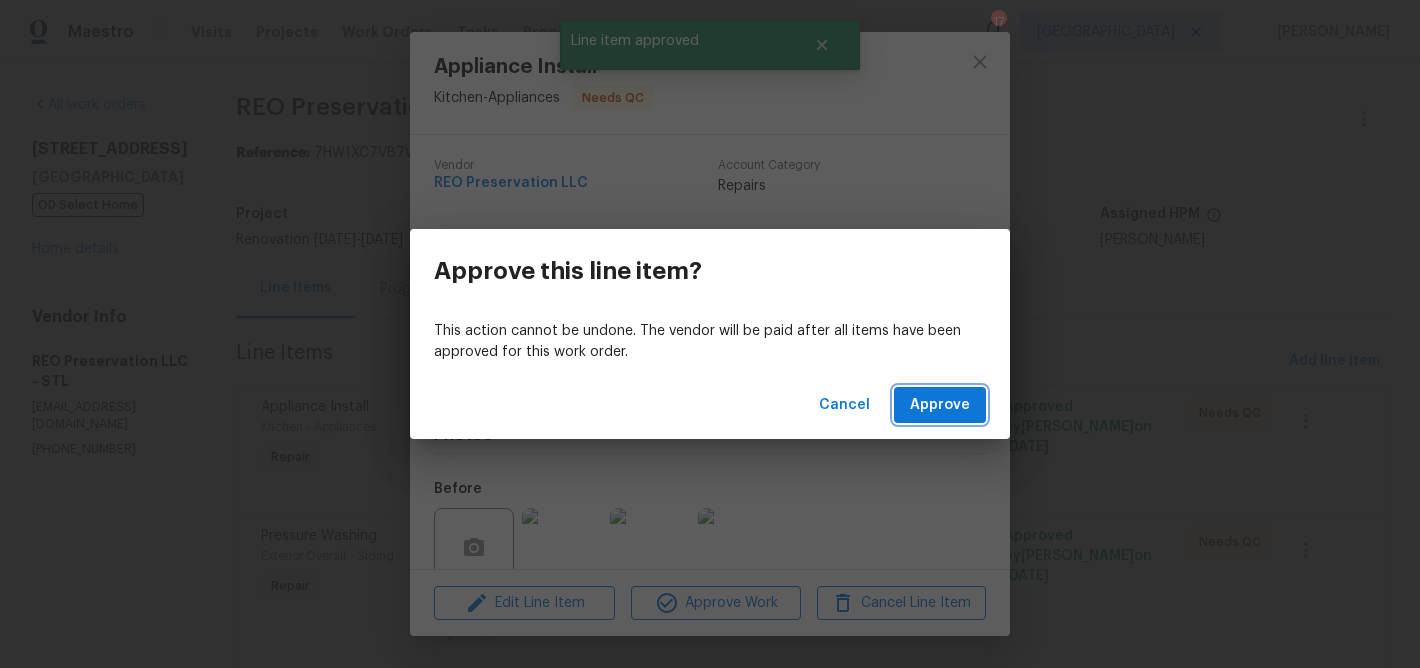click on "Approve" at bounding box center (940, 405) 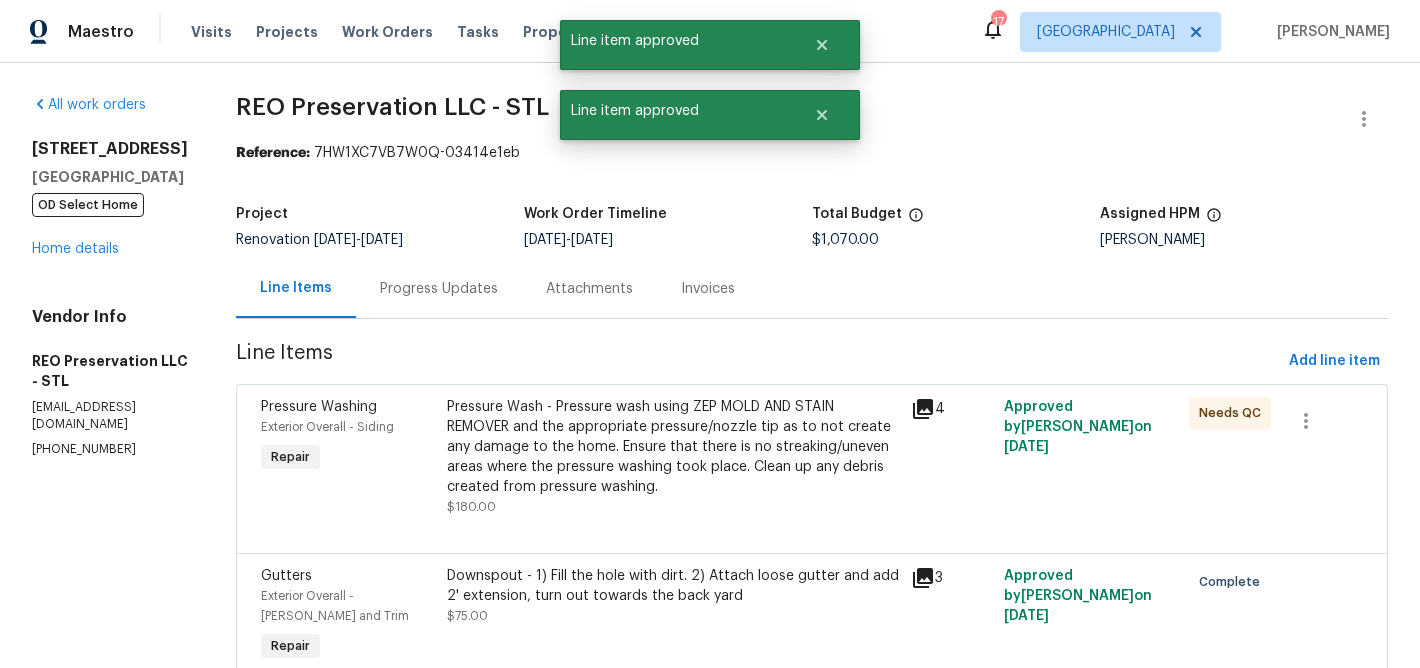click on "Pressure Wash - Pressure wash using ZEP MOLD AND STAIN REMOVER and the appropriate pressure/nozzle tip as to not create any damage to the home. Ensure that there is no streaking/uneven areas where the pressure washing took place. Clean up any debris created from pressure washing." at bounding box center (673, 447) 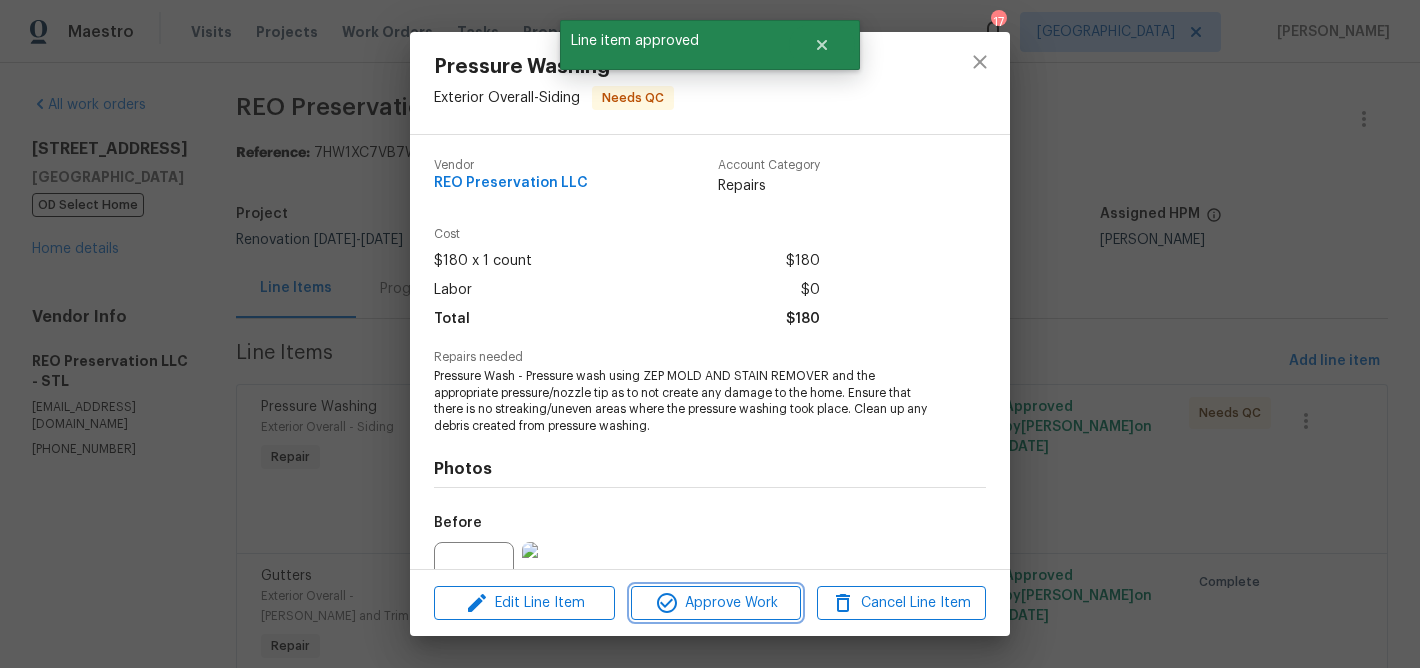 click on "Approve Work" at bounding box center (715, 603) 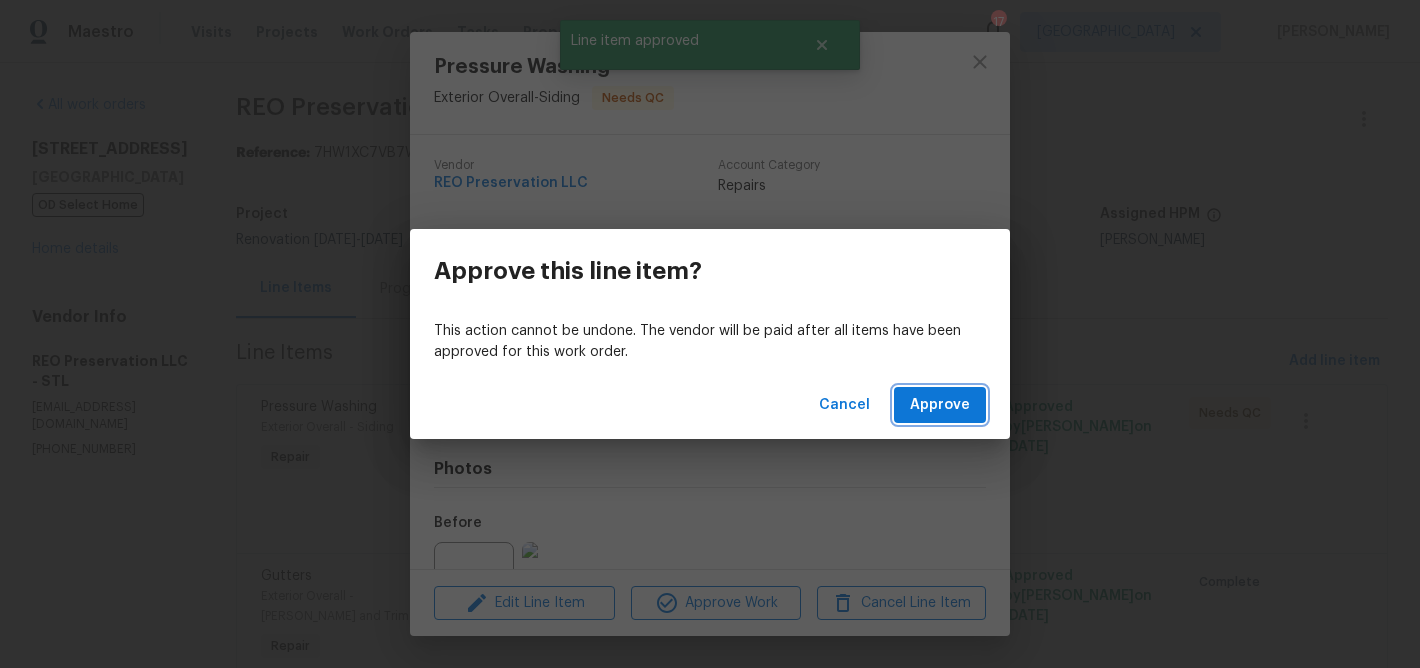 click on "Approve" at bounding box center (940, 405) 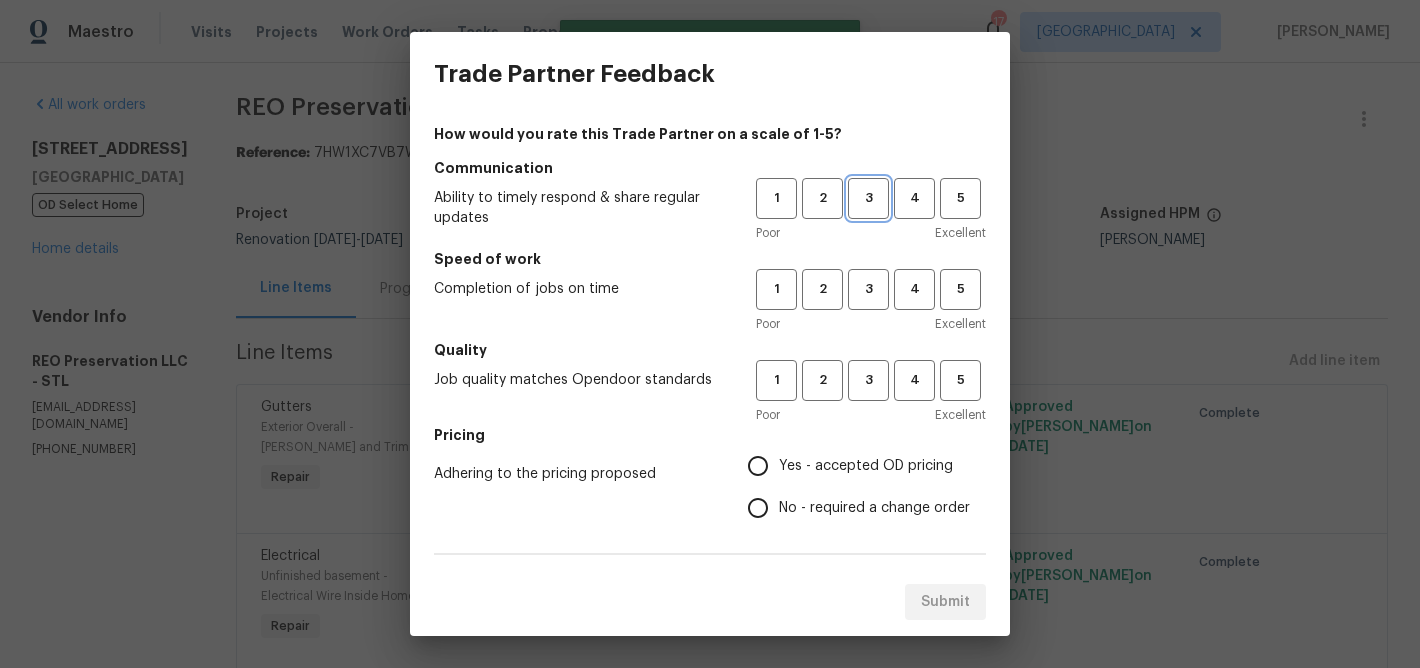 click on "3" at bounding box center (868, 198) 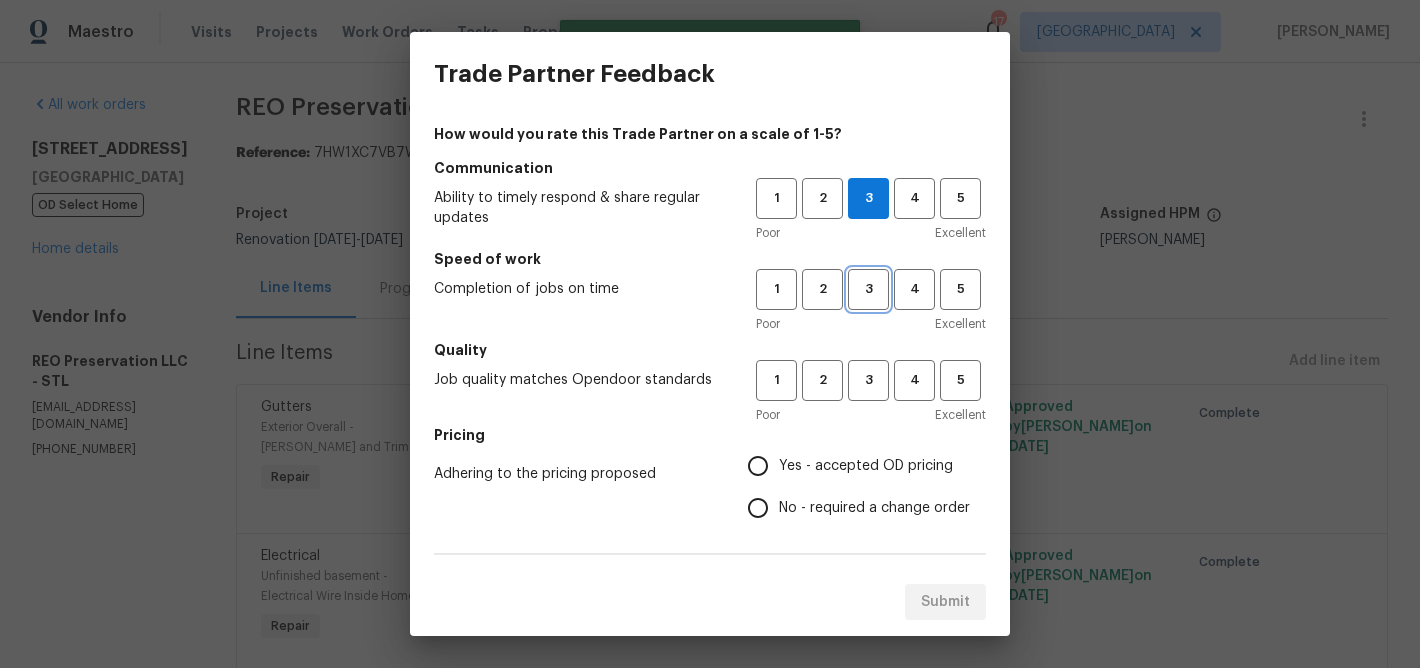 click on "3" at bounding box center (868, 289) 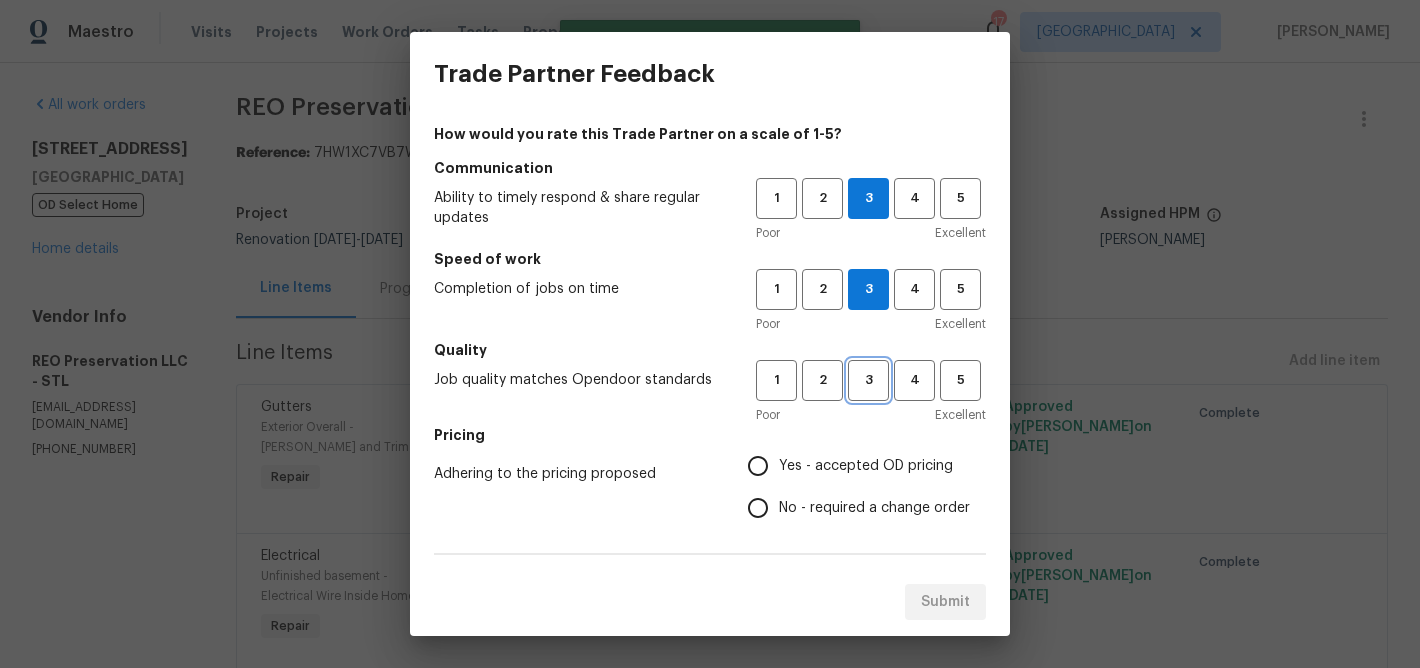 click on "3" at bounding box center (868, 380) 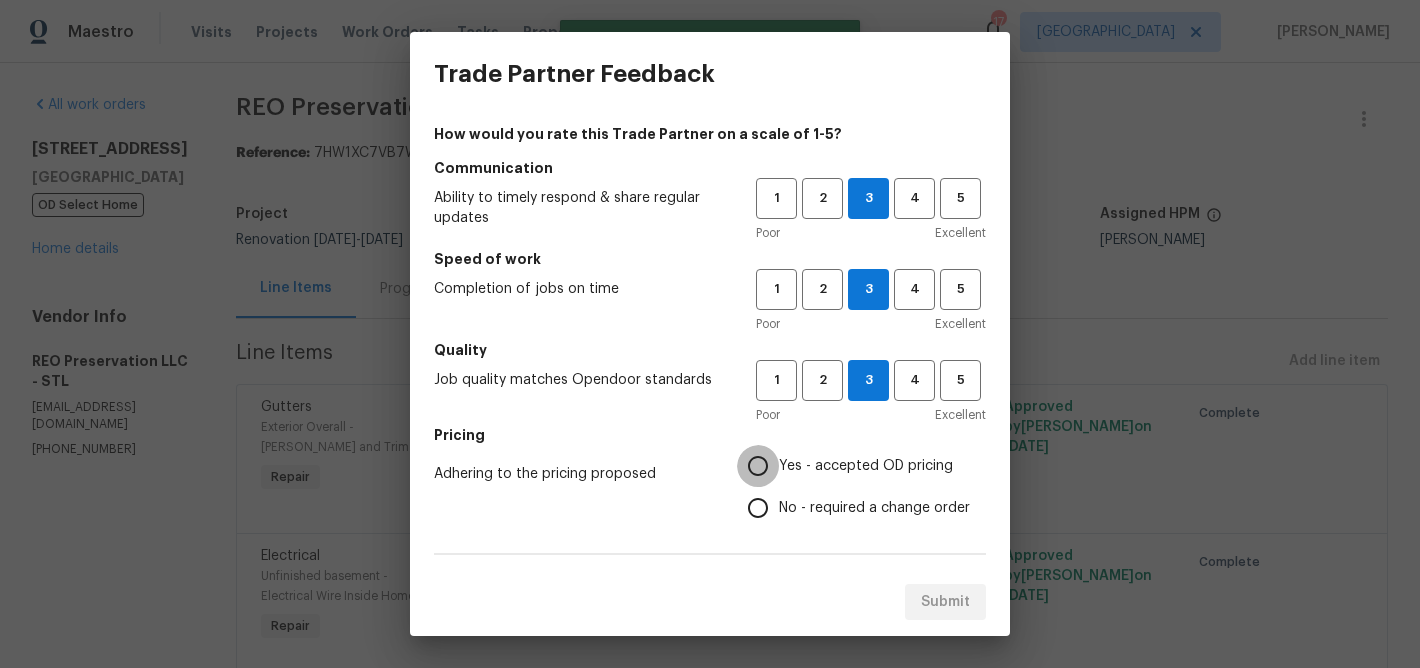 click on "Yes - accepted OD pricing" at bounding box center [758, 466] 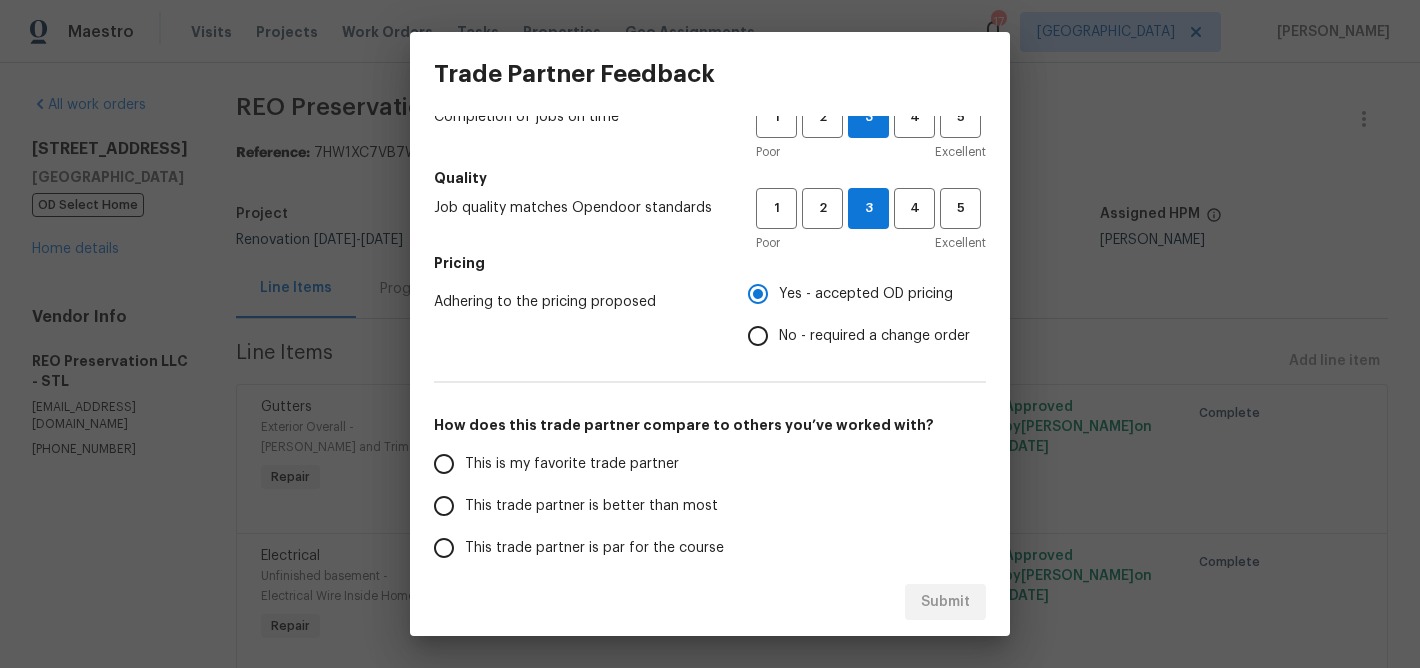 scroll, scrollTop: 178, scrollLeft: 0, axis: vertical 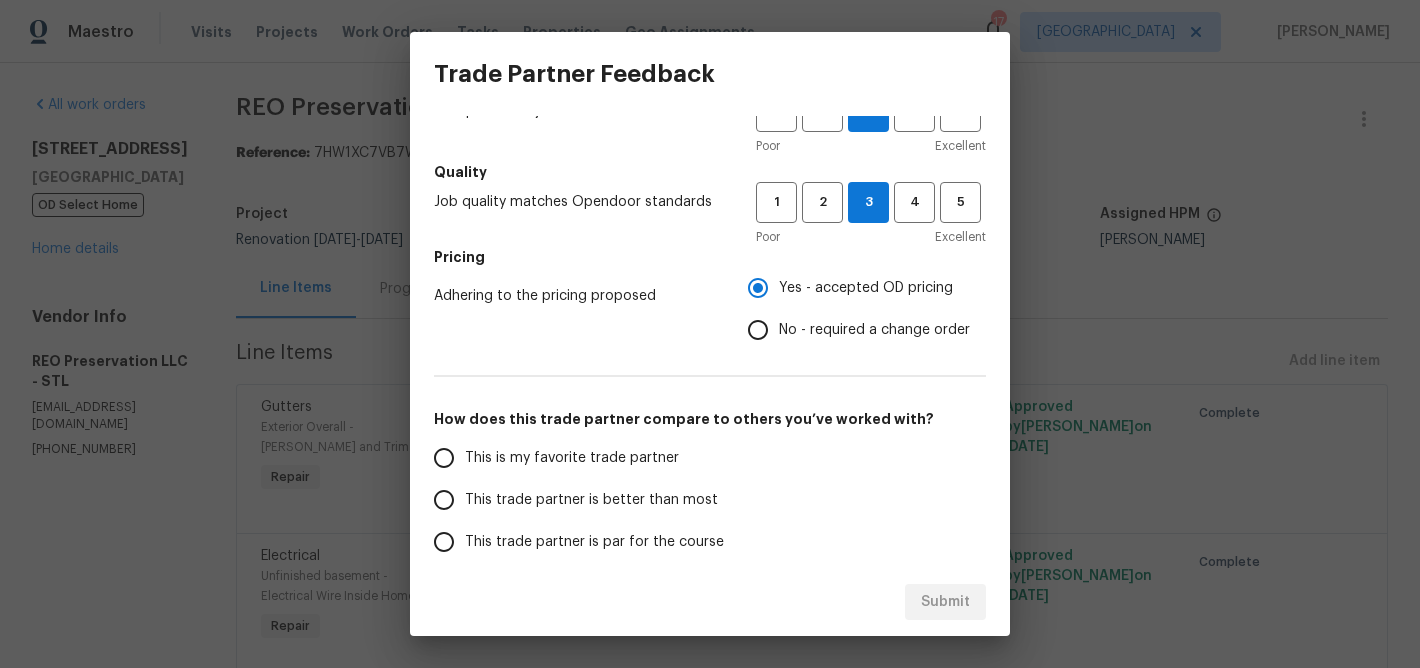 click on "This is my favorite trade partner" at bounding box center [444, 458] 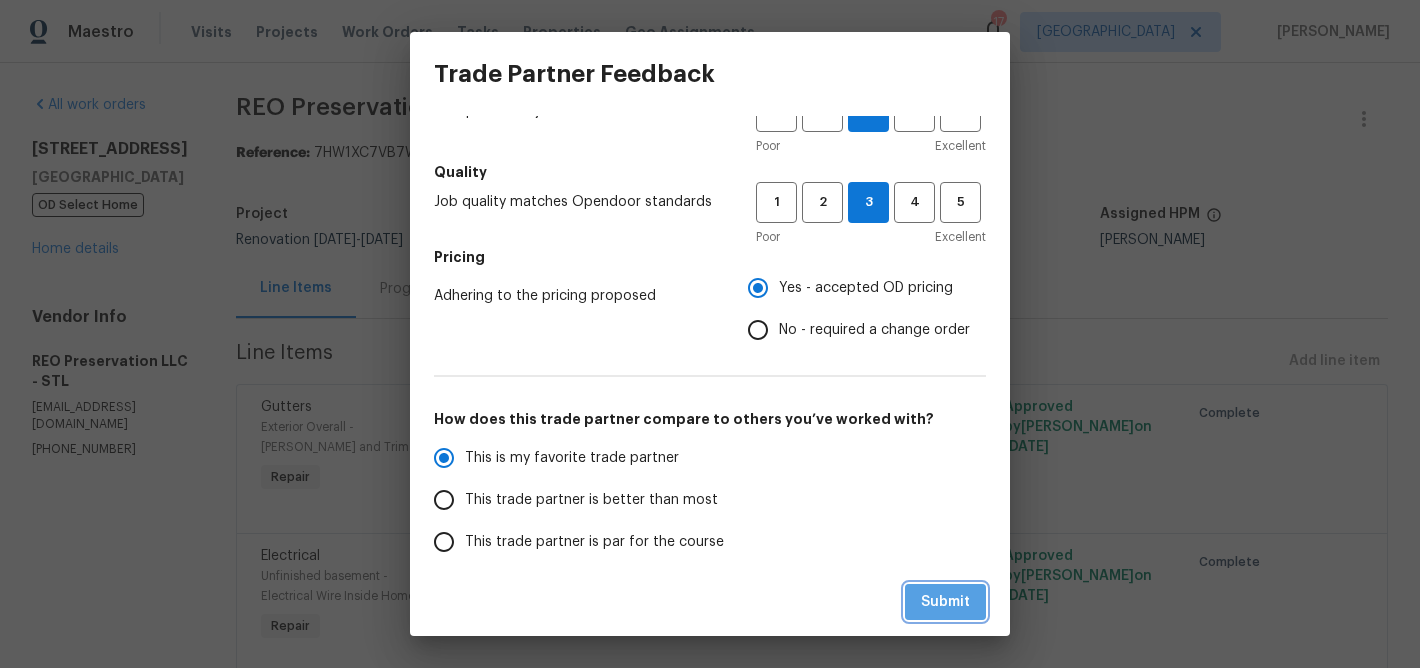 click on "Submit" at bounding box center [945, 602] 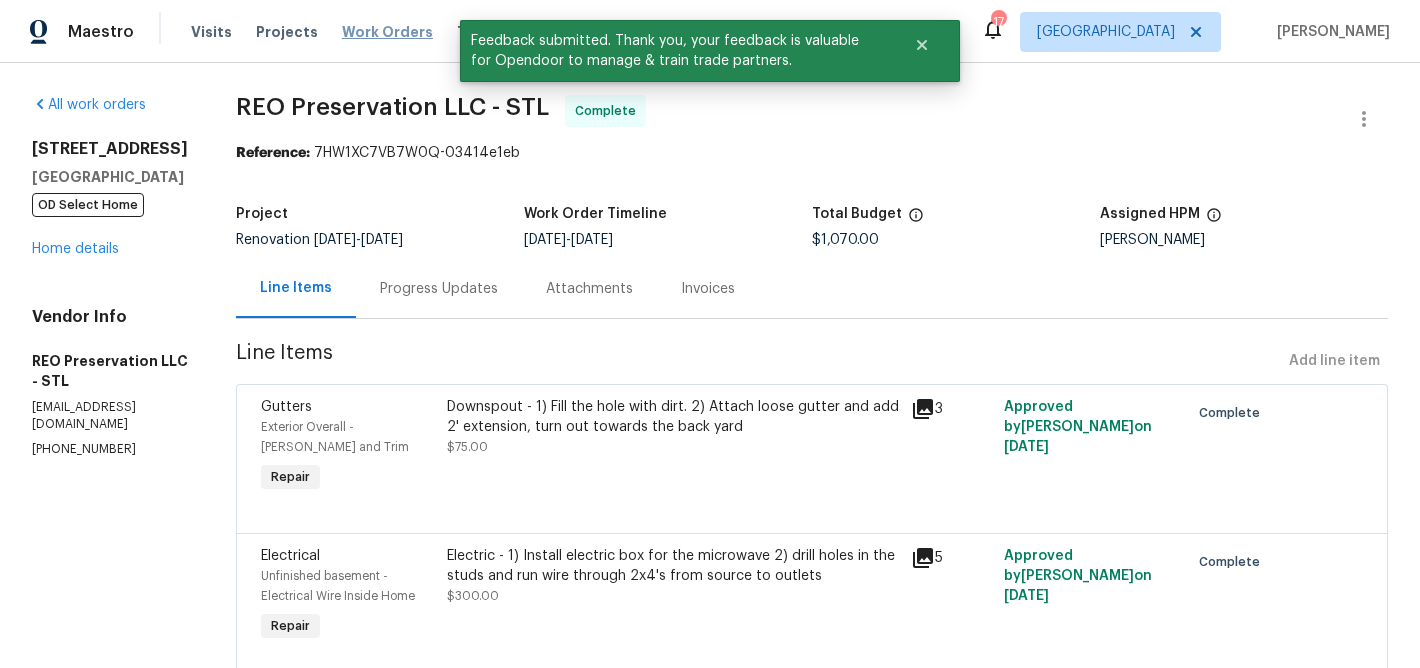 click on "Work Orders" at bounding box center [387, 32] 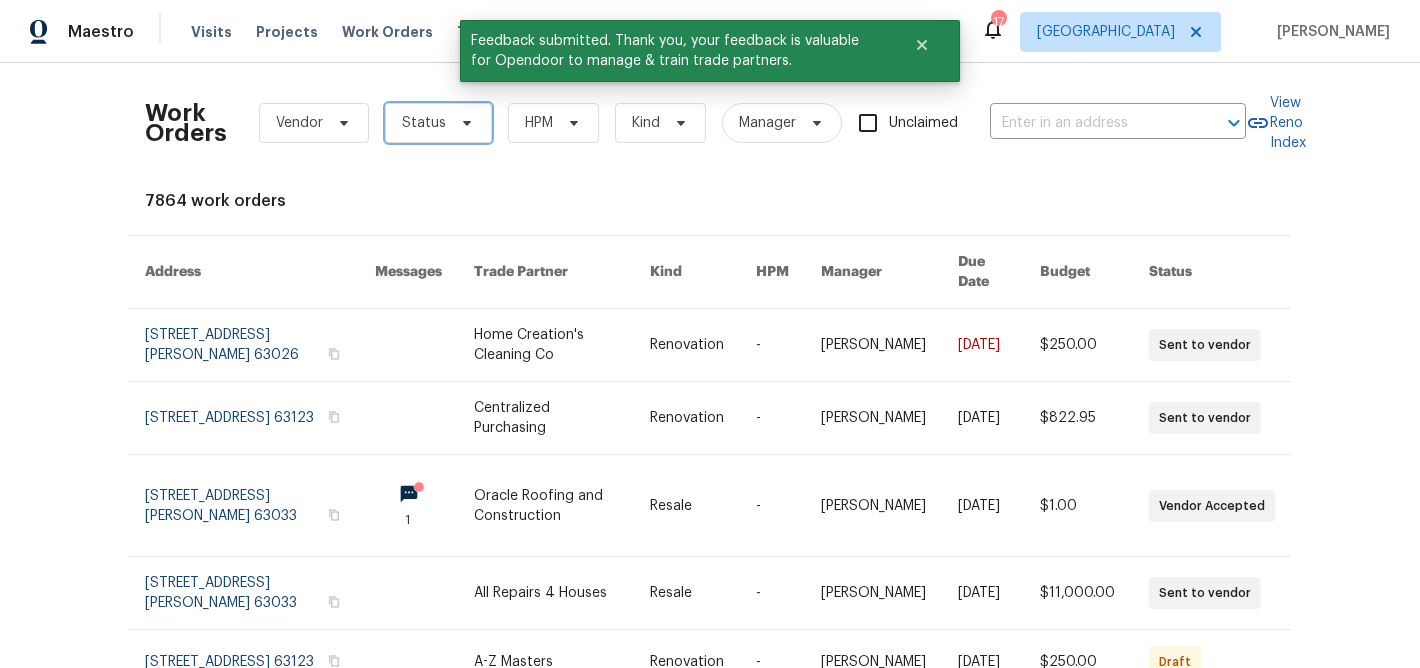 click 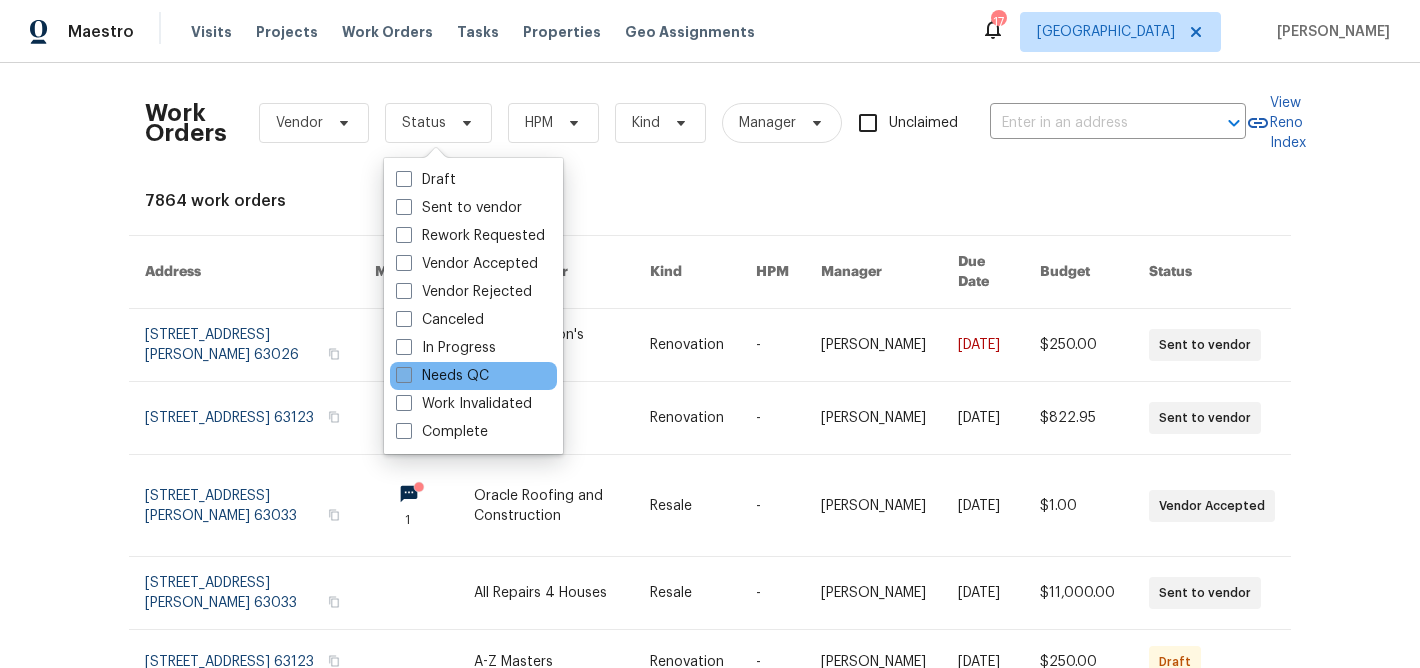 click at bounding box center (404, 375) 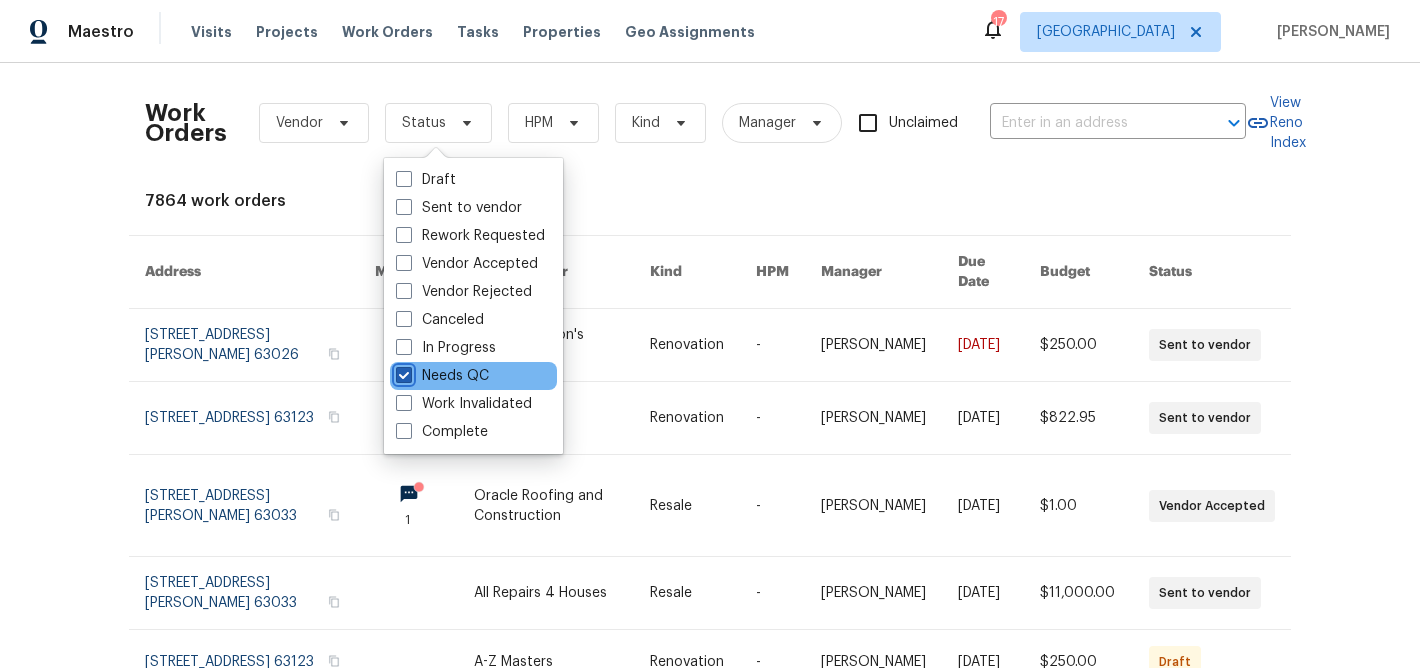 checkbox on "true" 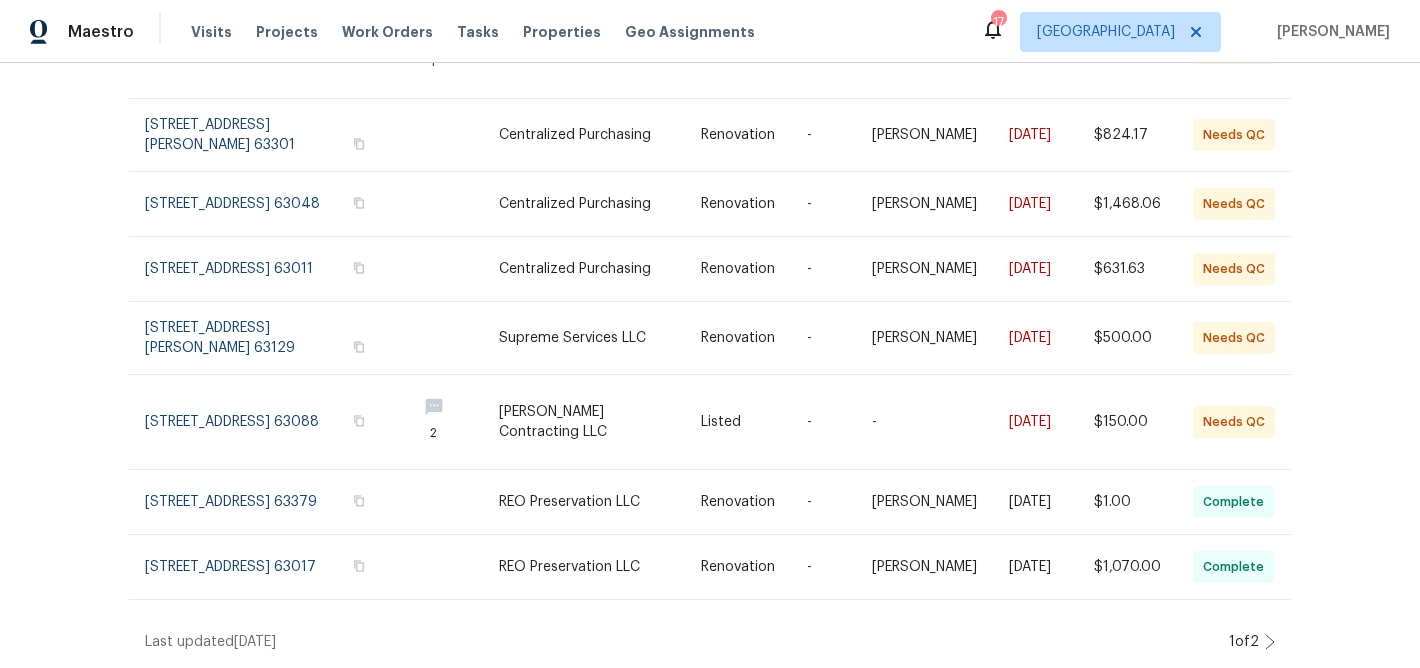scroll, scrollTop: 490, scrollLeft: 0, axis: vertical 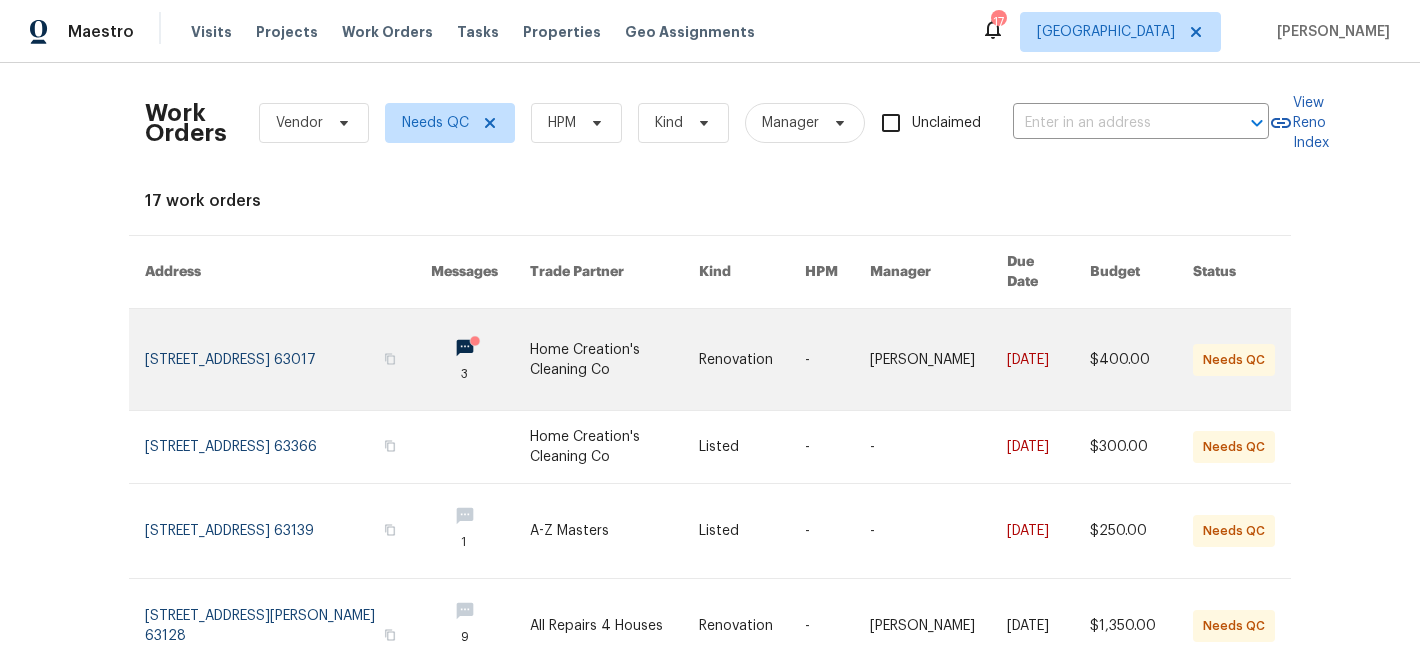 click at bounding box center [480, 359] 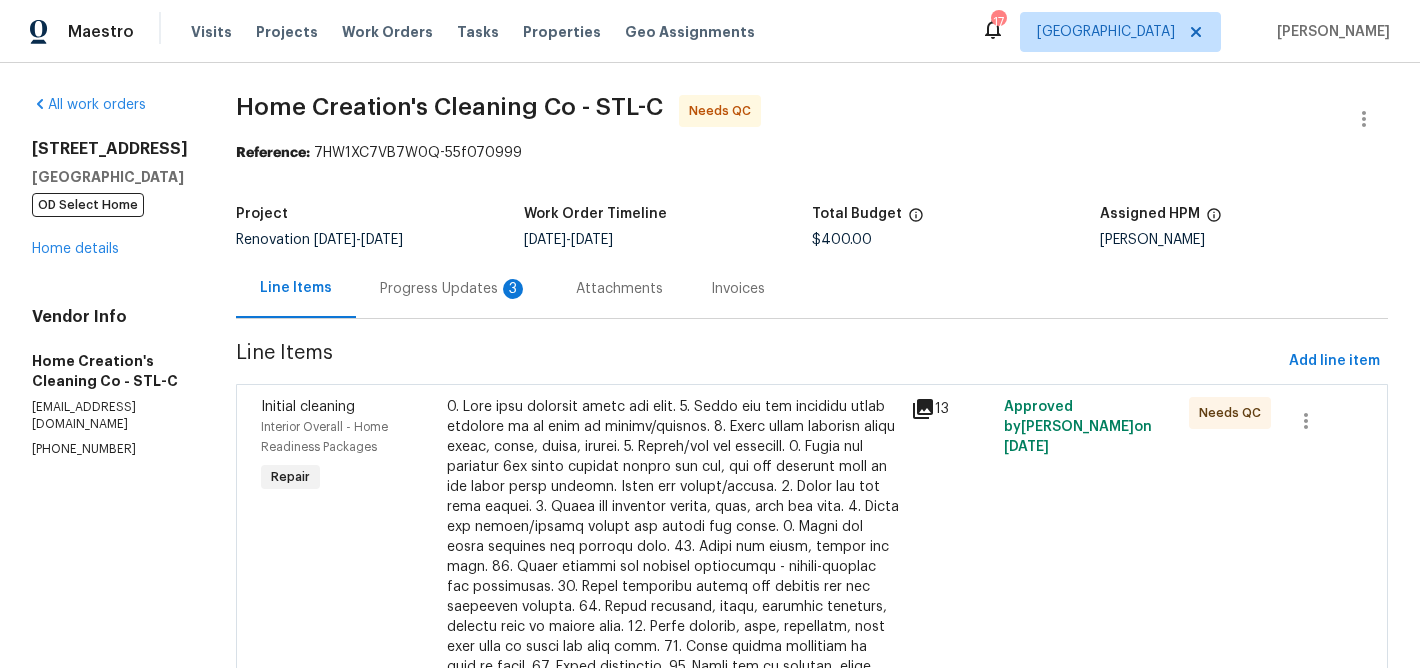 click on "Progress Updates 3" at bounding box center [454, 289] 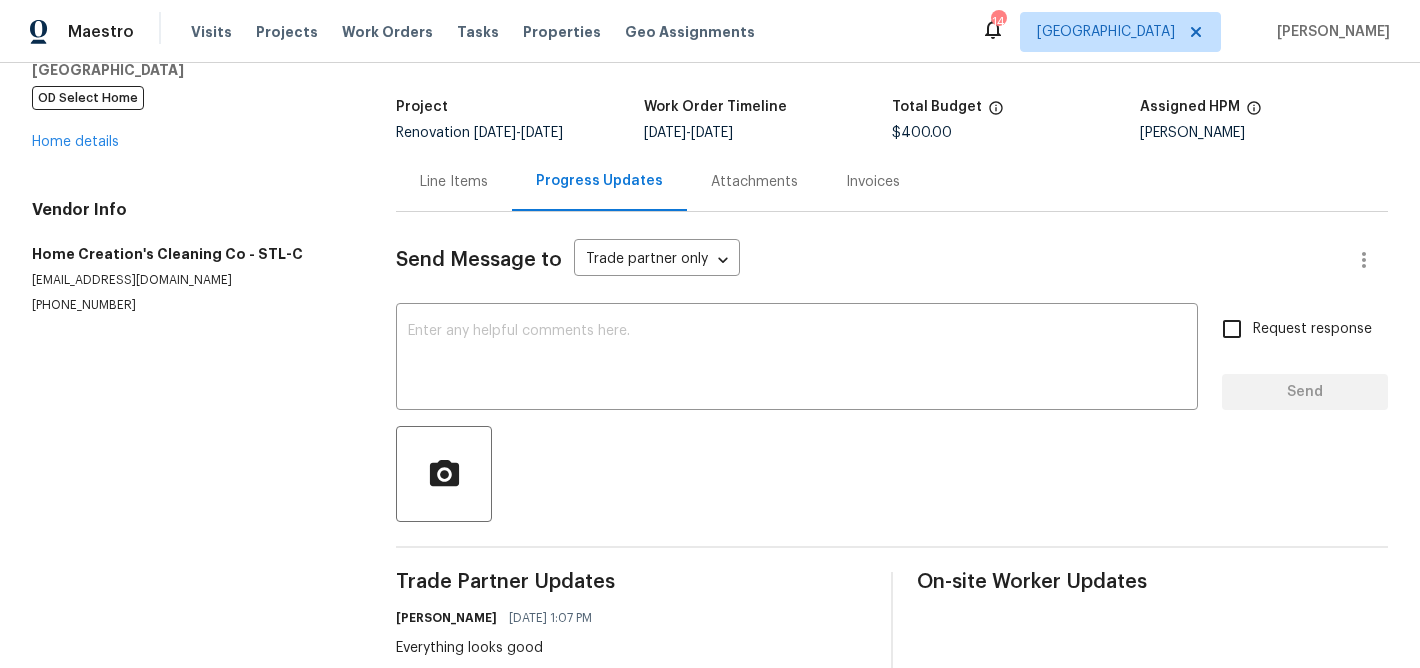 scroll, scrollTop: 0, scrollLeft: 0, axis: both 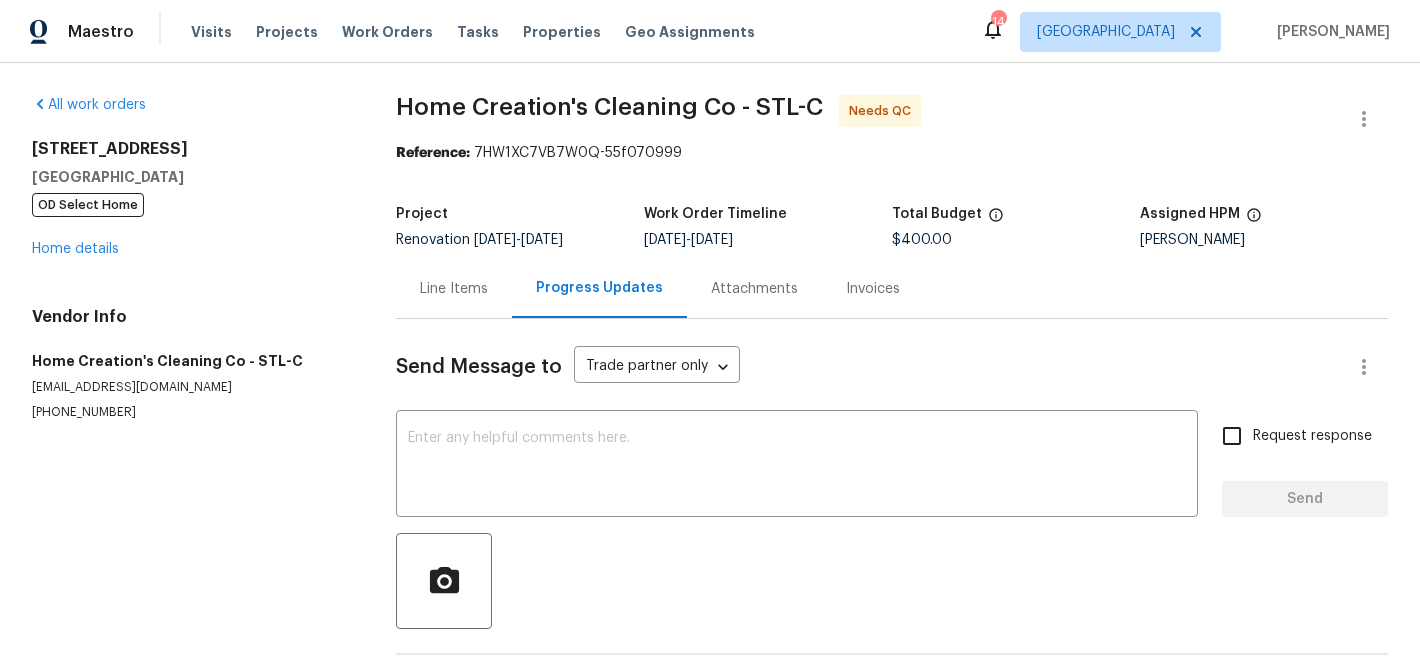 click on "Line Items" at bounding box center [454, 289] 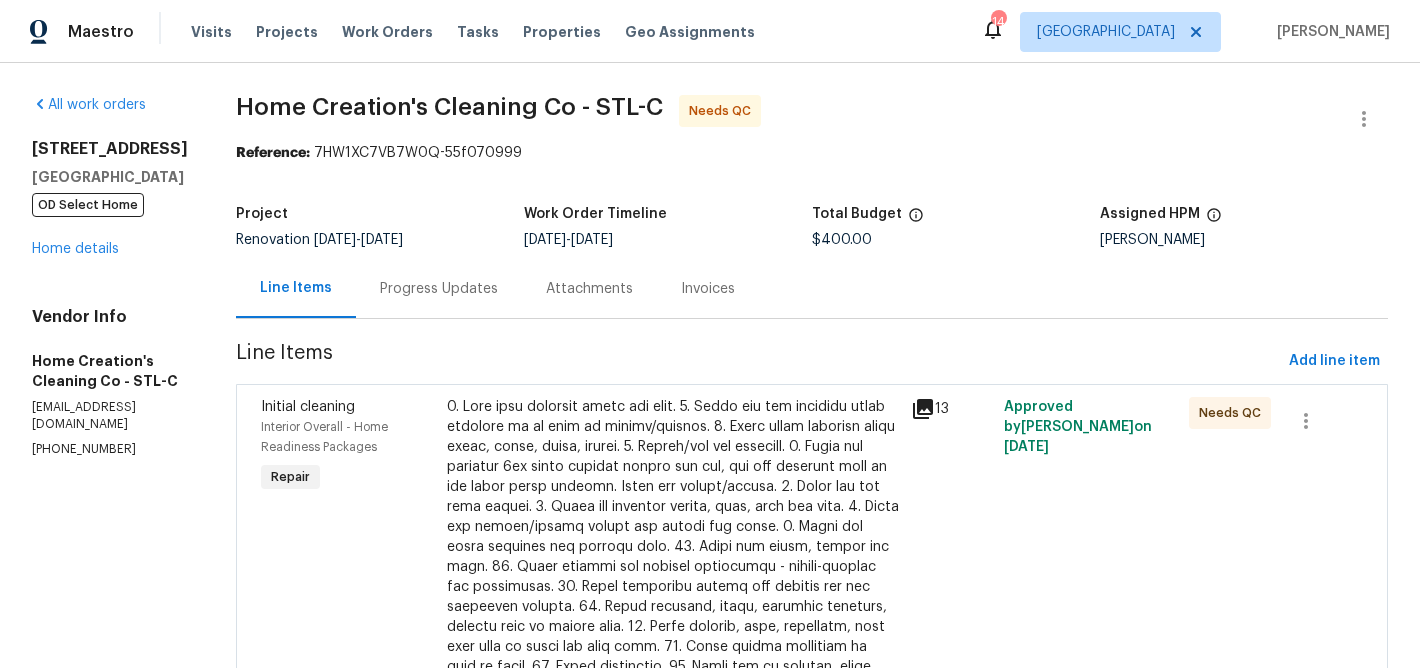 click at bounding box center [673, 607] 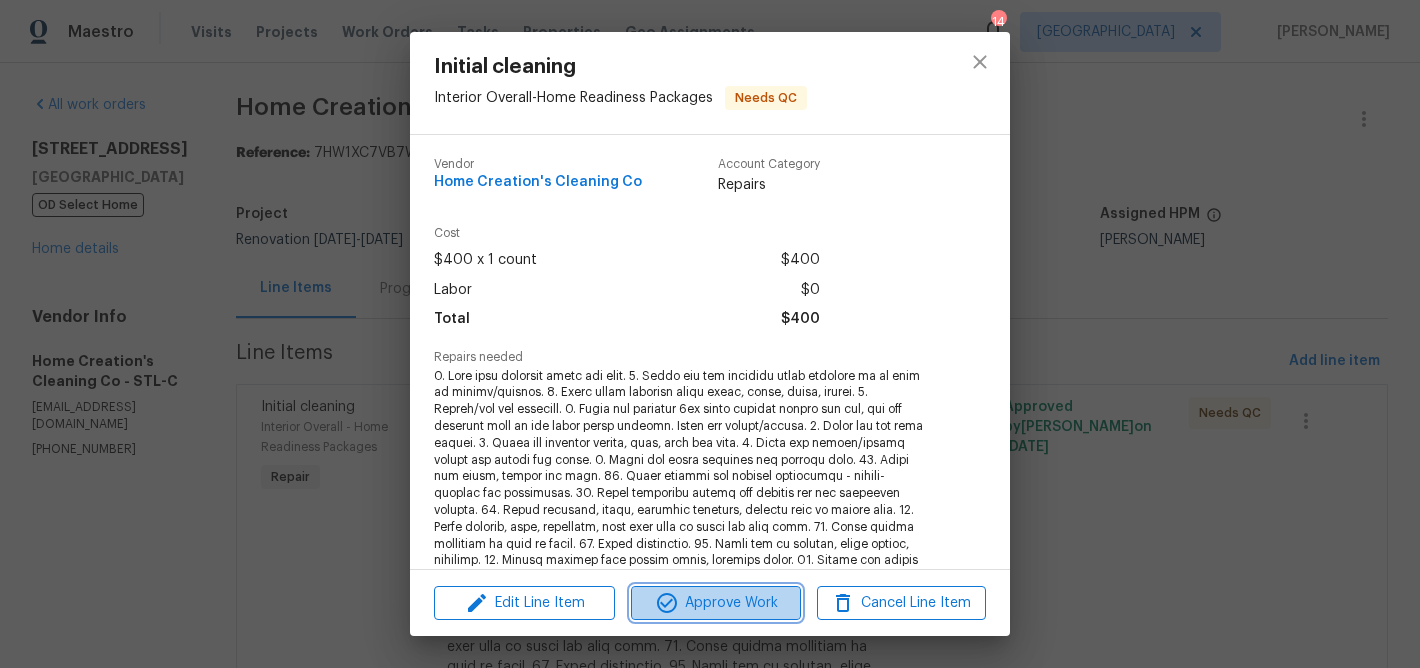 click on "Approve Work" at bounding box center (715, 603) 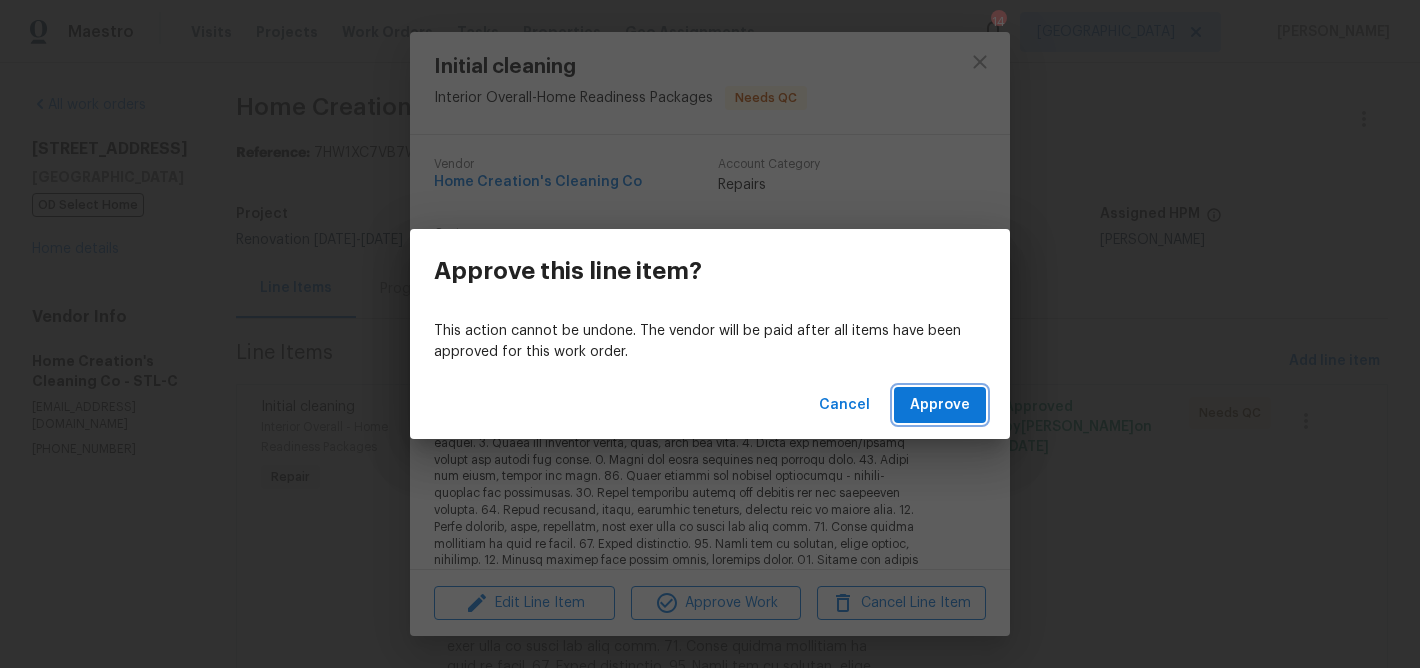 click on "Approve" at bounding box center [940, 405] 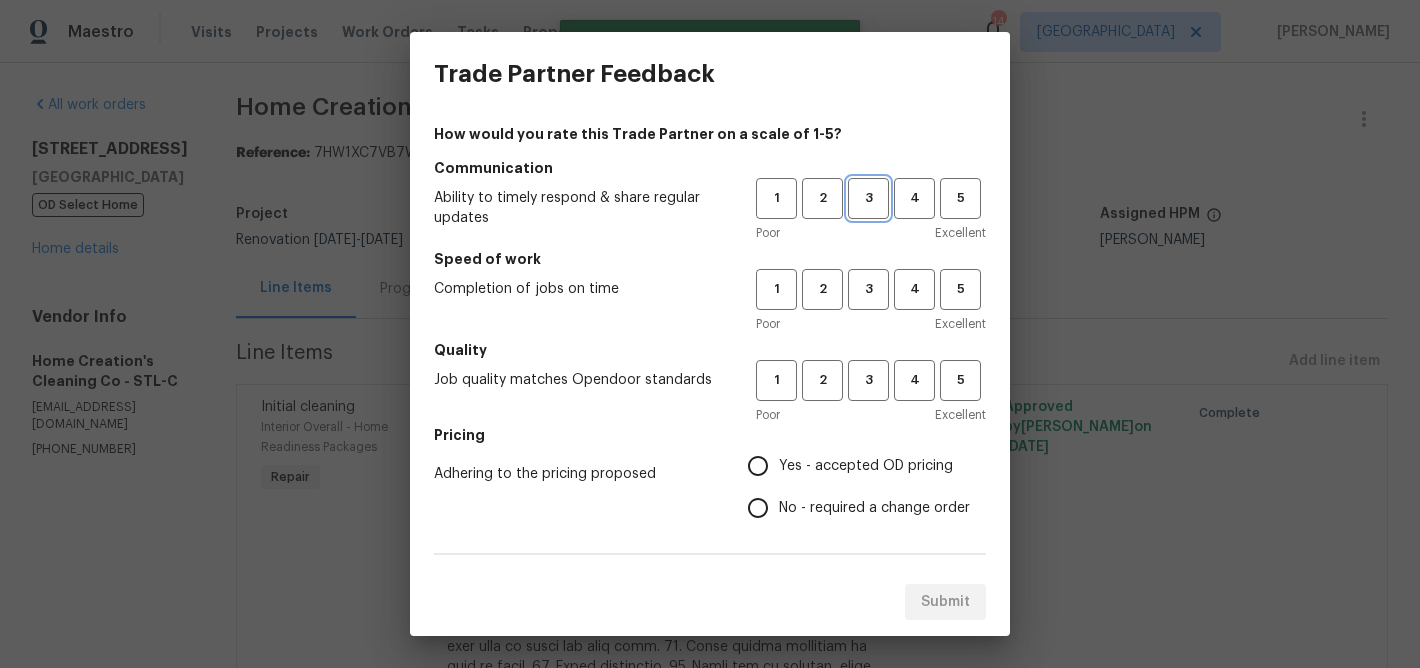 click on "3" at bounding box center [868, 198] 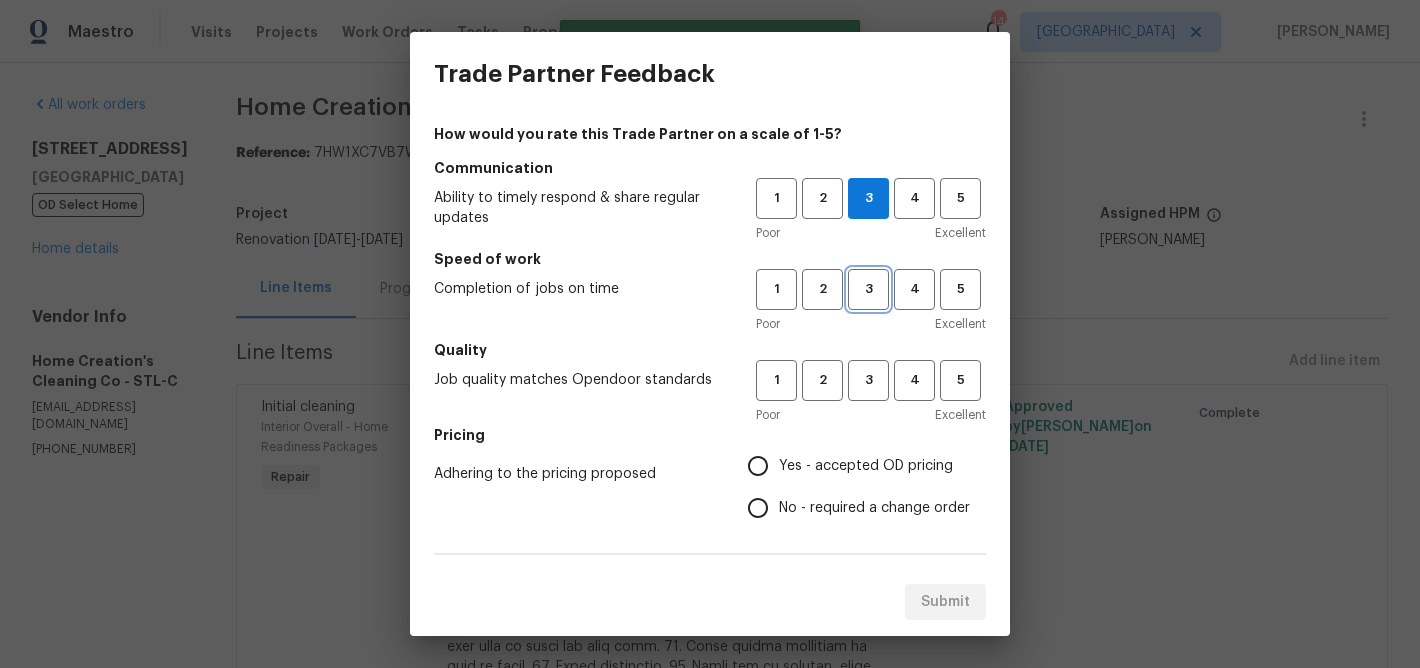 click on "3" at bounding box center [868, 289] 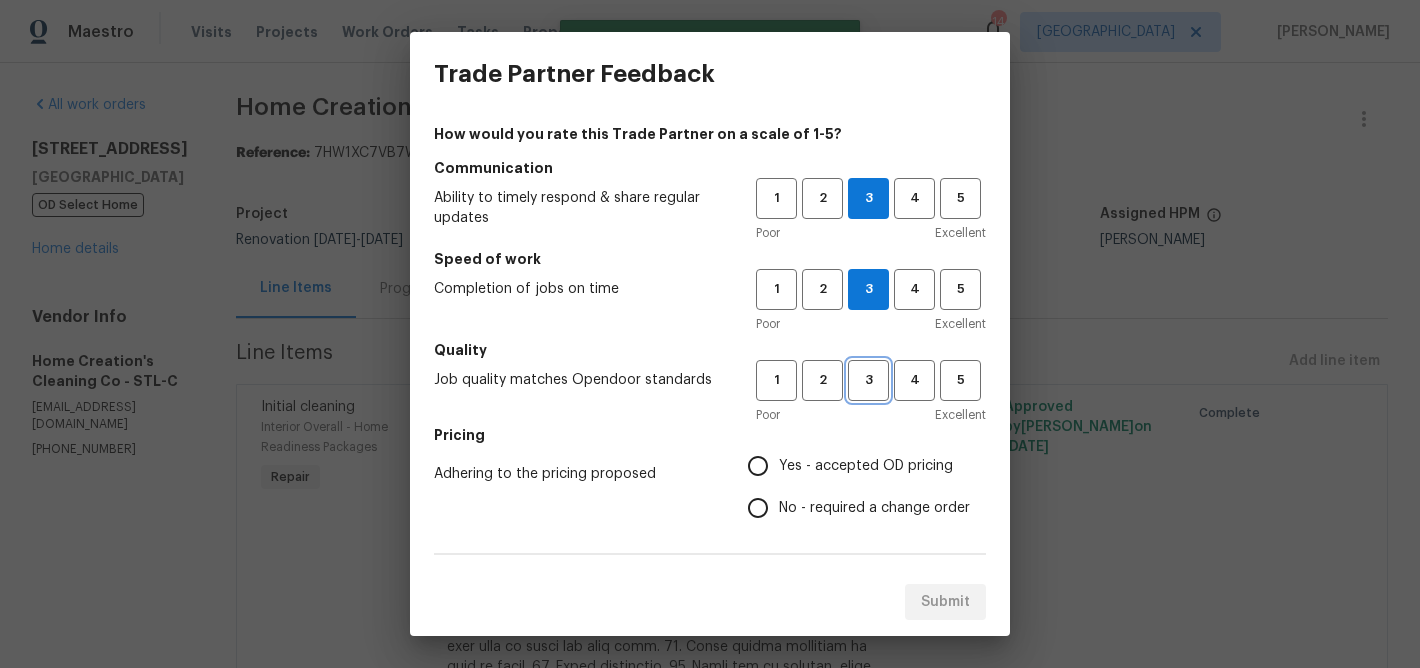 click on "3" at bounding box center [868, 380] 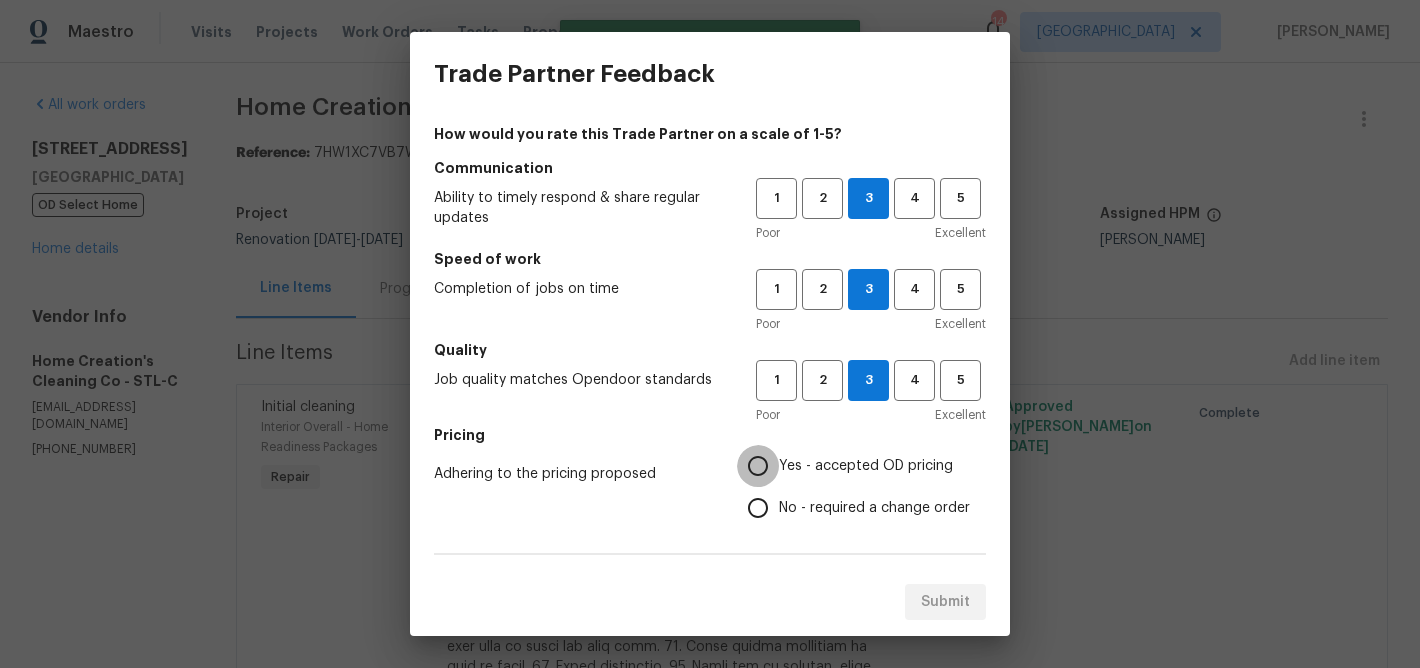 click on "Yes - accepted OD pricing" at bounding box center (758, 466) 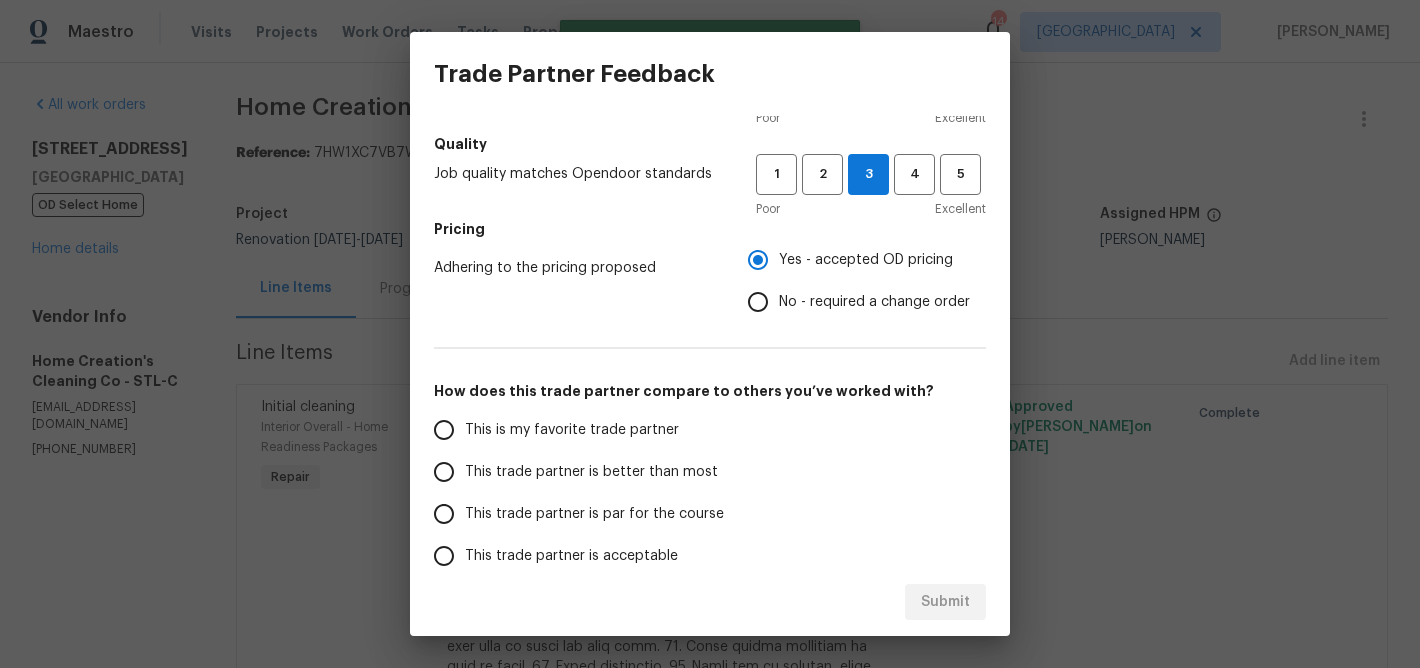 scroll, scrollTop: 225, scrollLeft: 0, axis: vertical 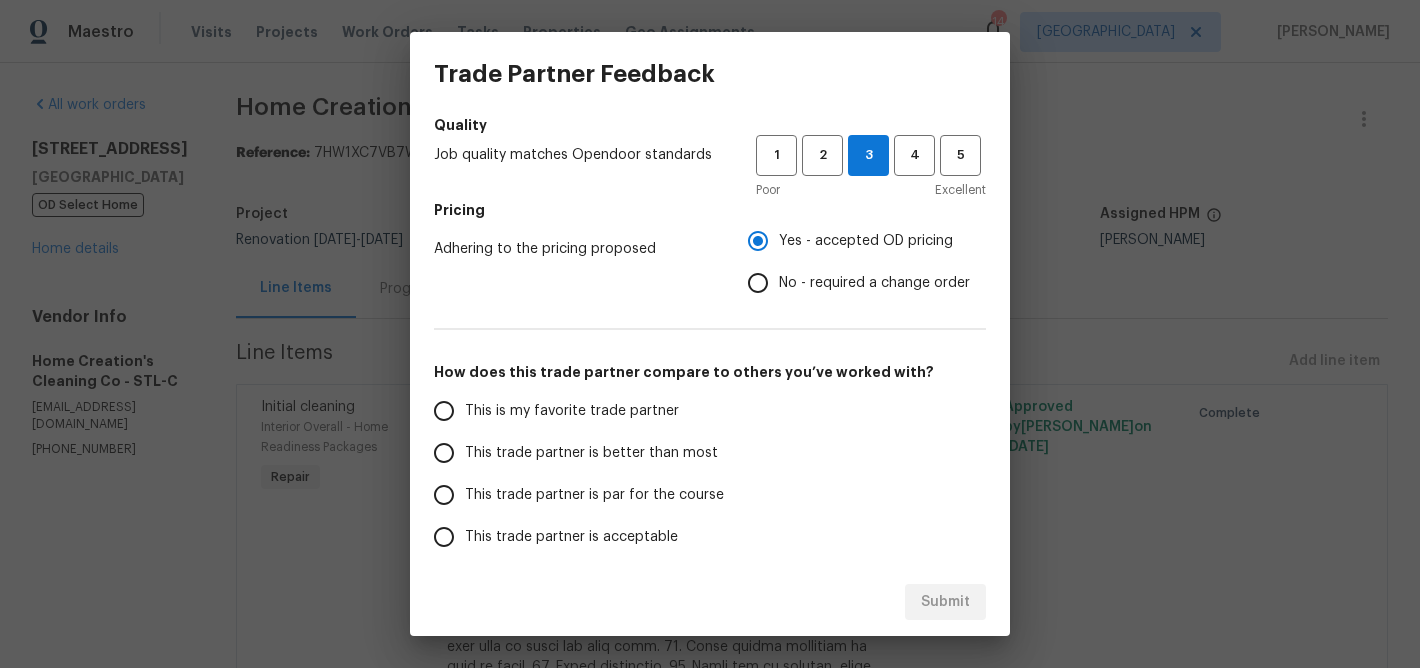 click on "This trade partner is better than most" at bounding box center [444, 453] 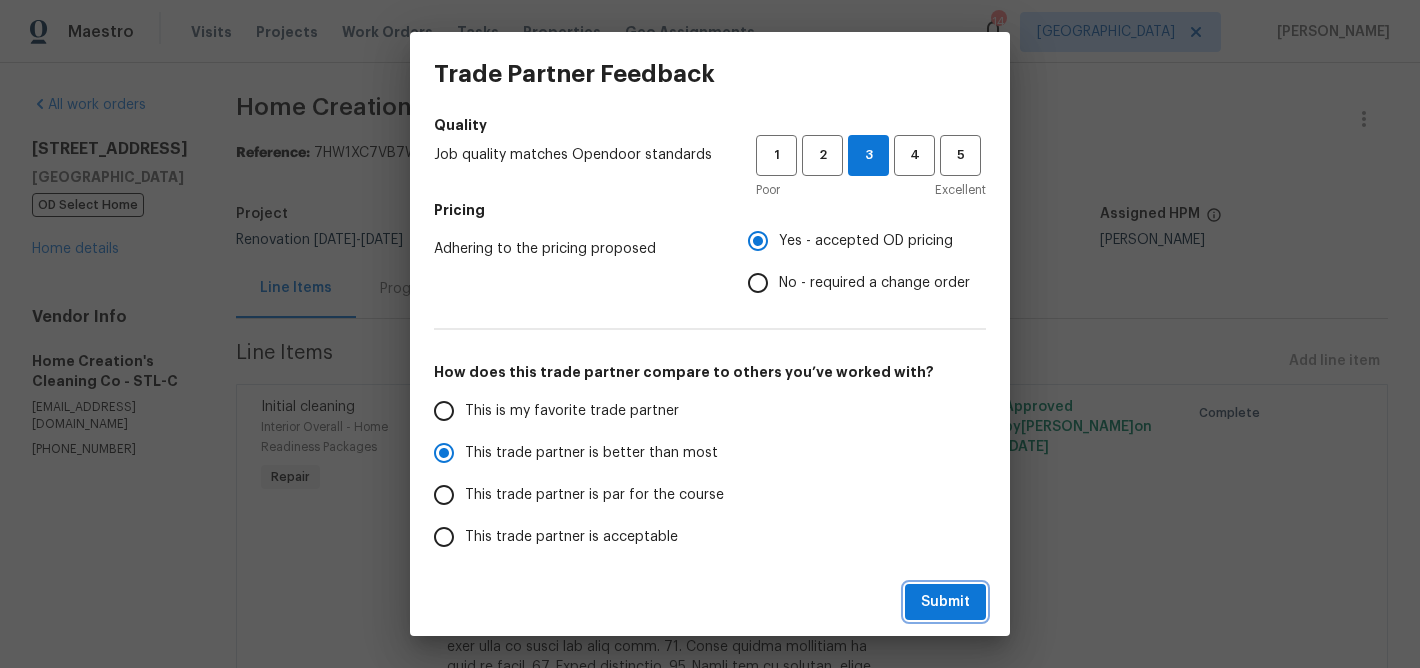 click on "Submit" at bounding box center (945, 602) 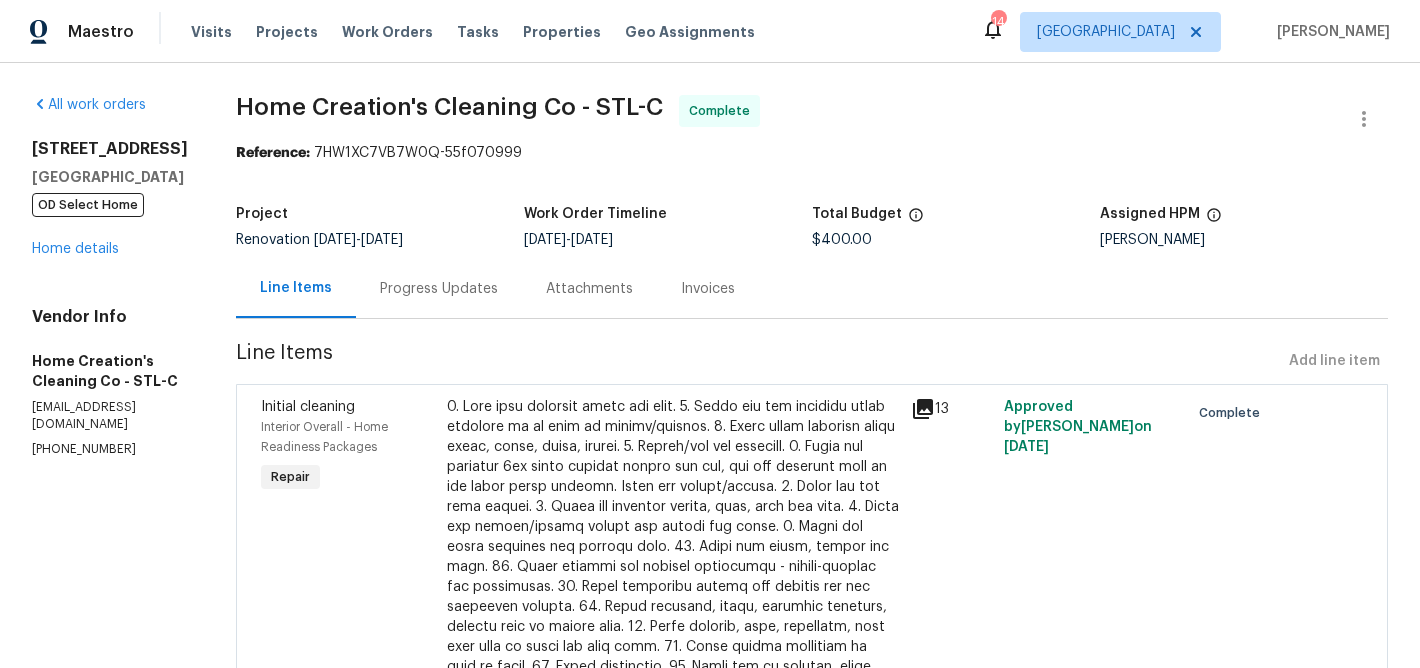 radio on "false" 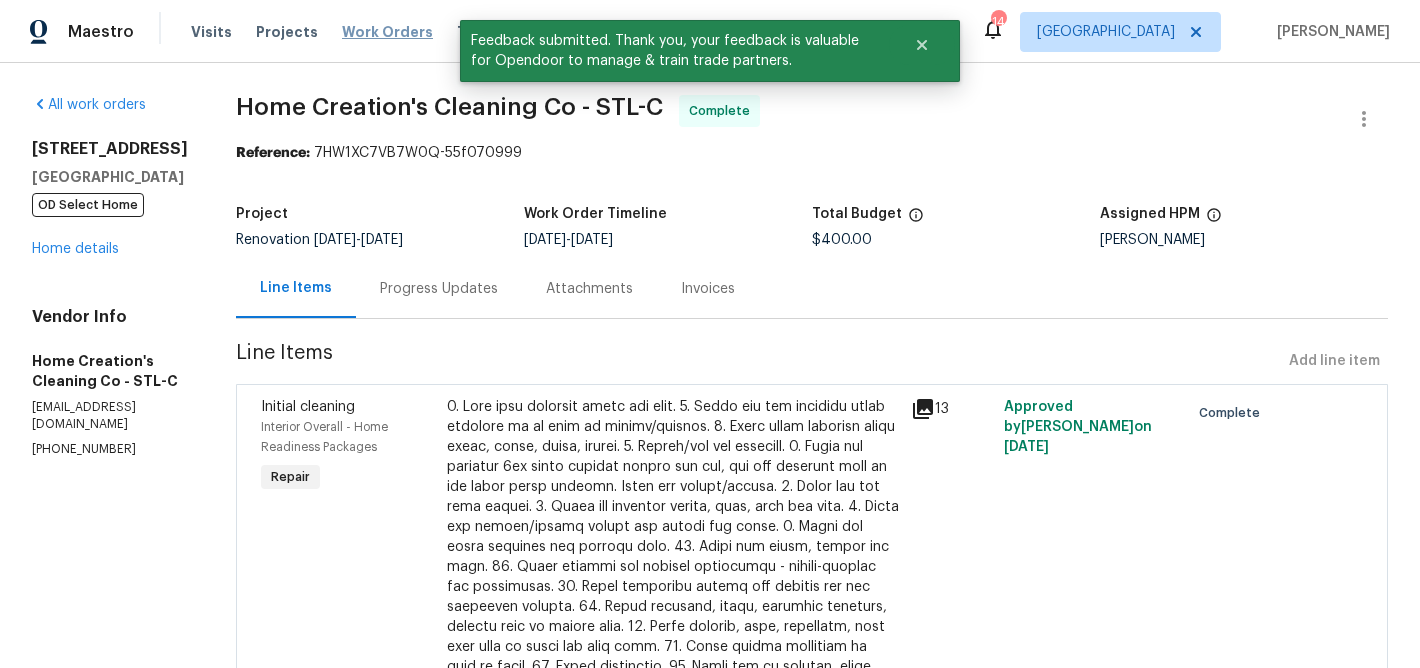 click on "Work Orders" at bounding box center [387, 32] 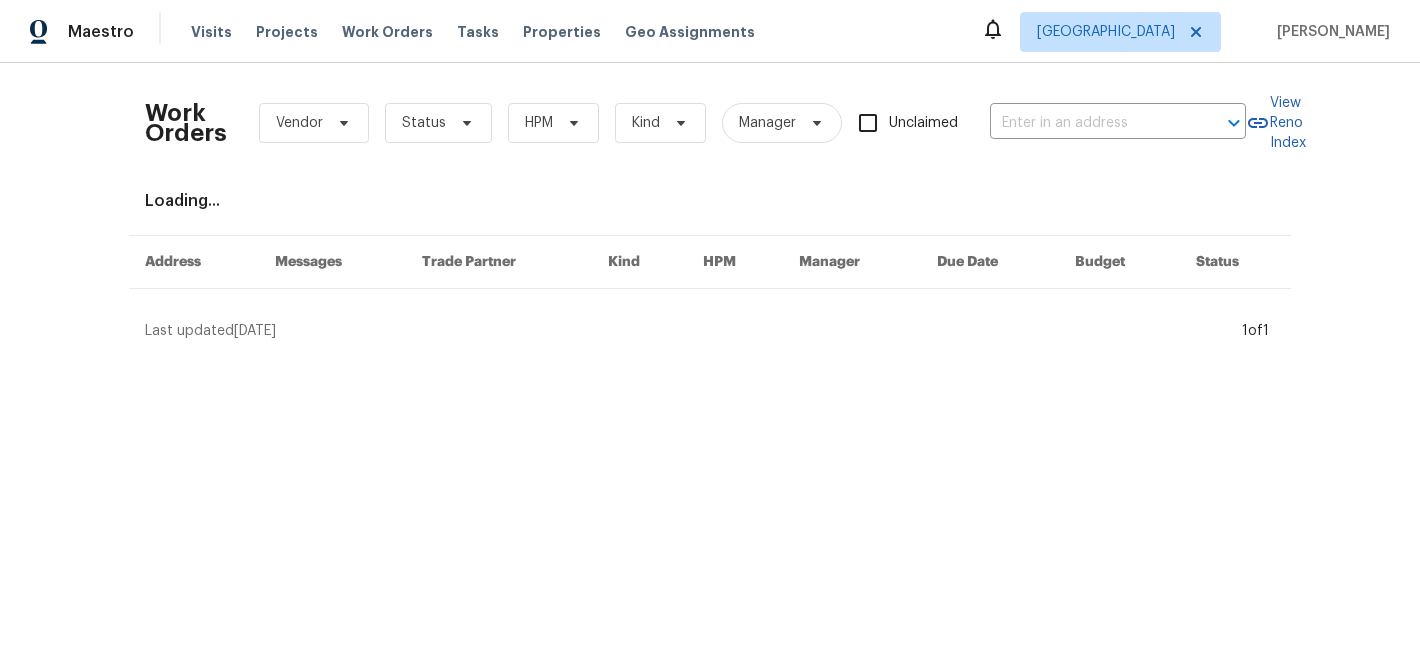 scroll, scrollTop: 0, scrollLeft: 0, axis: both 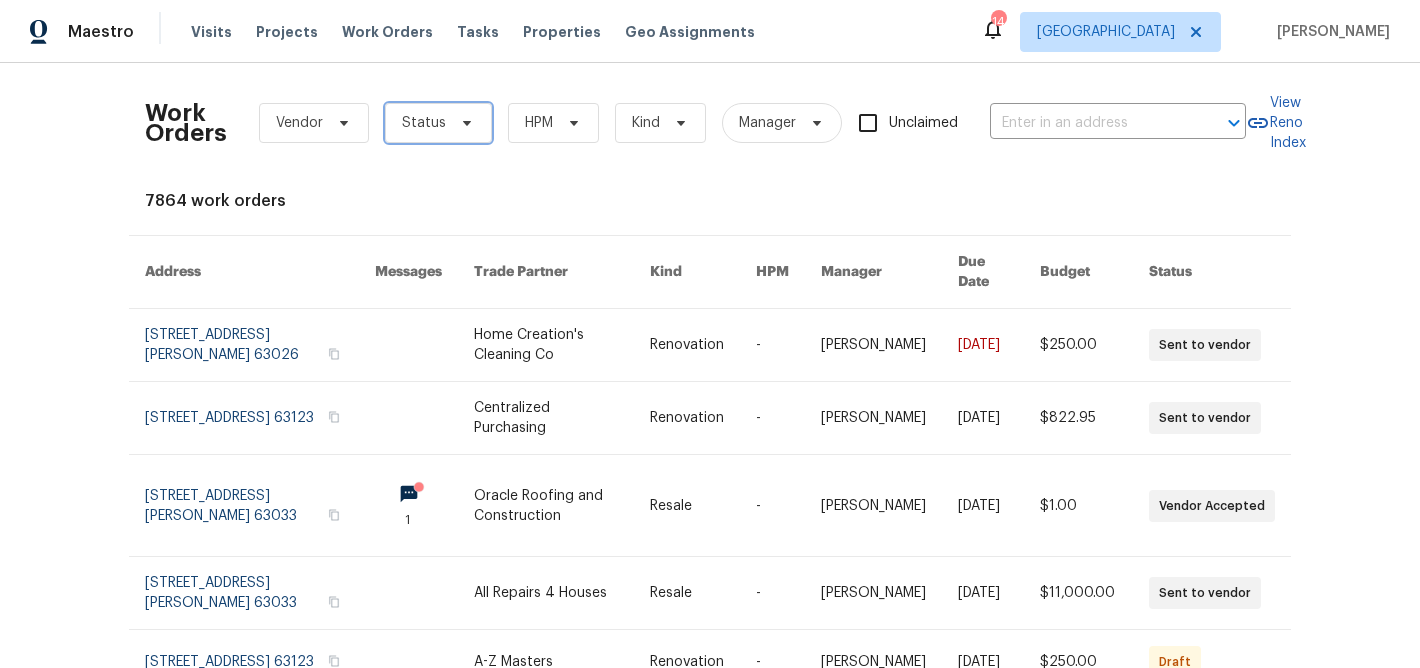 click 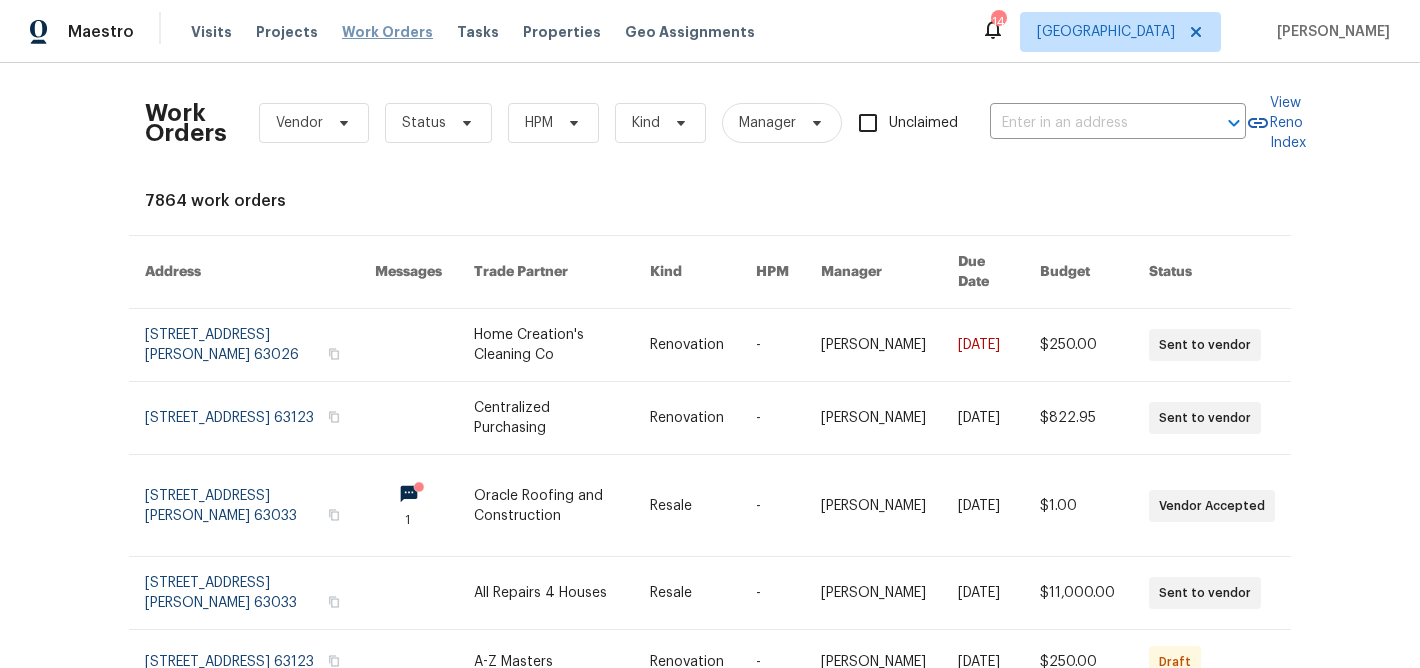 click on "Work Orders" at bounding box center (387, 32) 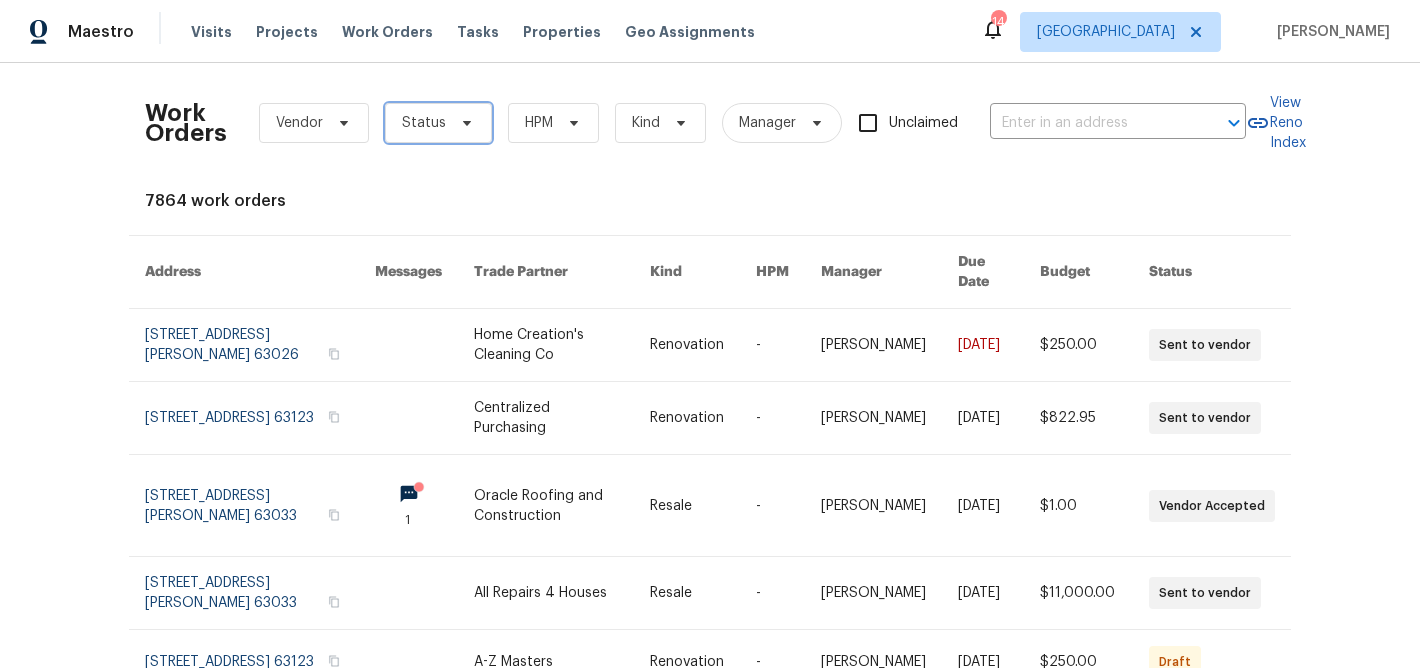 click 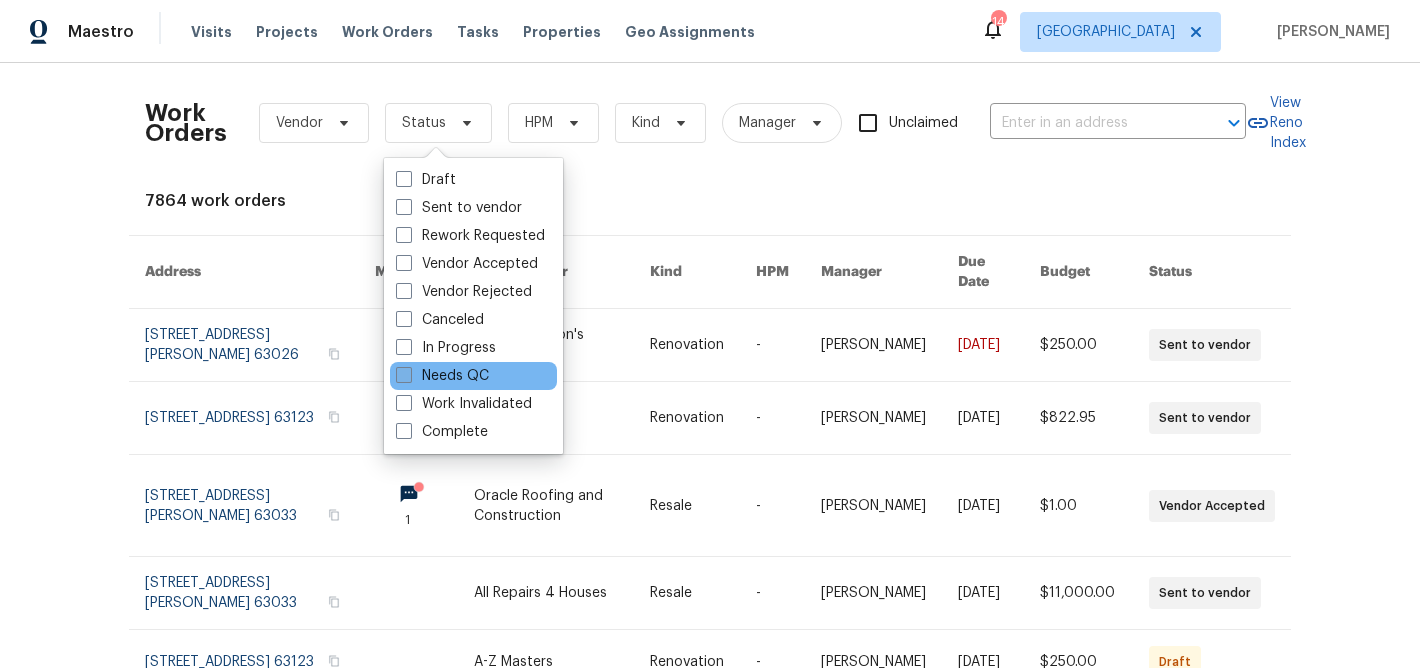 click at bounding box center (404, 375) 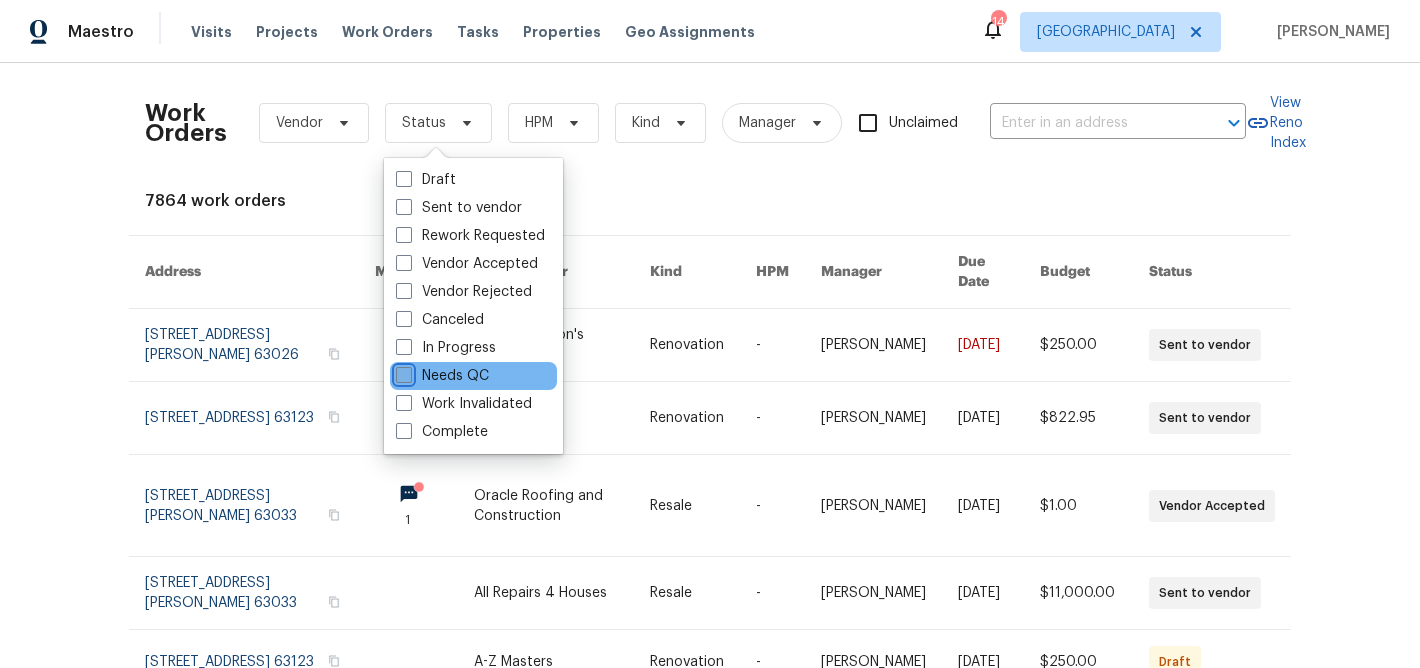 click on "Needs QC" at bounding box center (402, 372) 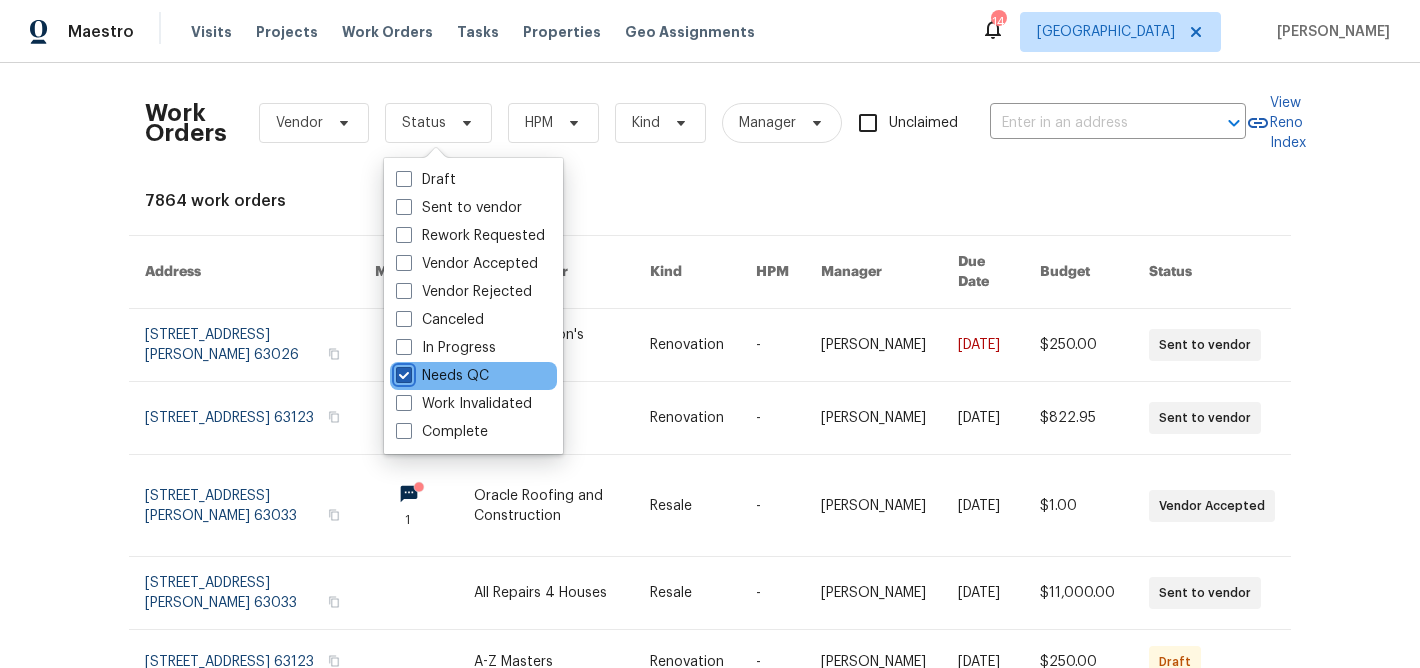 checkbox on "true" 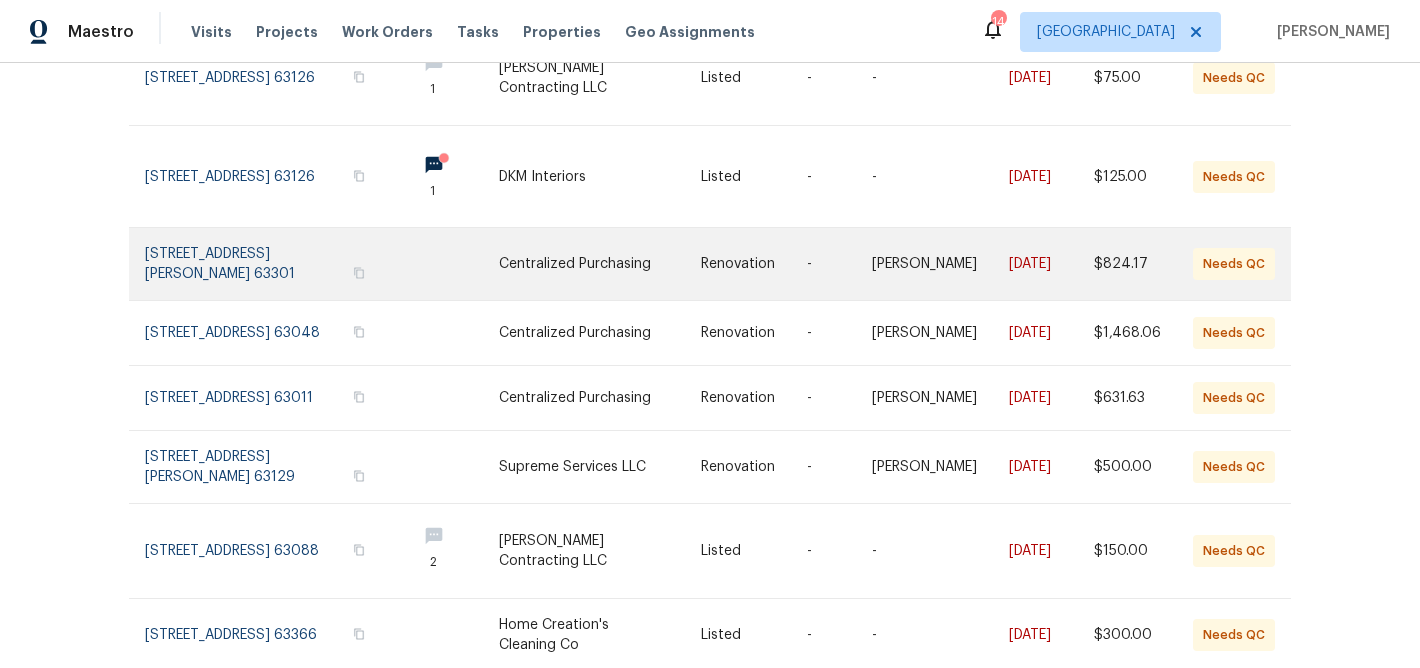 scroll, scrollTop: 512, scrollLeft: 0, axis: vertical 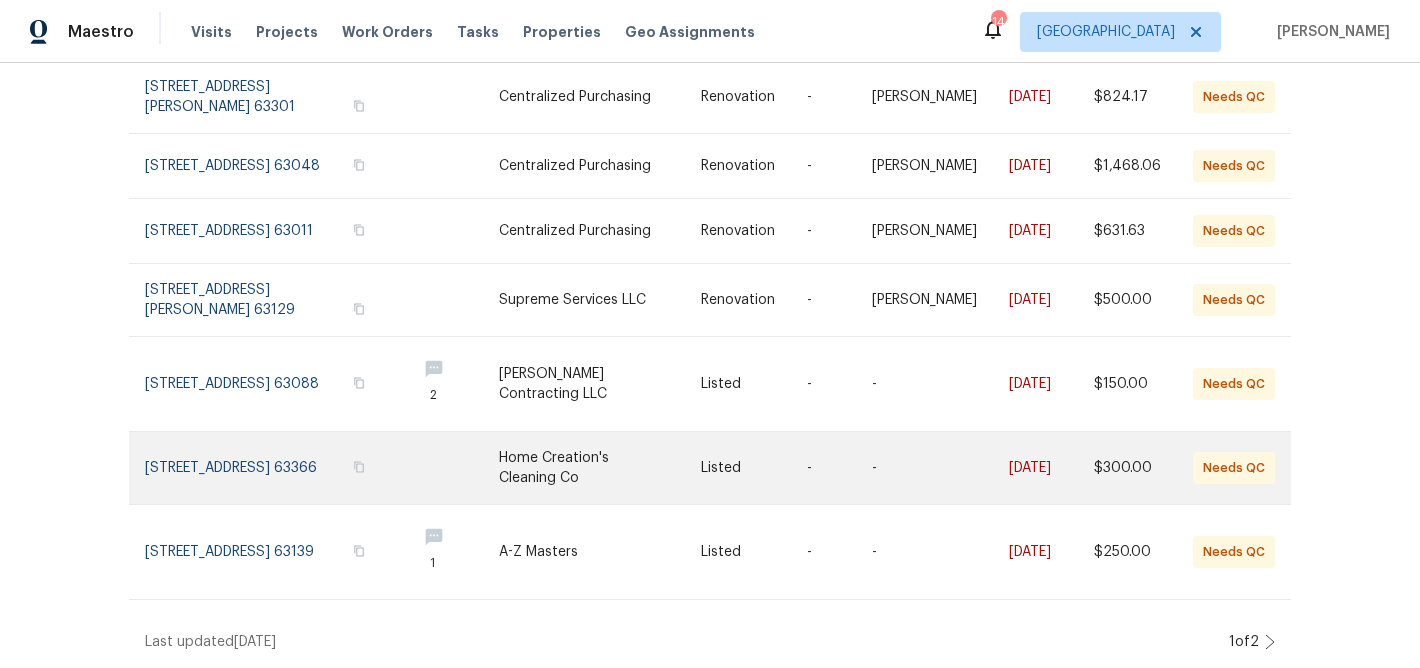 click at bounding box center (600, 468) 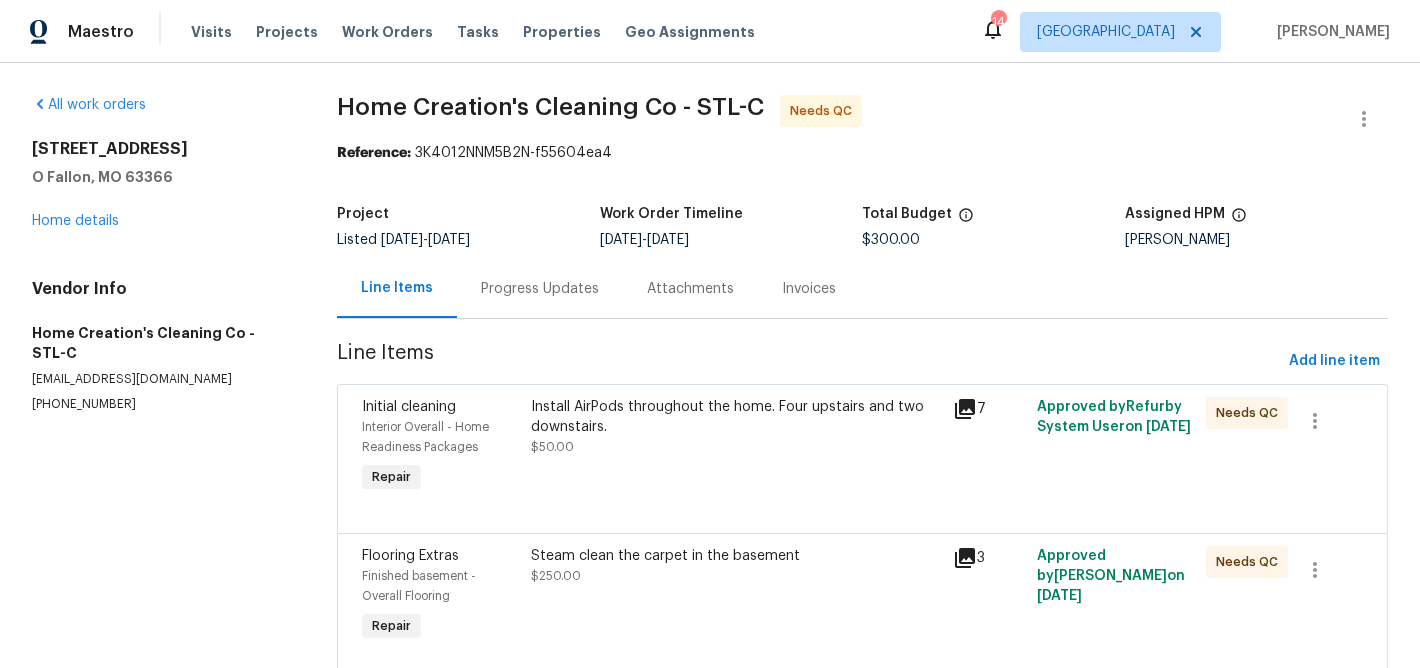 click on "Install AirPods throughout the home. Four upstairs and two downstairs." at bounding box center (736, 417) 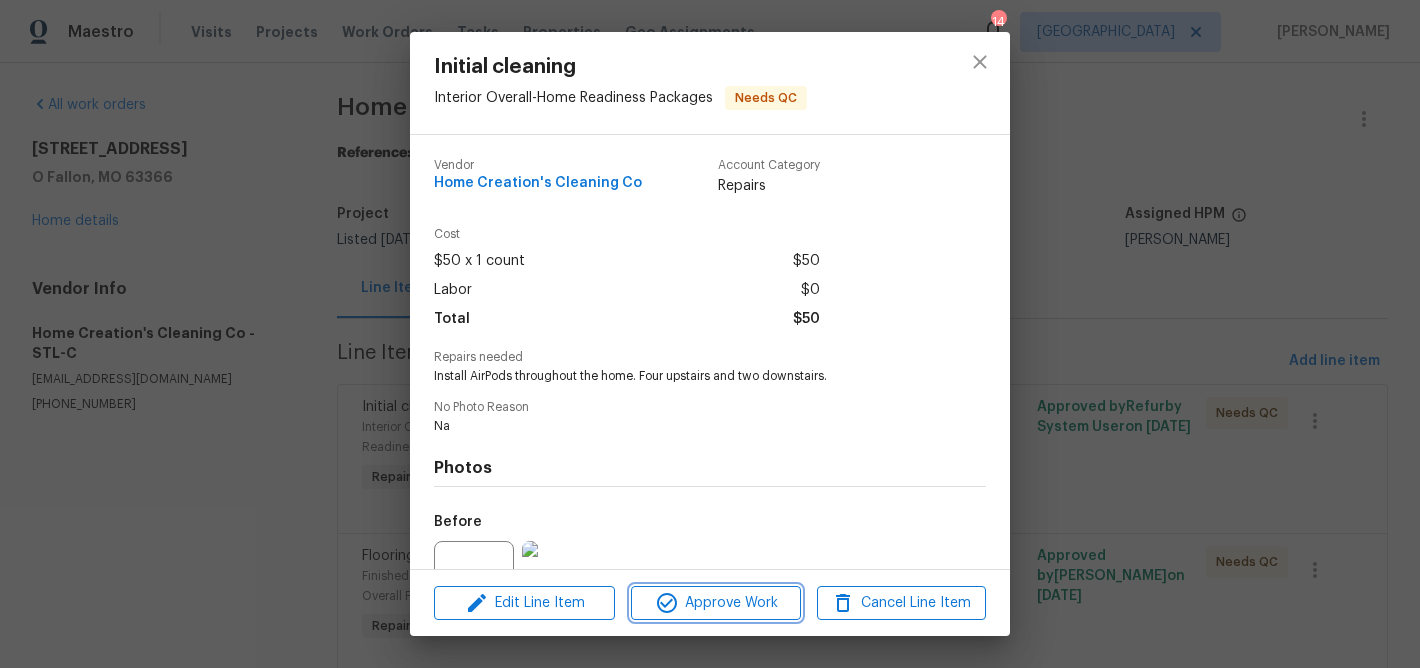 click on "Approve Work" at bounding box center [715, 603] 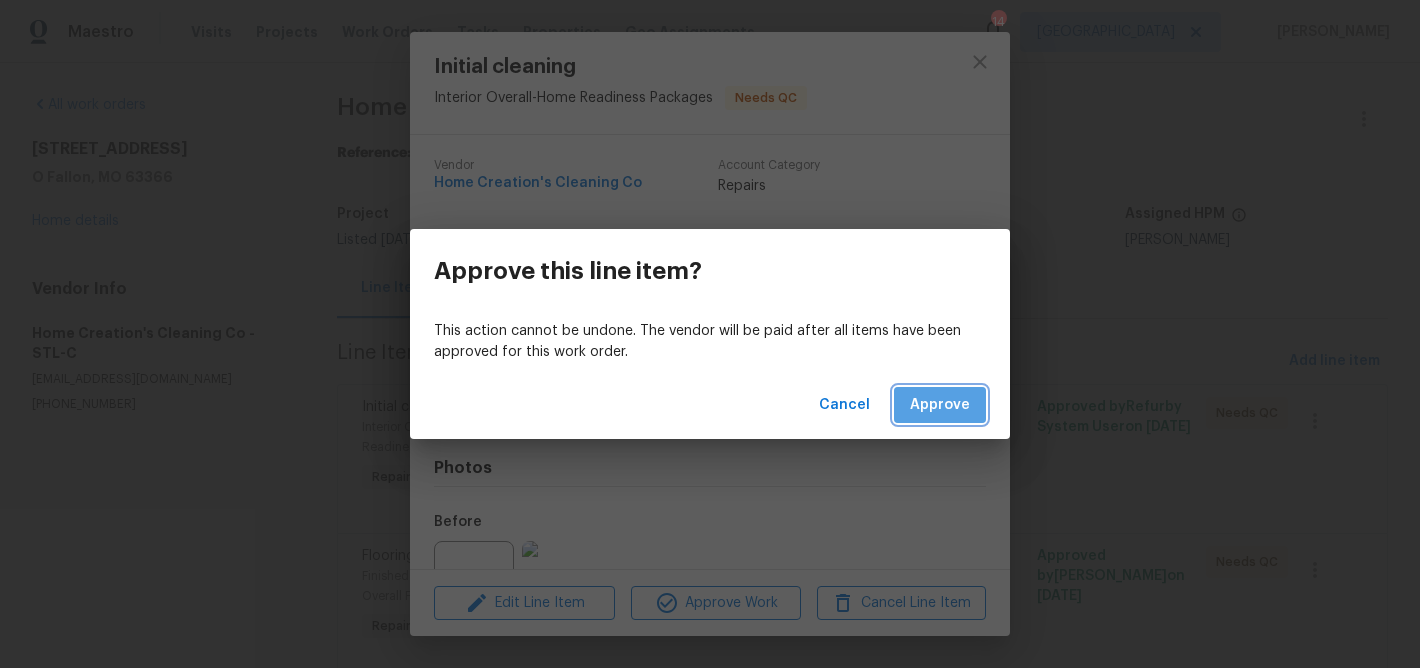 click on "Approve" at bounding box center [940, 405] 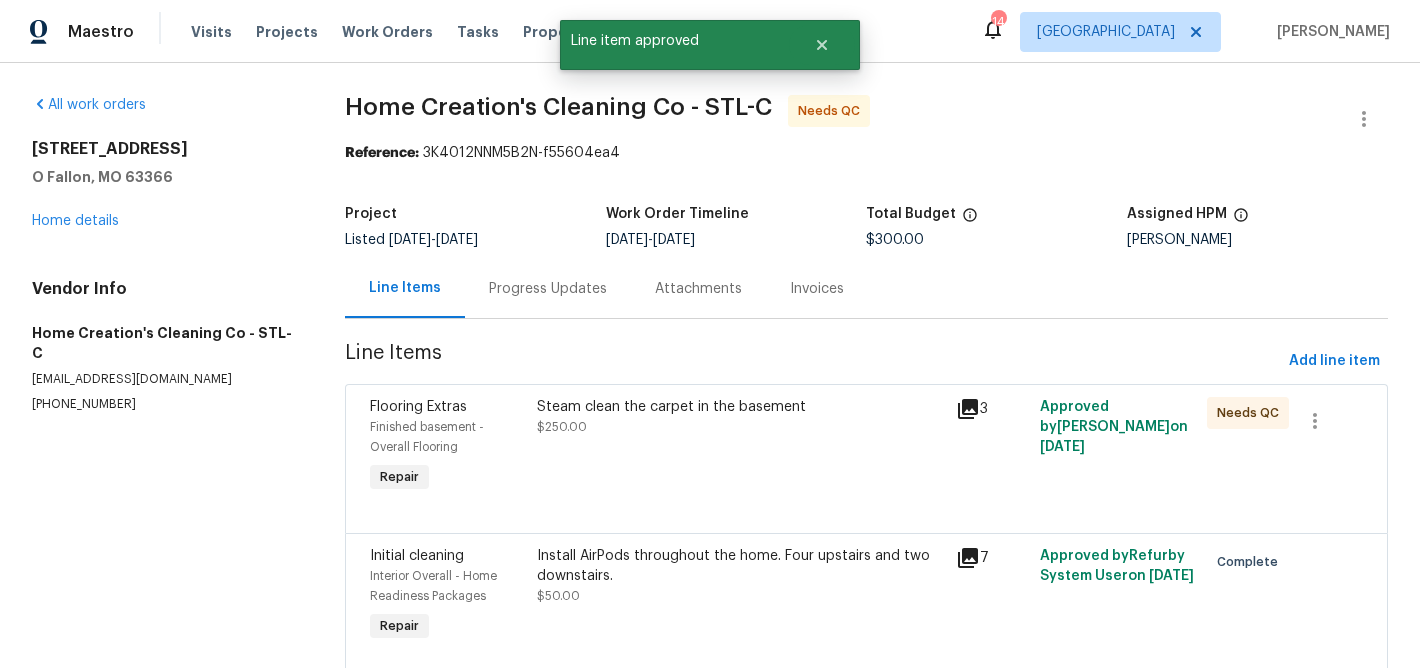click on "Steam clean the carpet in the basement" at bounding box center [740, 407] 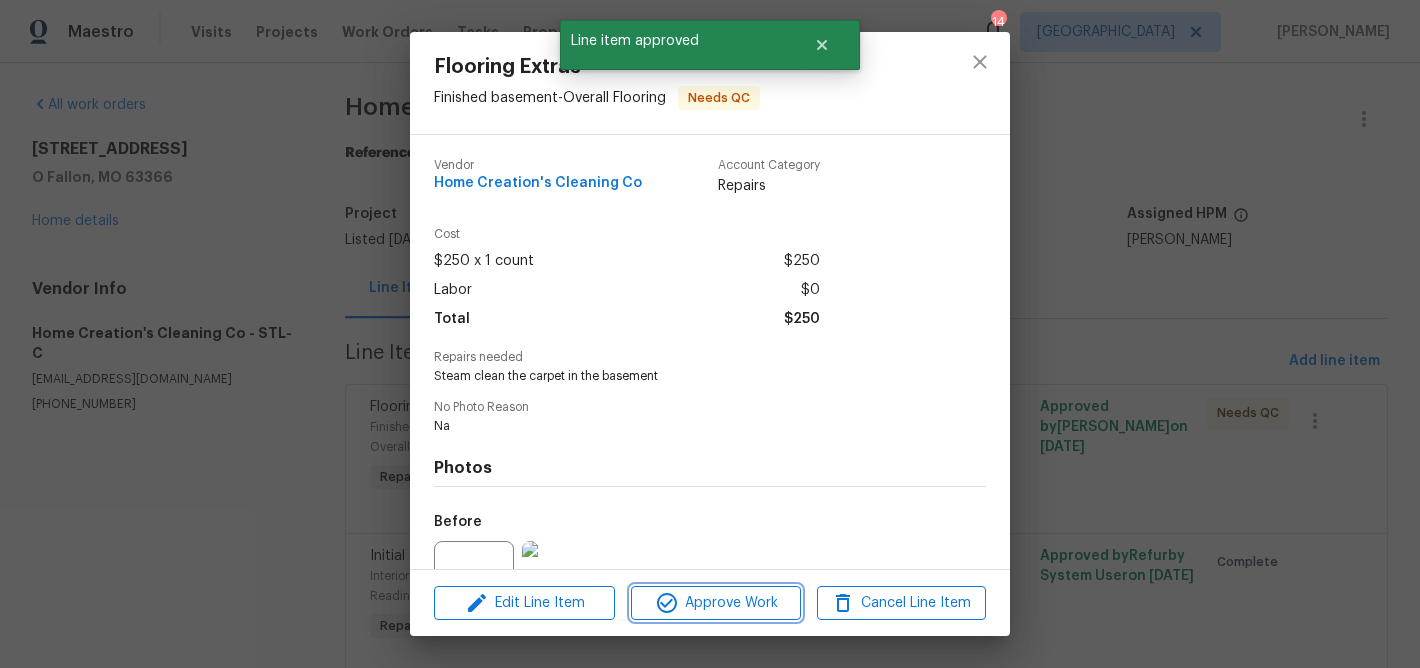 click on "Approve Work" at bounding box center (715, 603) 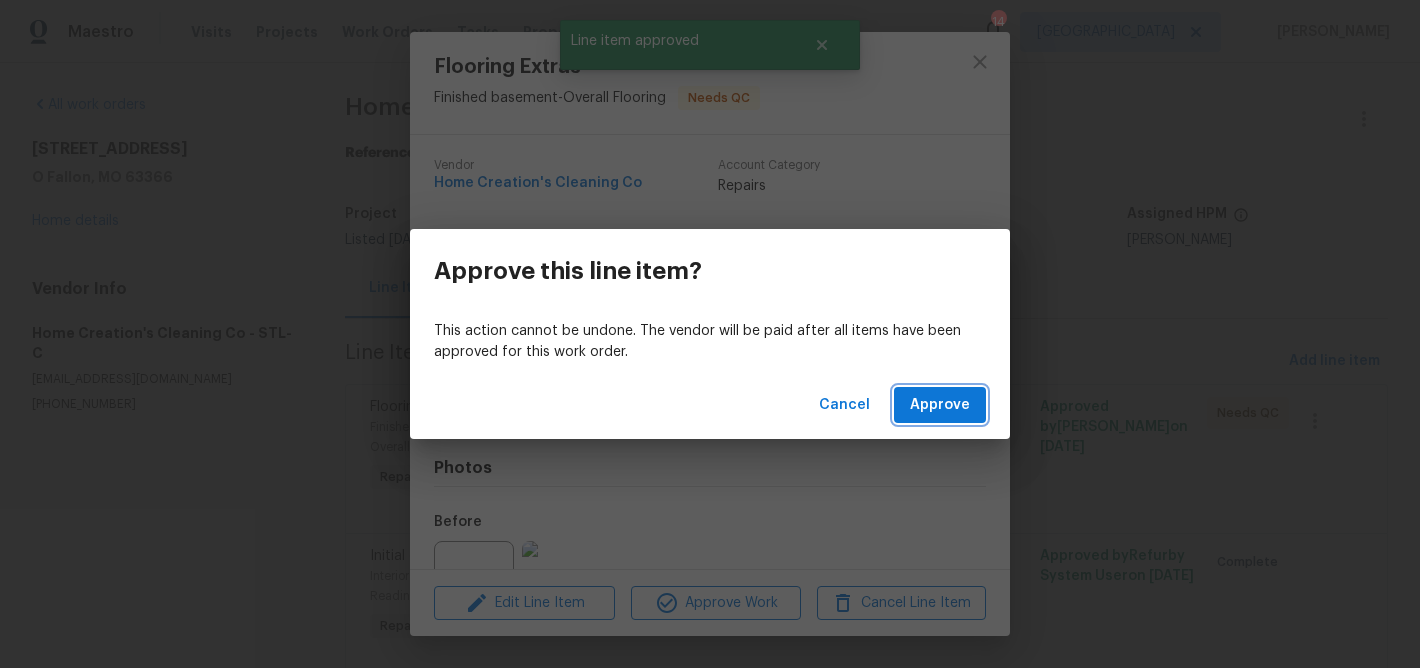 click on "Approve" at bounding box center (940, 405) 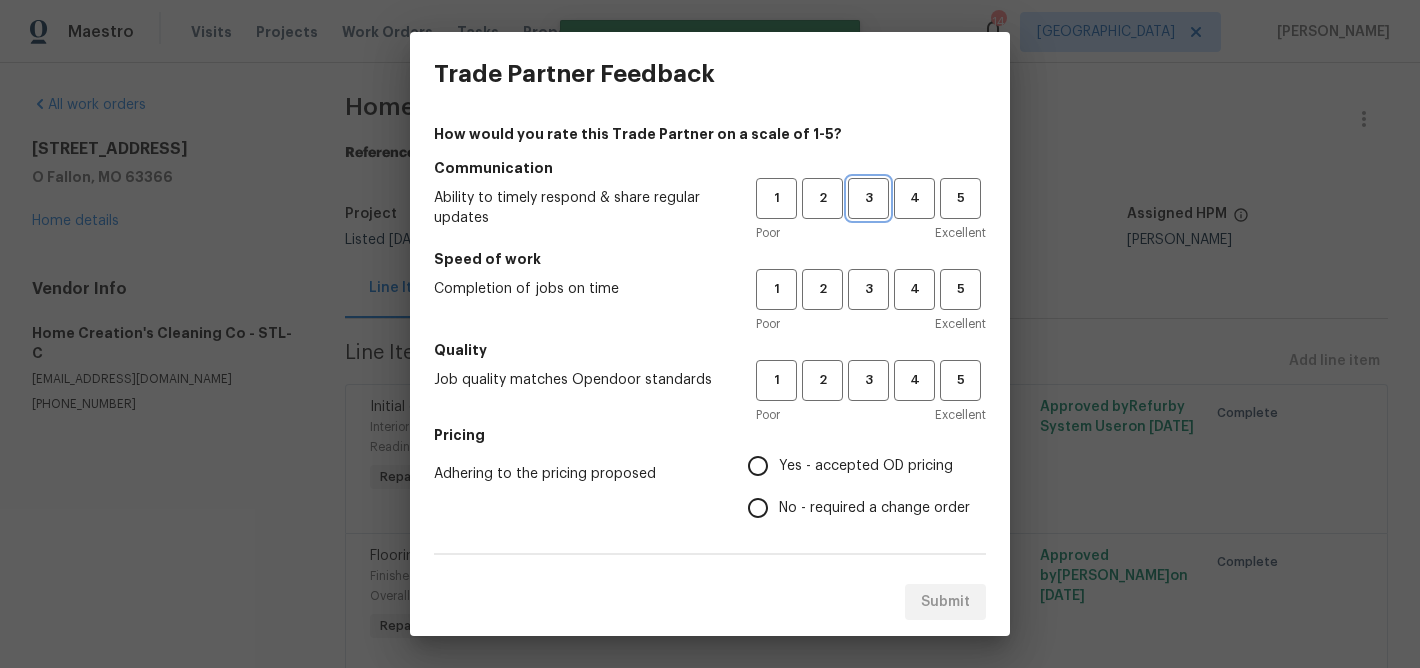 click on "3" at bounding box center [868, 198] 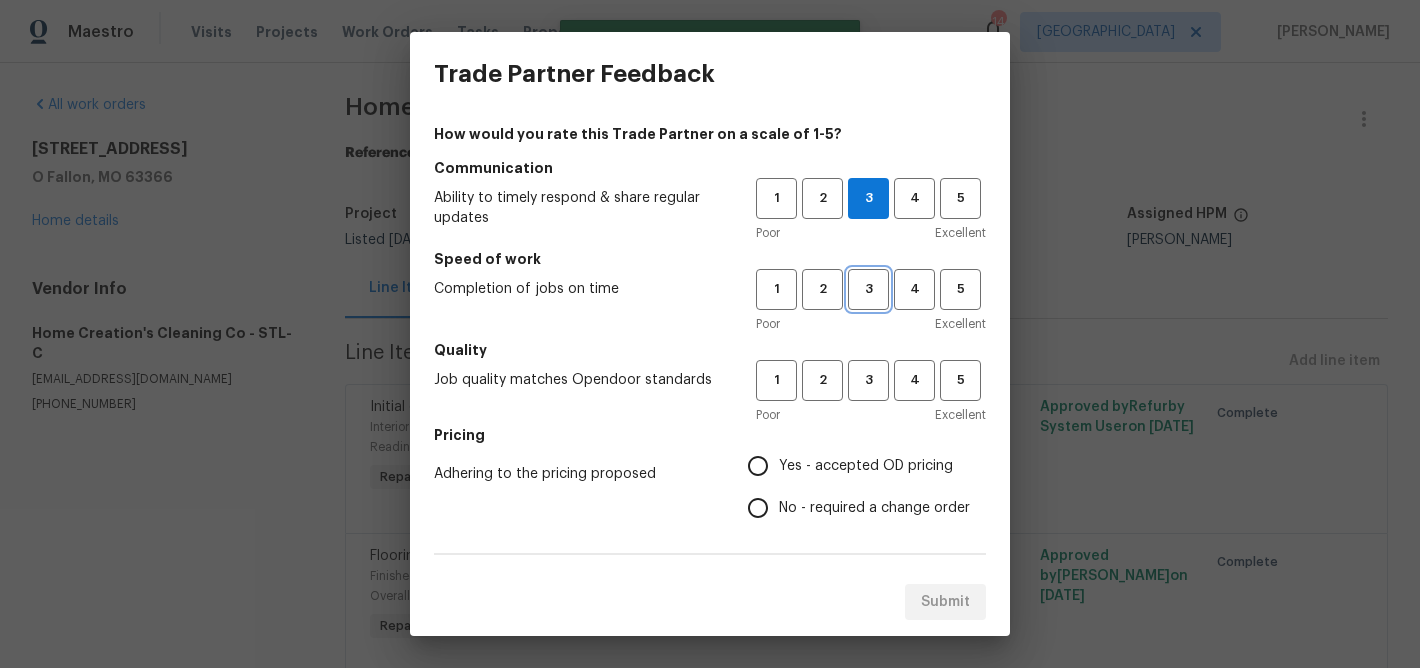 click on "3" at bounding box center (868, 289) 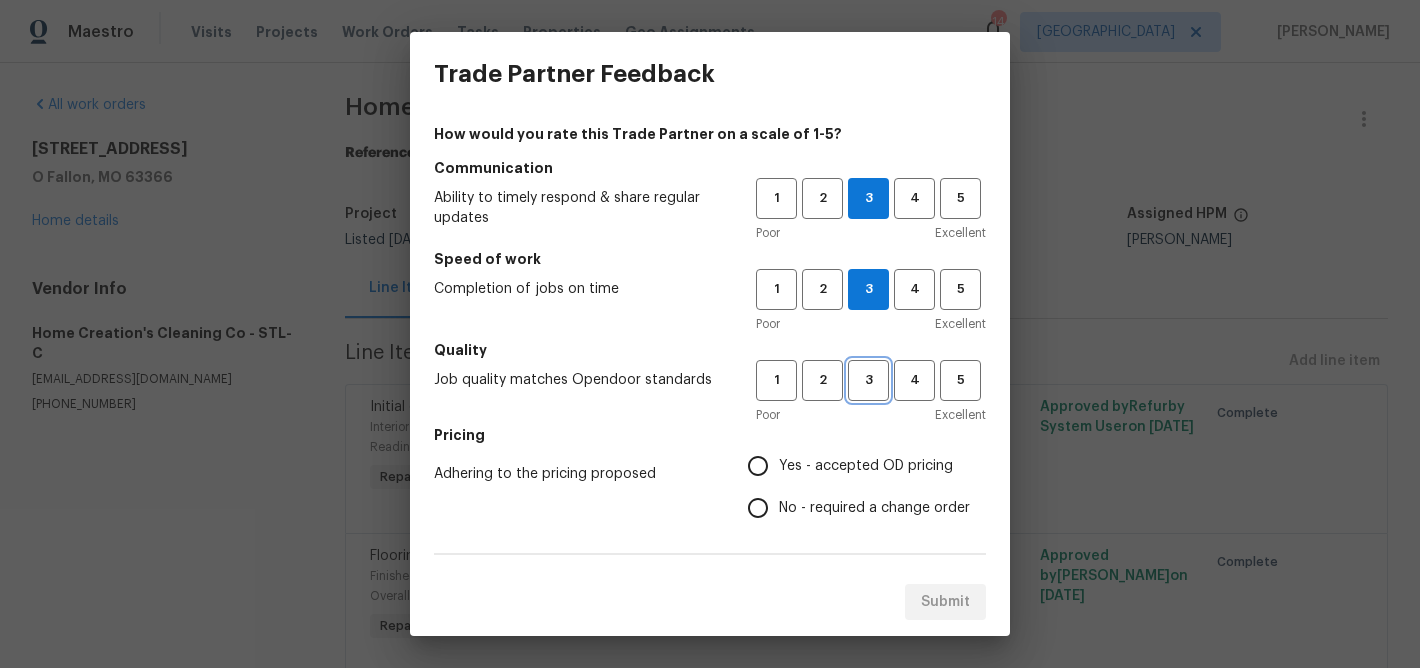 click on "3" at bounding box center [868, 380] 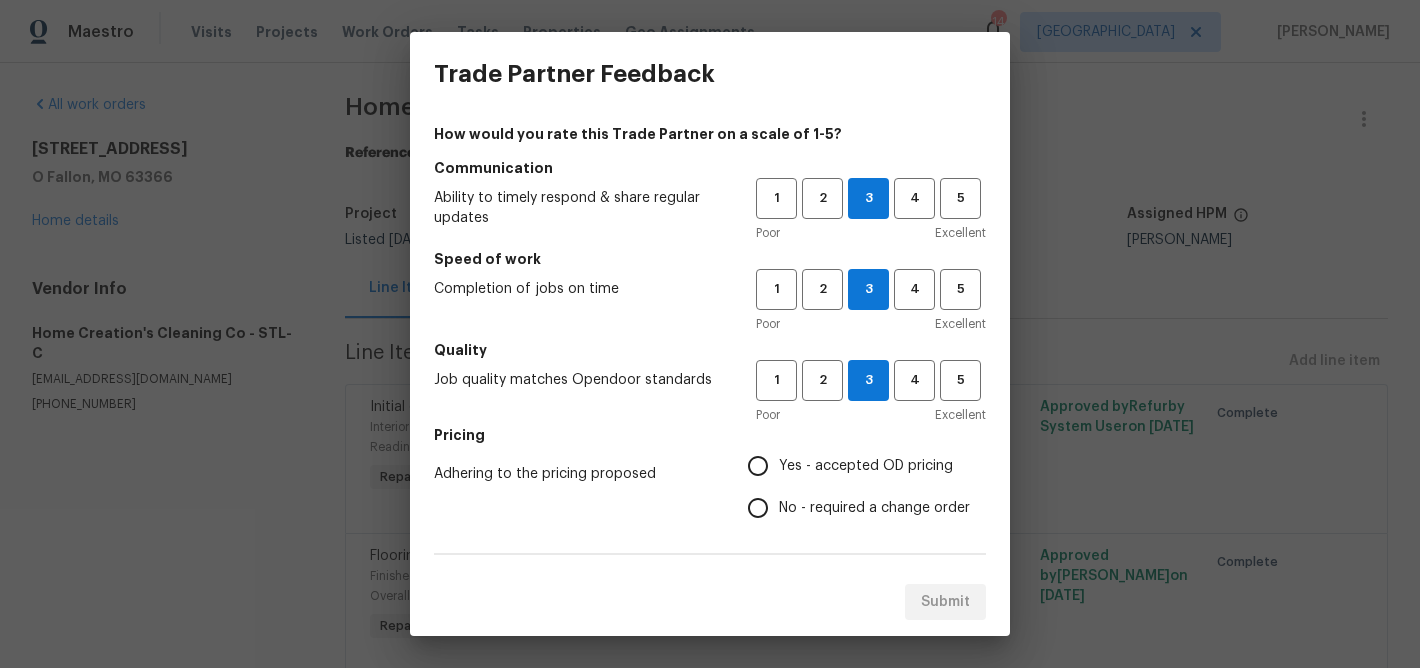 click on "Yes - accepted OD pricing" at bounding box center (758, 466) 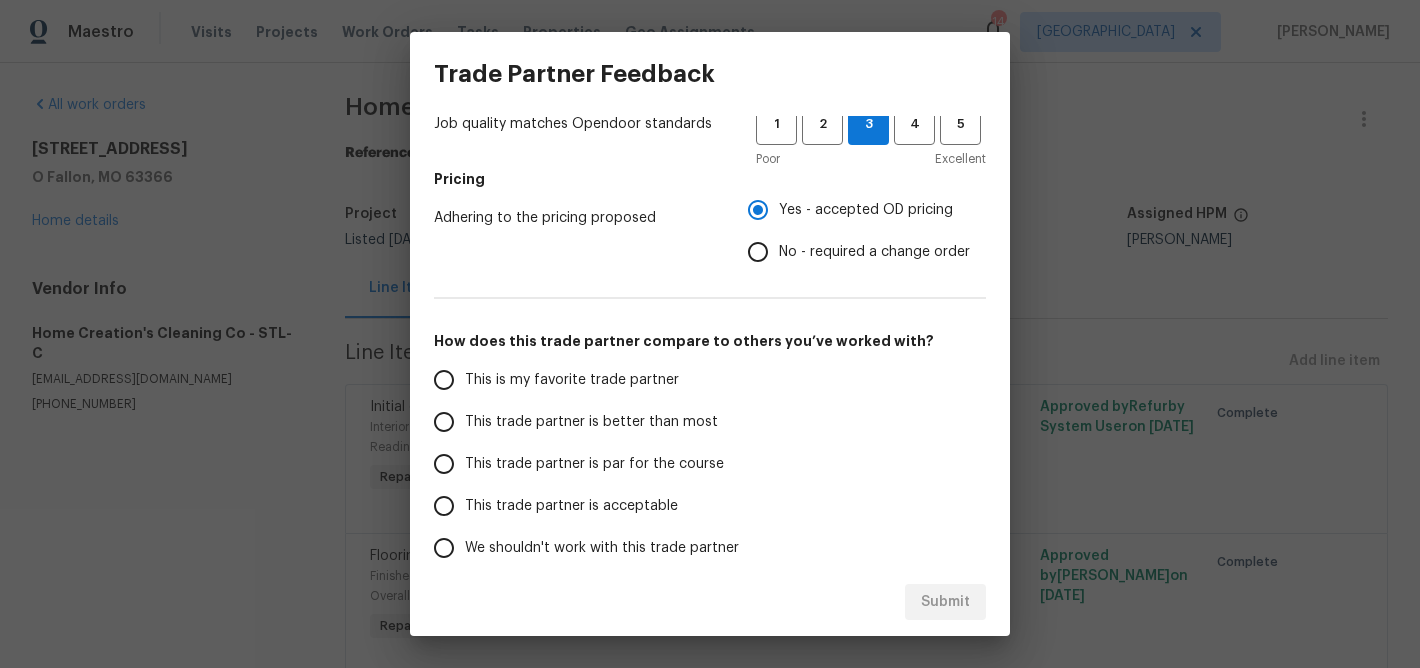 scroll, scrollTop: 284, scrollLeft: 0, axis: vertical 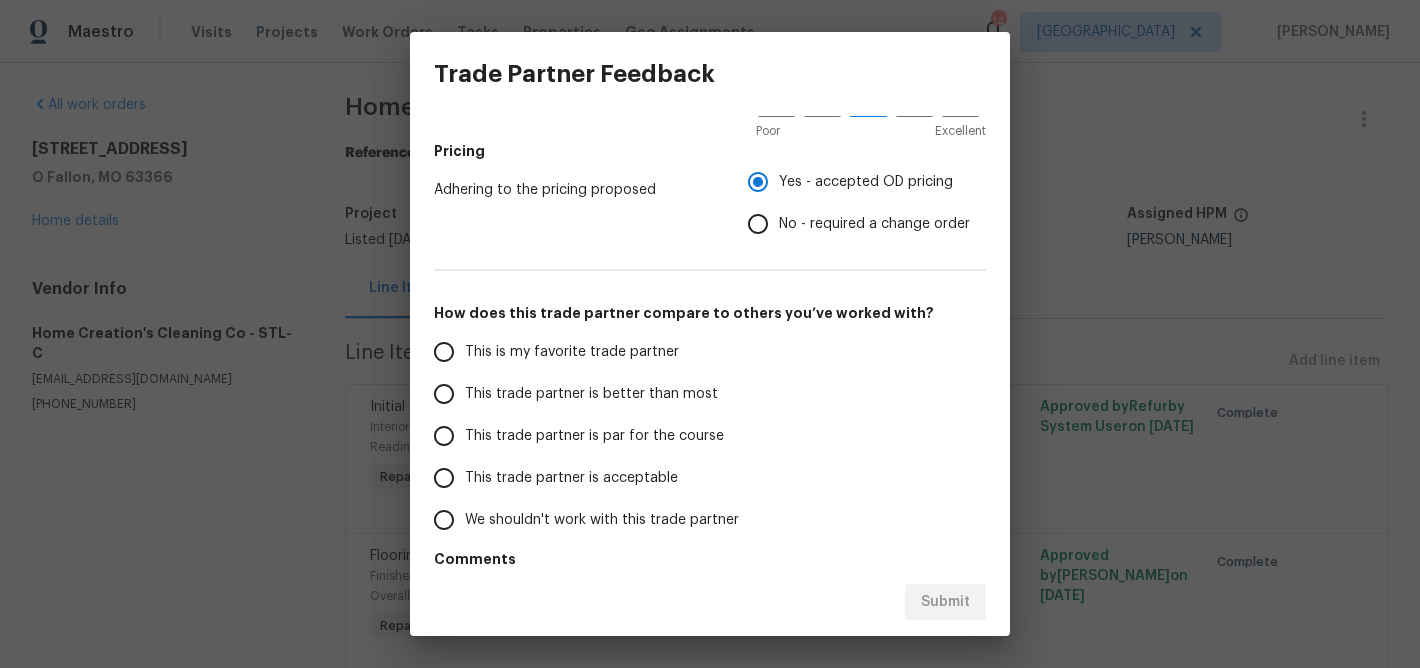 click on "This trade partner is better than most" at bounding box center [444, 394] 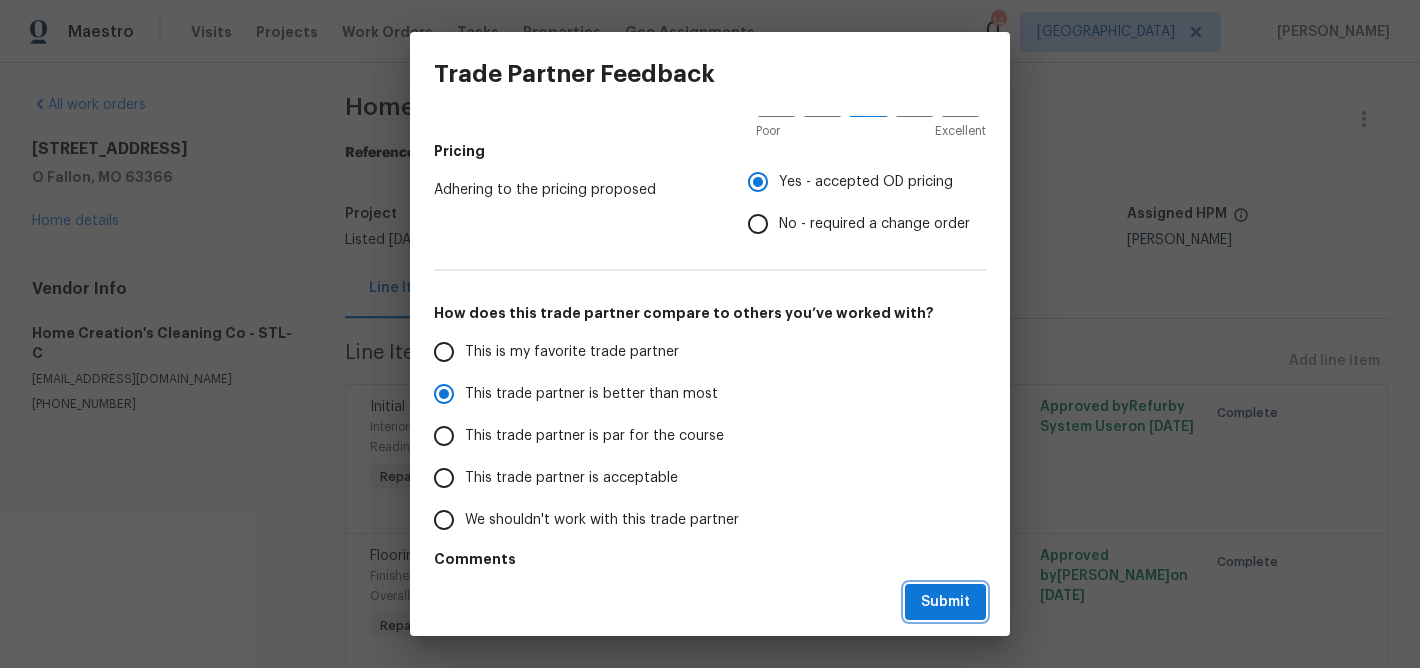 click on "Submit" at bounding box center [945, 602] 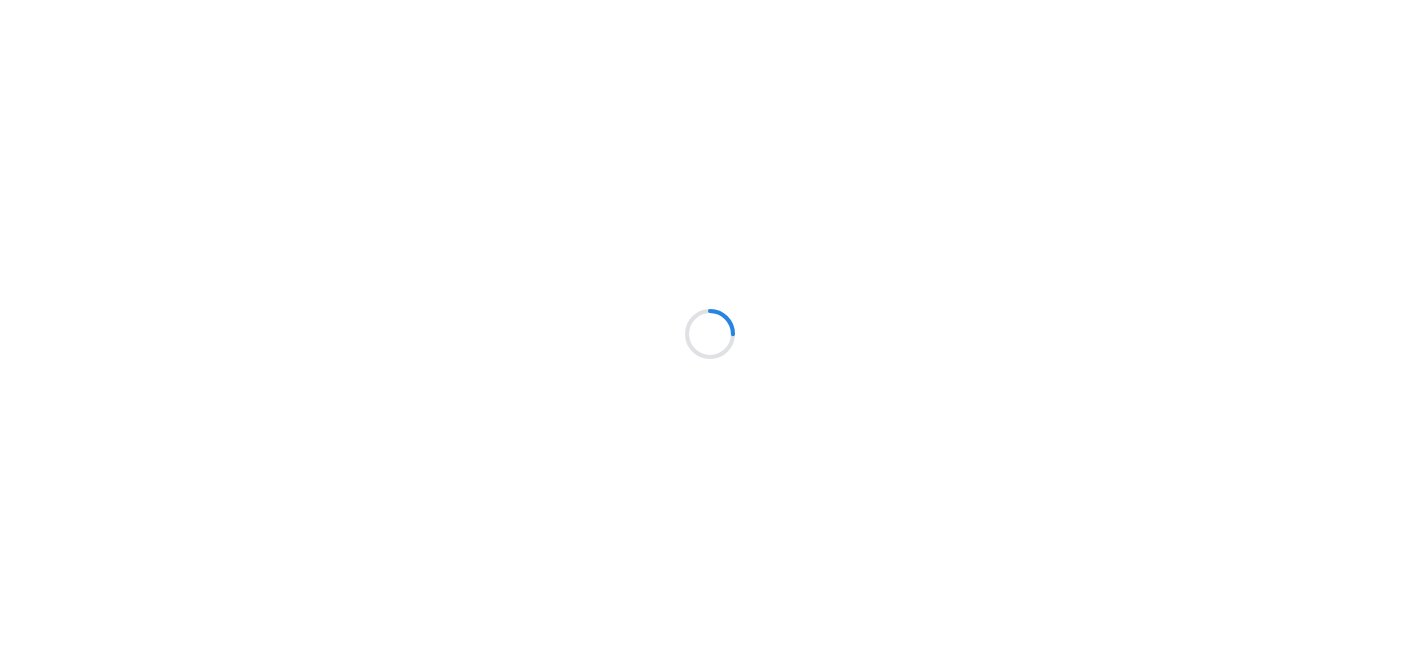 scroll, scrollTop: 0, scrollLeft: 0, axis: both 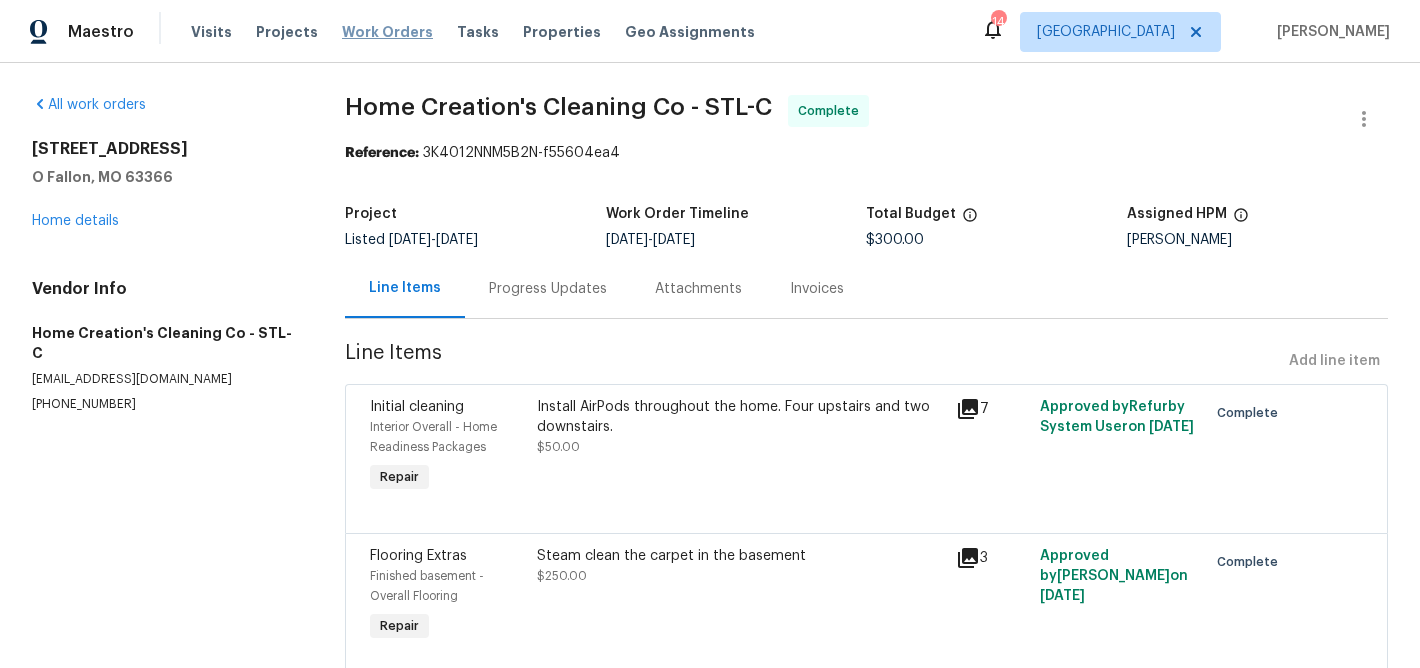 click on "Work Orders" at bounding box center (387, 32) 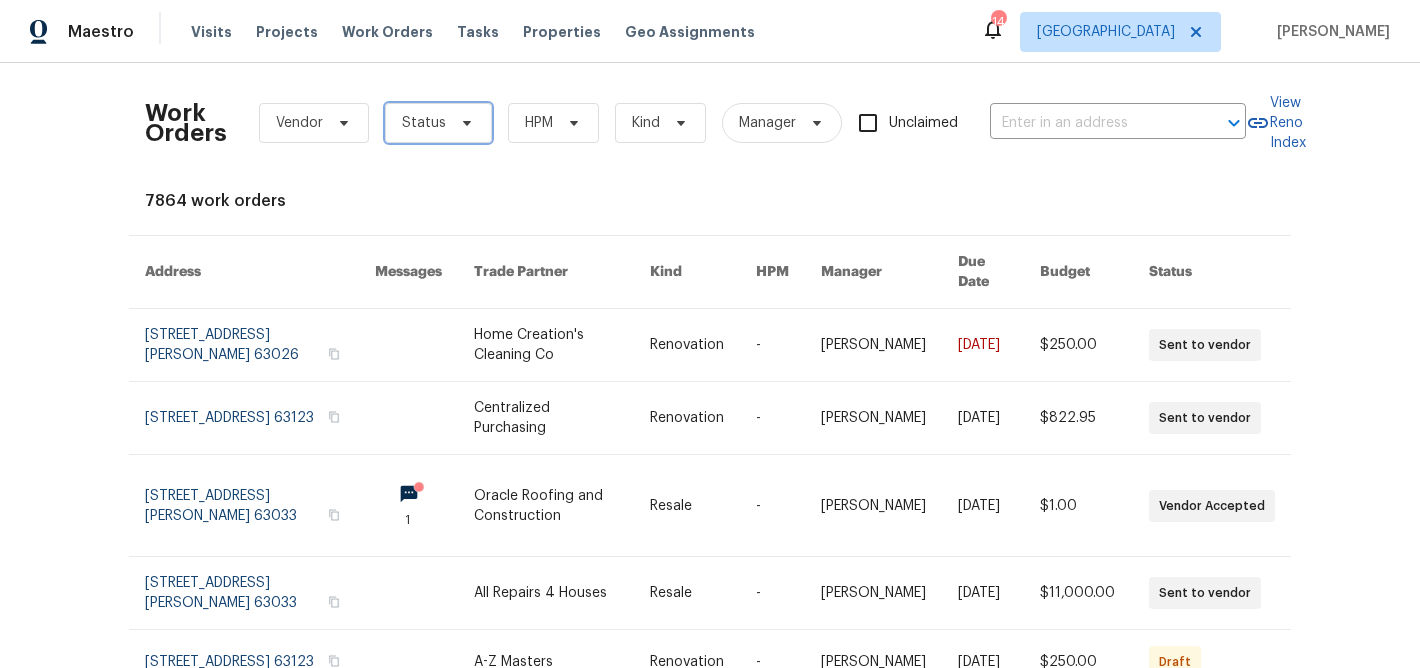 click 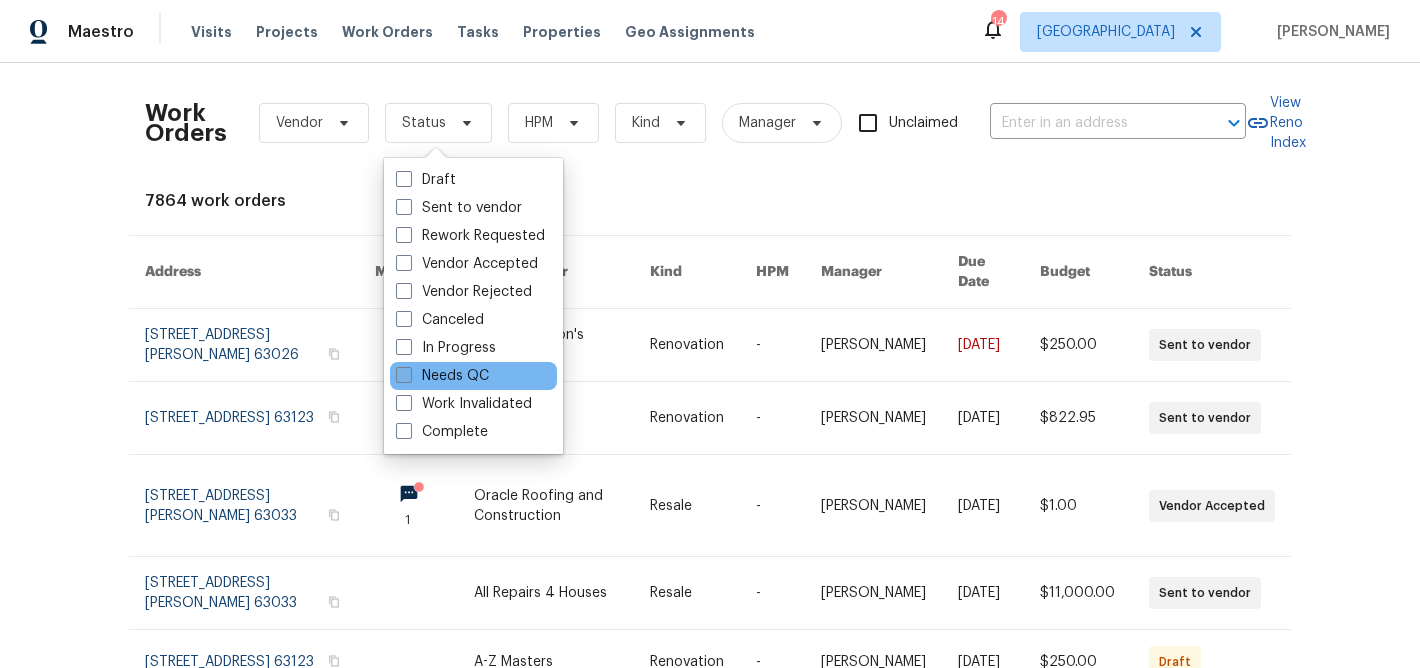 click at bounding box center (404, 375) 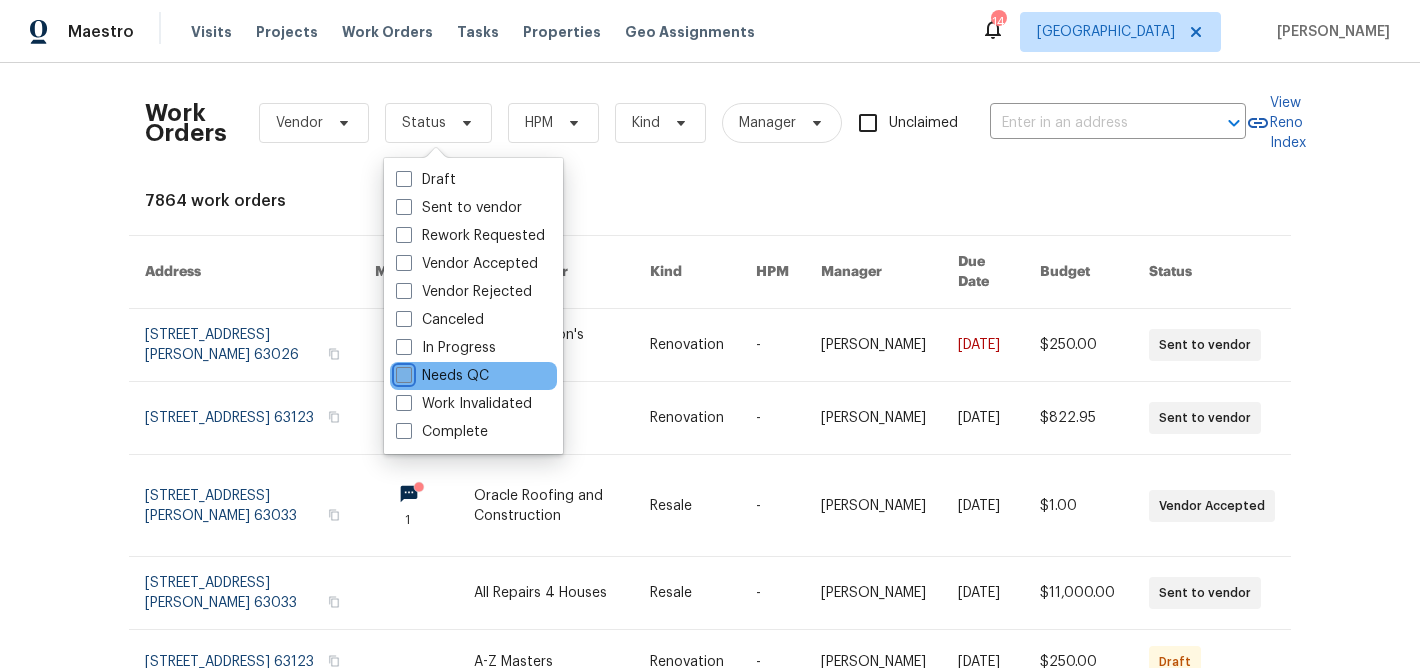 click on "Needs QC" at bounding box center (402, 372) 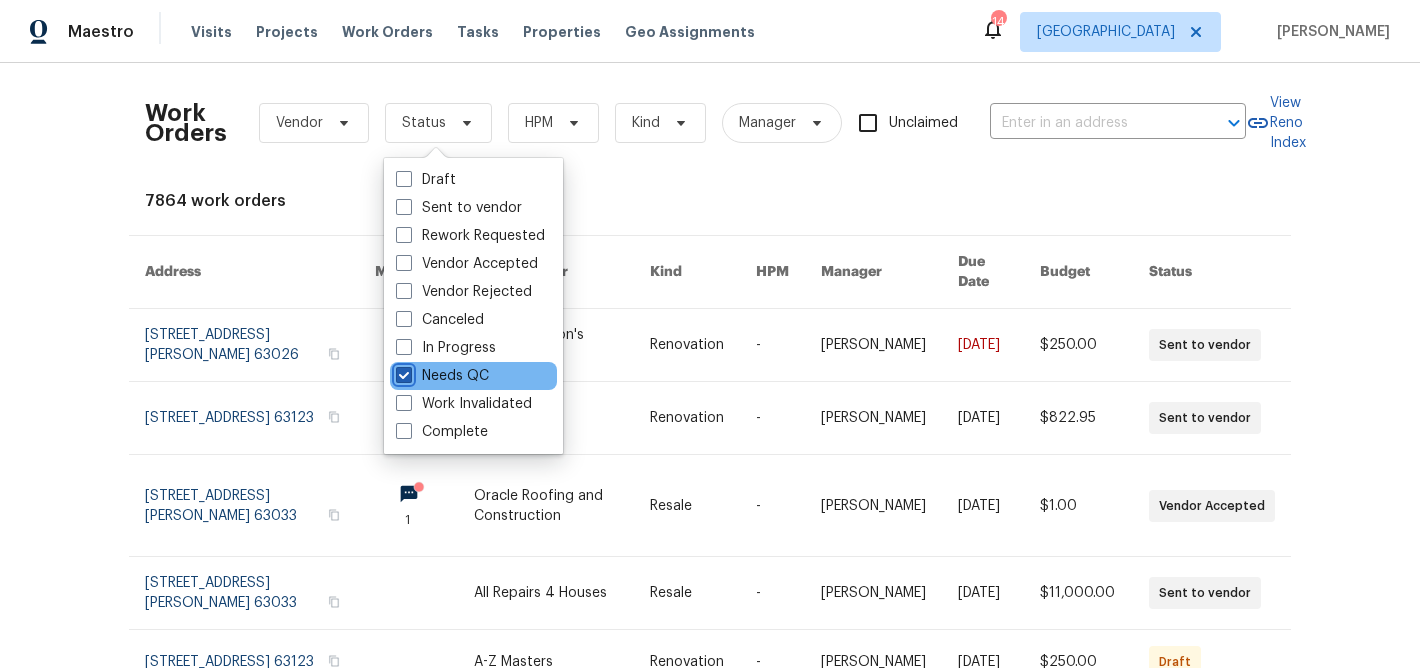 checkbox on "true" 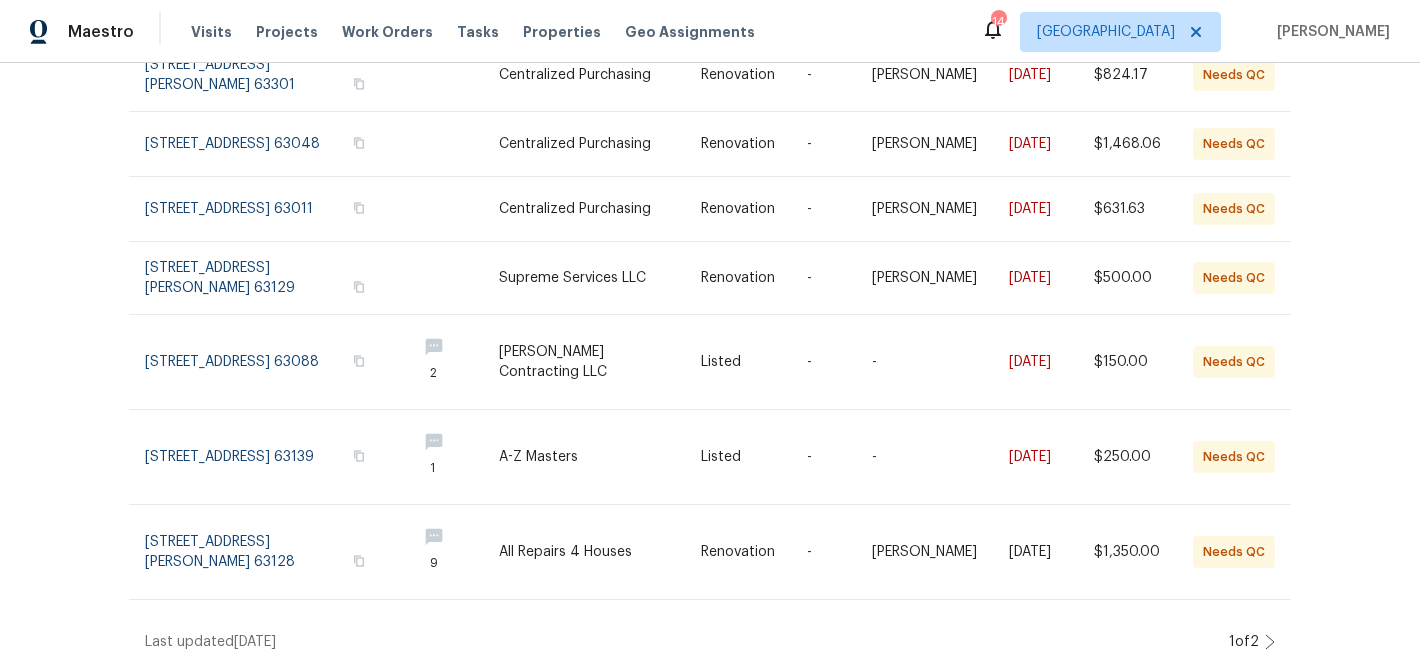 scroll, scrollTop: 533, scrollLeft: 0, axis: vertical 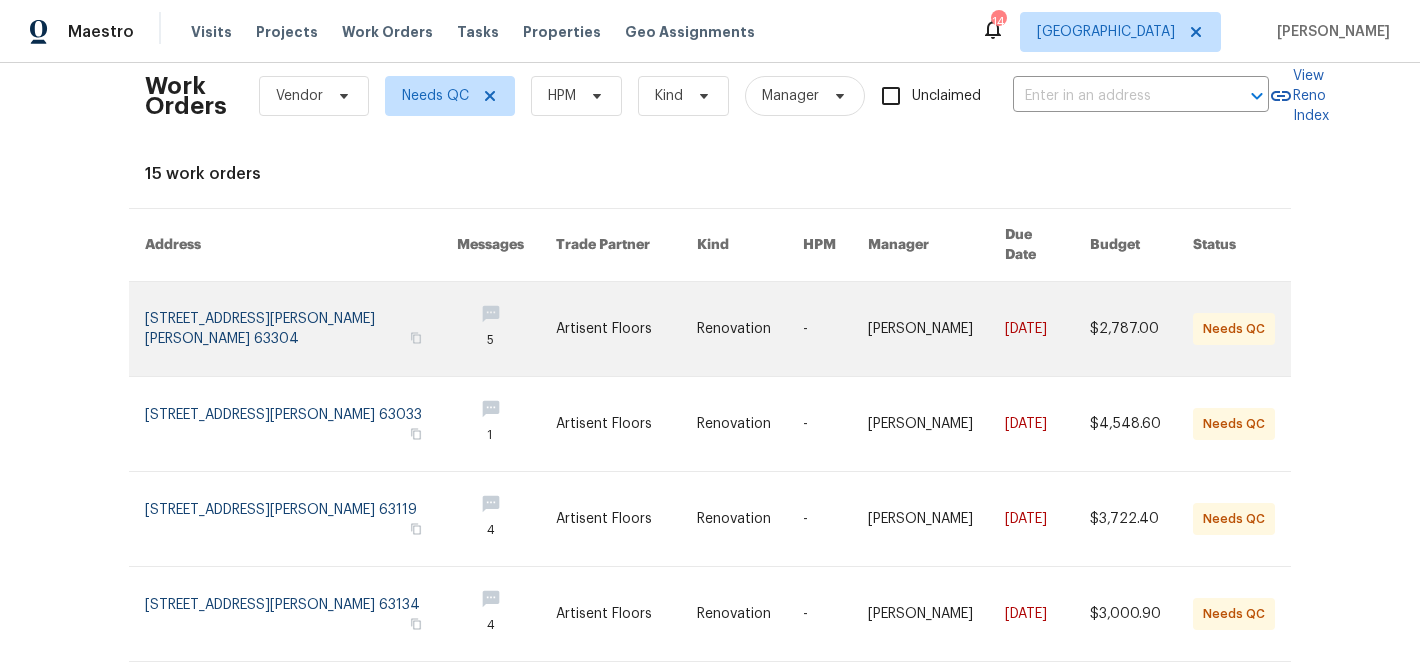 click at bounding box center (506, 329) 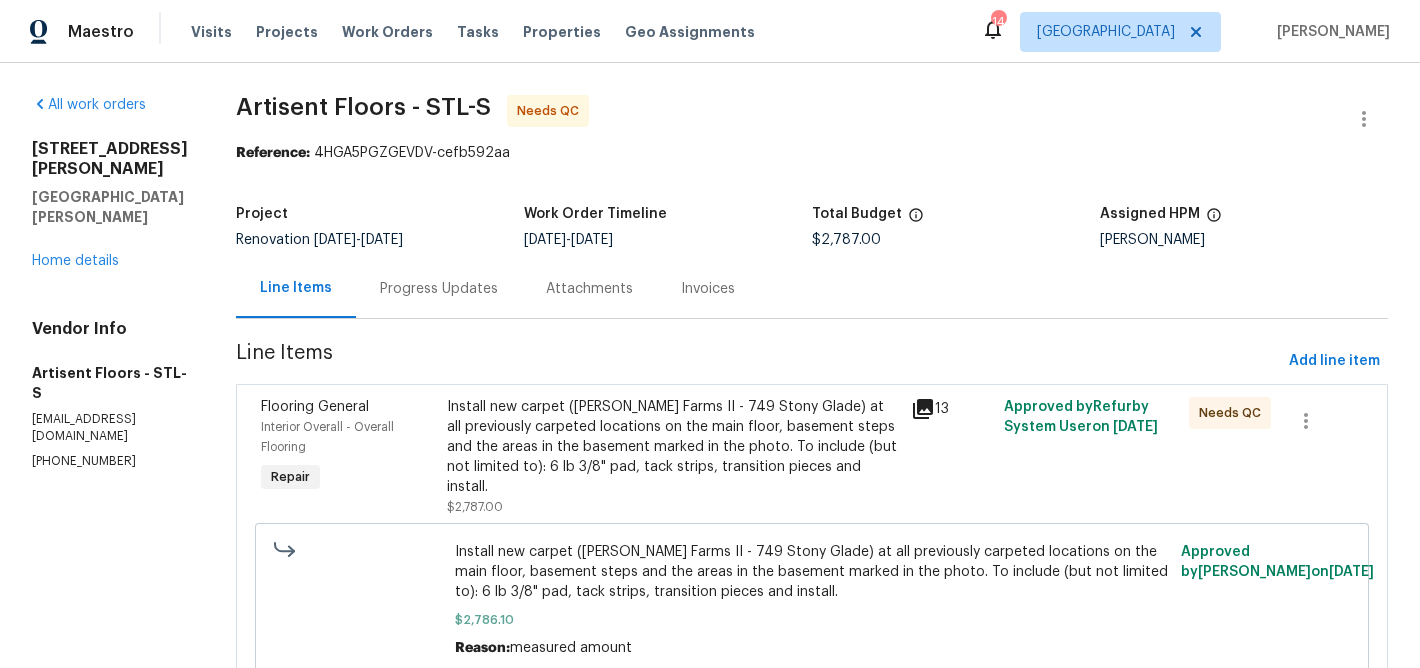 click on "Progress Updates" at bounding box center (439, 289) 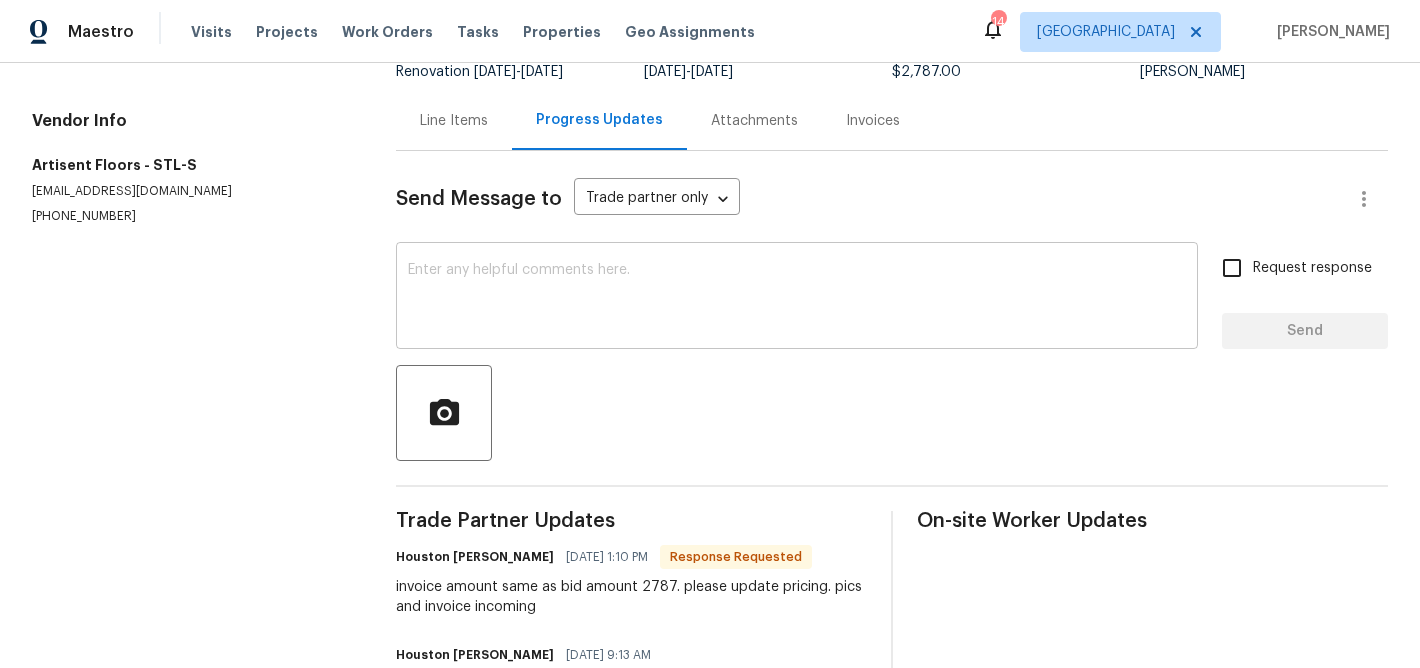 scroll, scrollTop: 52, scrollLeft: 0, axis: vertical 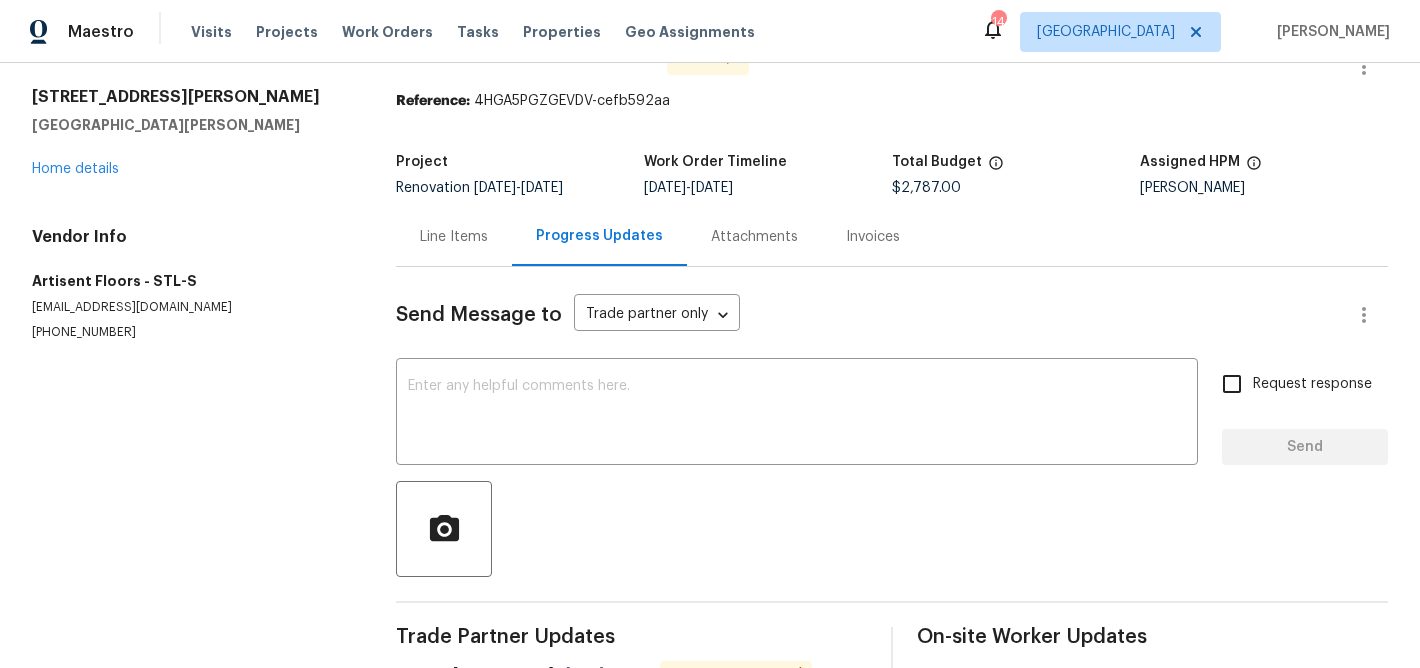 click on "Line Items" at bounding box center (454, 237) 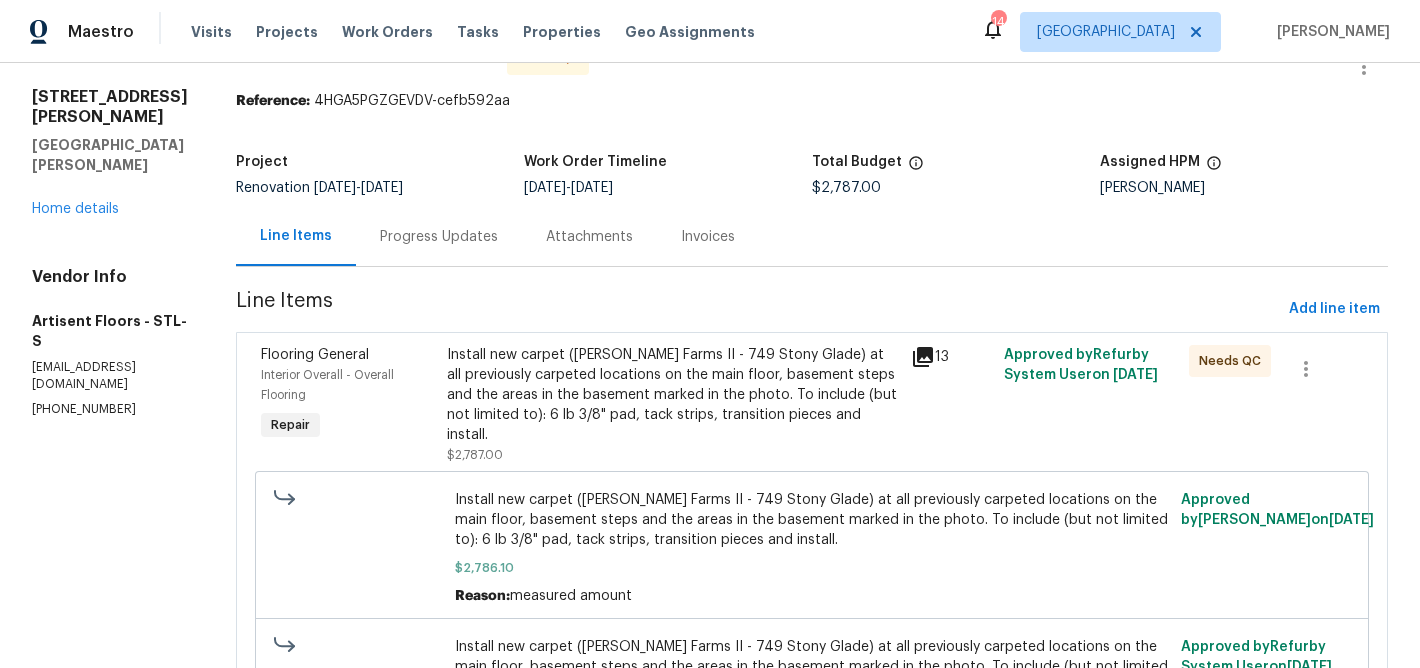 click on "Install new carpet (Abshire Farms II - 749 Stony Glade) at all previously carpeted locations on the main floor, basement steps and the areas in the basement marked in the photo. To include (but not limited to): 6 lb 3/8" pad, tack strips, transition pieces and install." at bounding box center (673, 395) 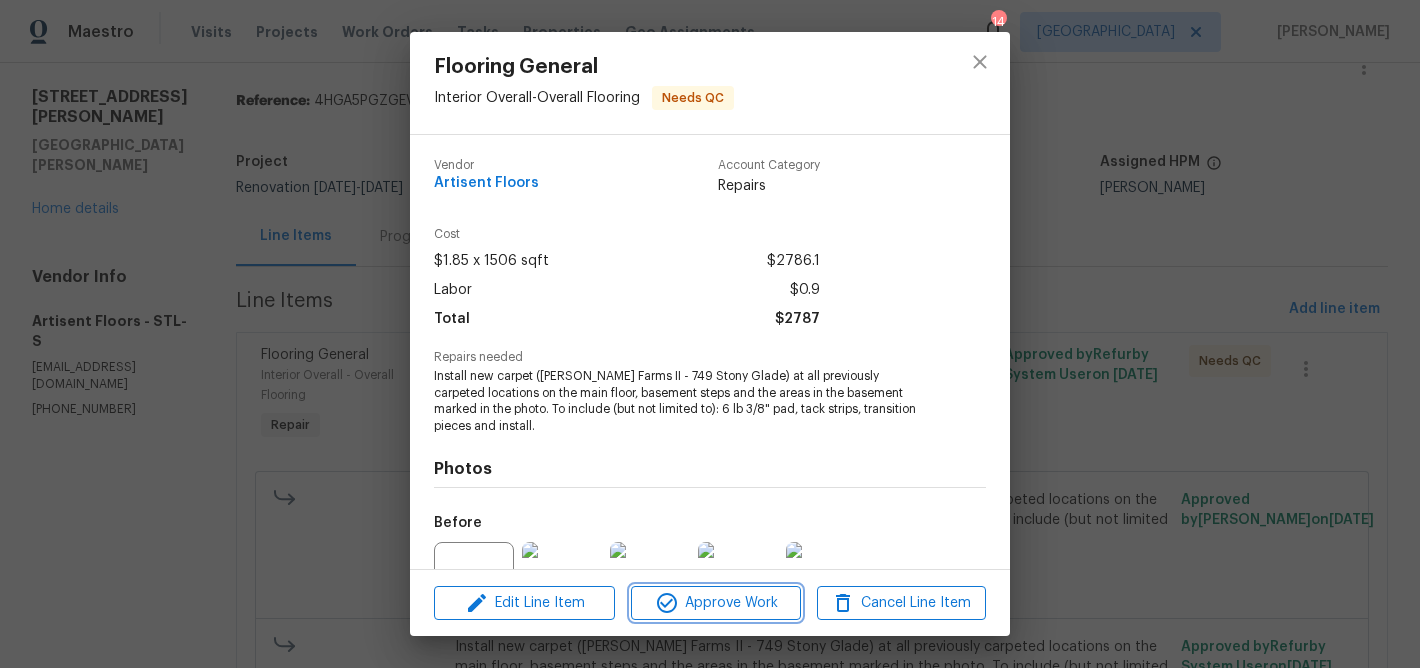 click on "Approve Work" at bounding box center (715, 603) 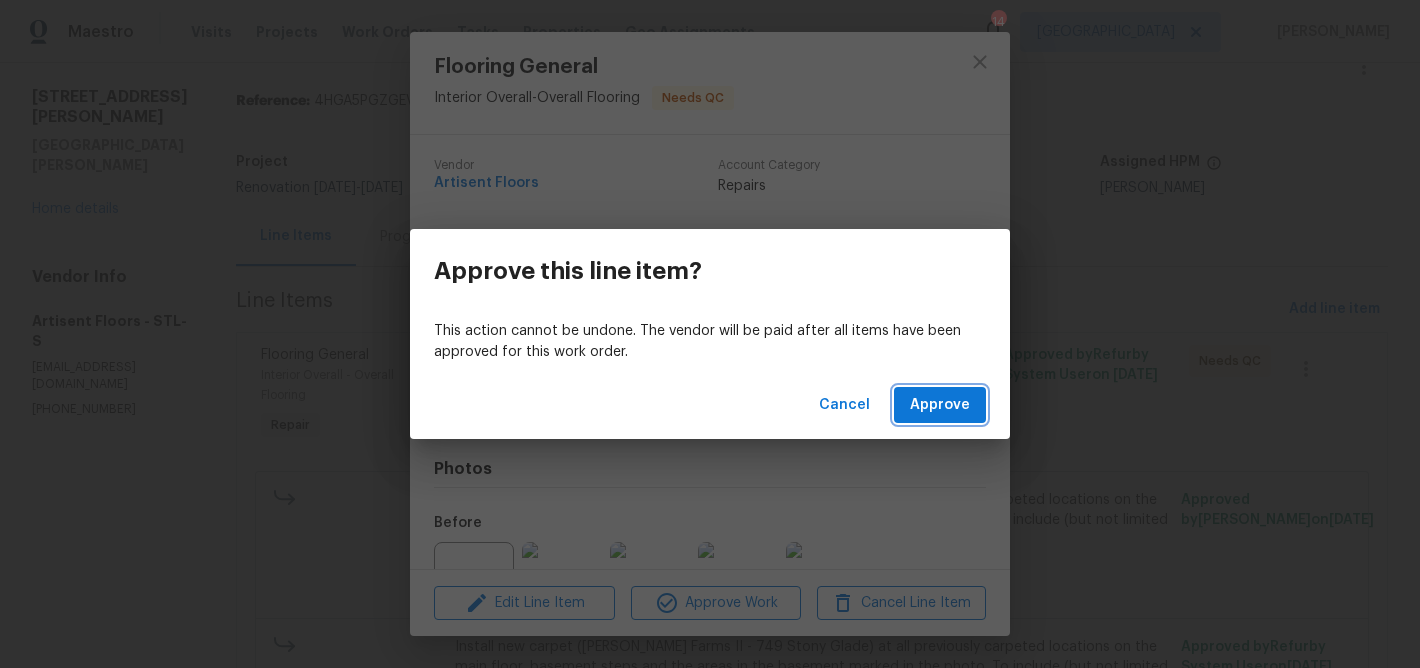 click on "Approve" at bounding box center [940, 405] 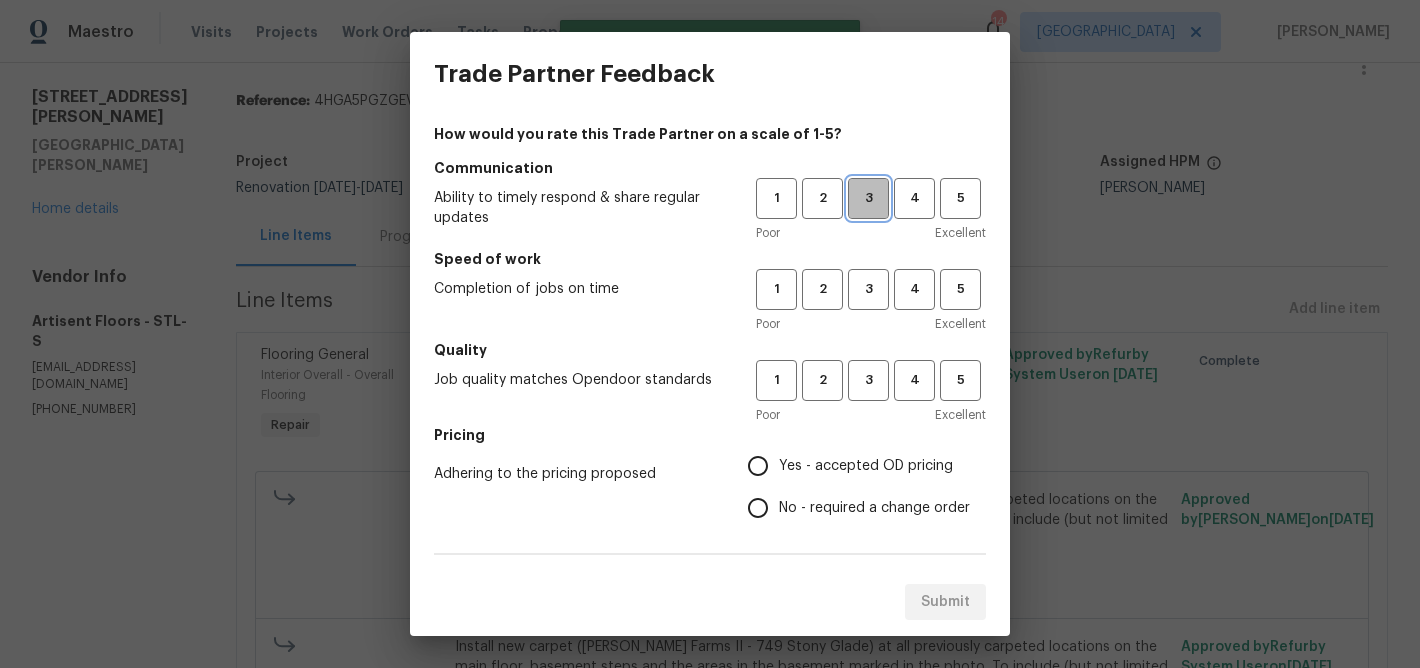 click on "3" at bounding box center (868, 198) 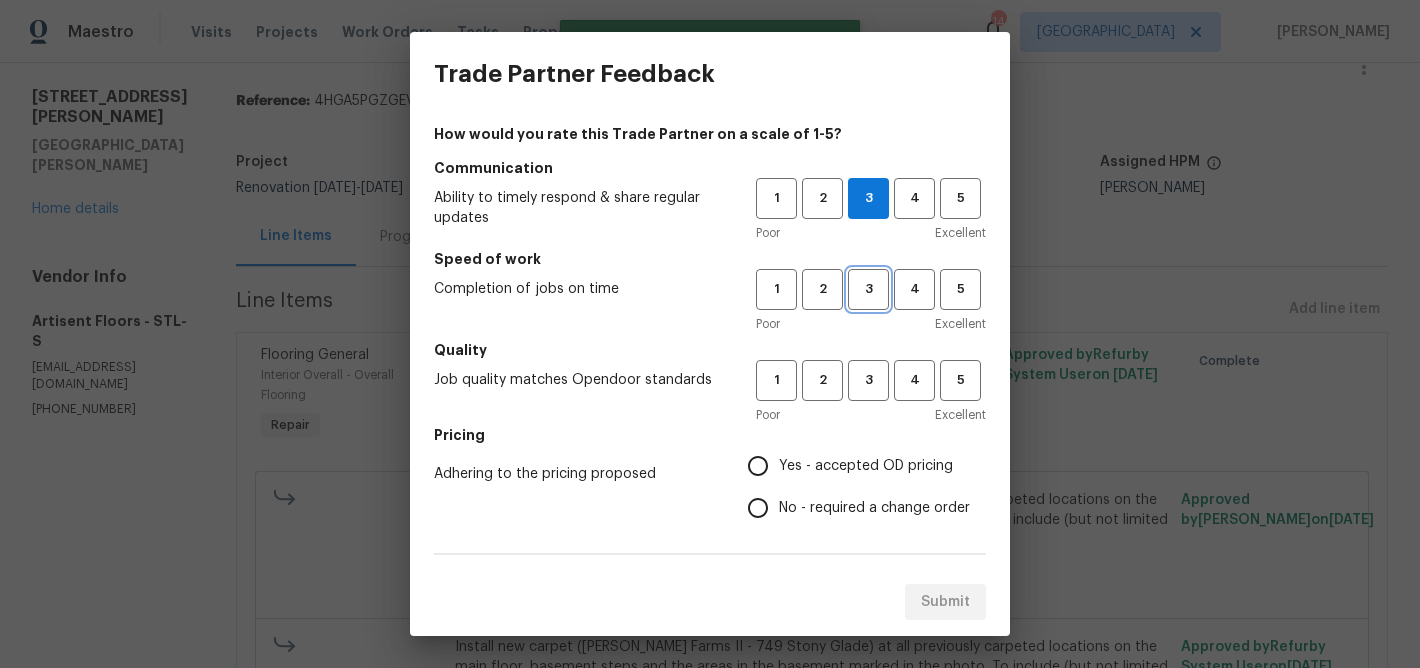click on "3" at bounding box center [868, 289] 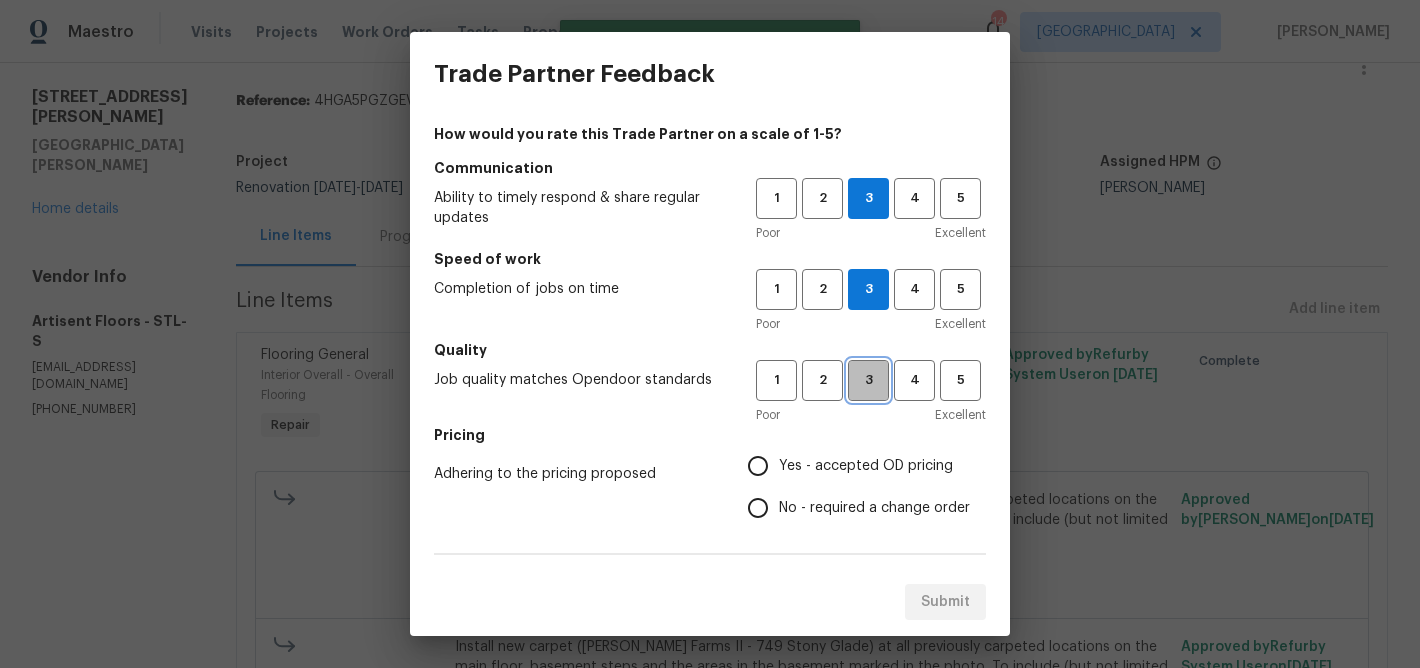 click on "3" at bounding box center (868, 380) 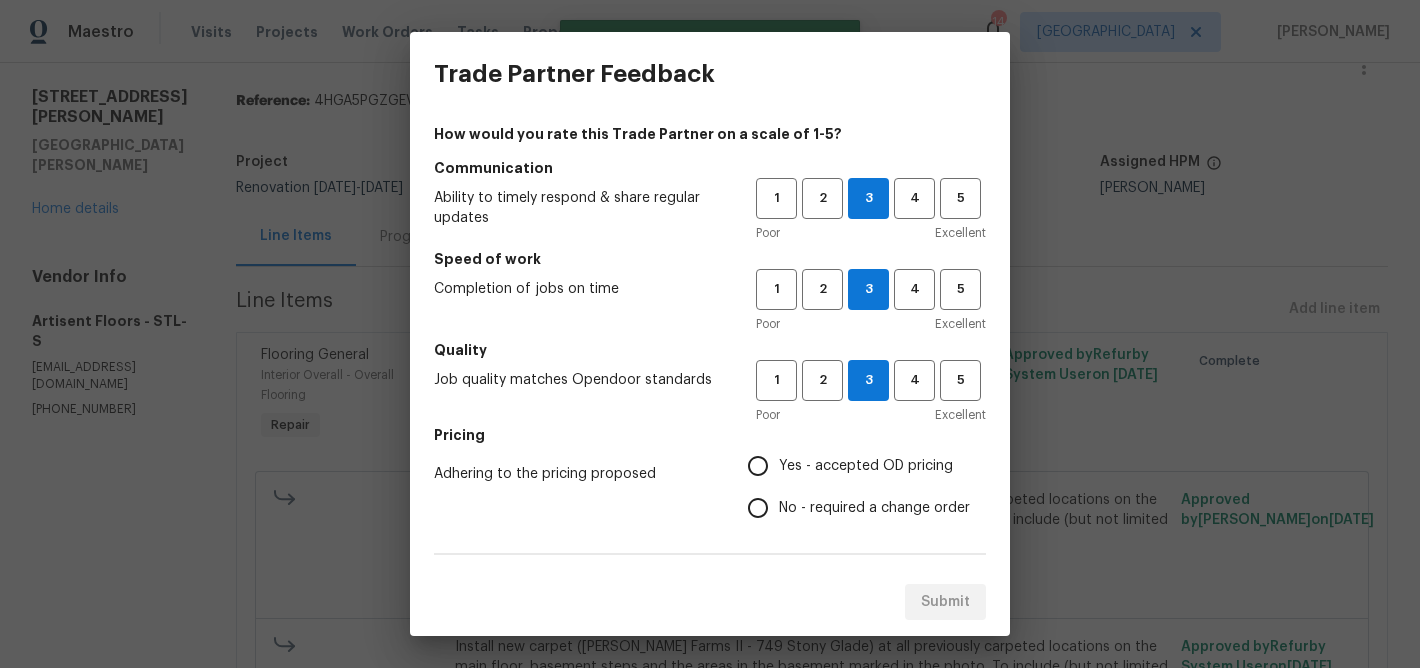click on "Yes - accepted OD pricing" at bounding box center [758, 466] 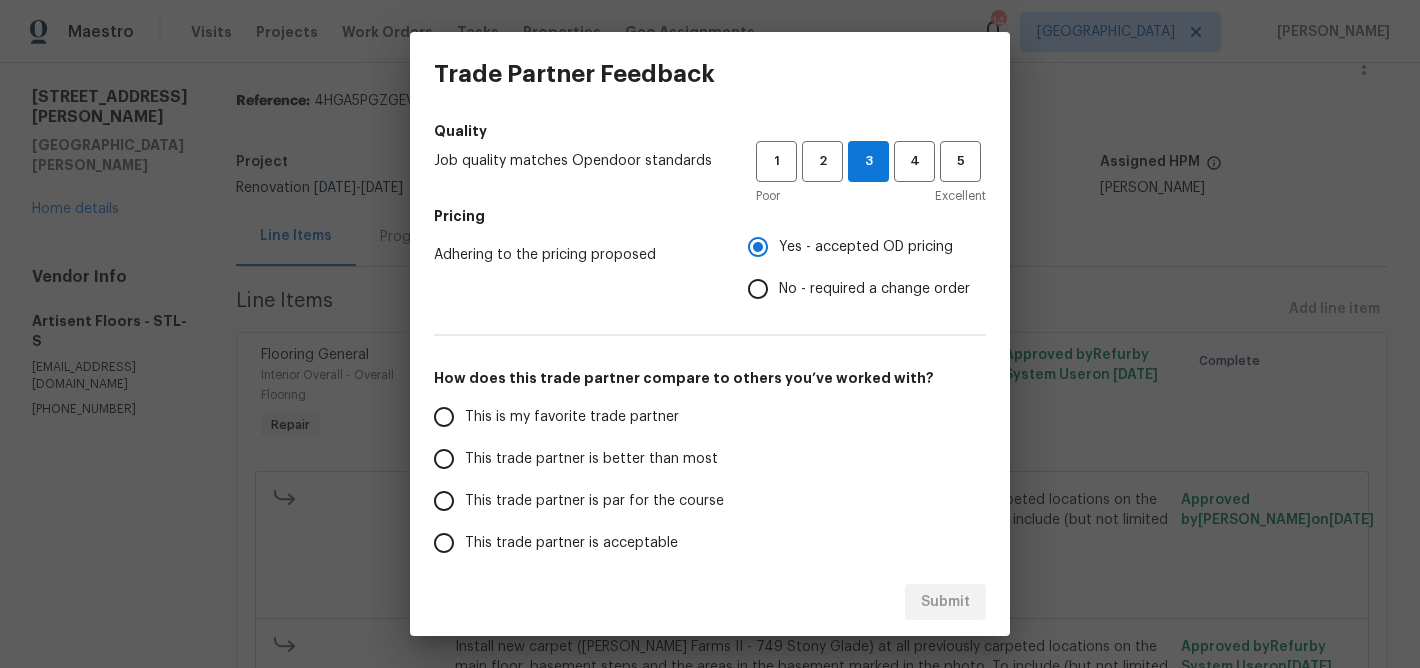 scroll, scrollTop: 222, scrollLeft: 0, axis: vertical 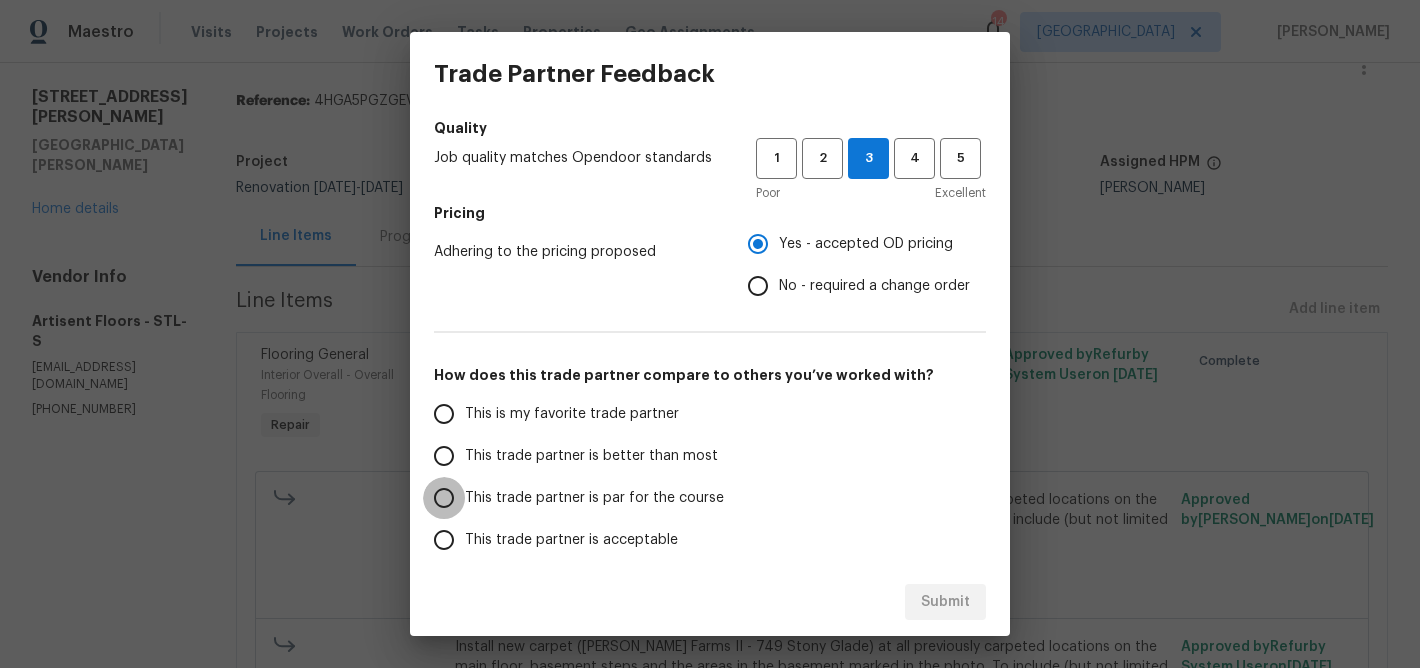 click on "This trade partner is par for the course" at bounding box center [444, 498] 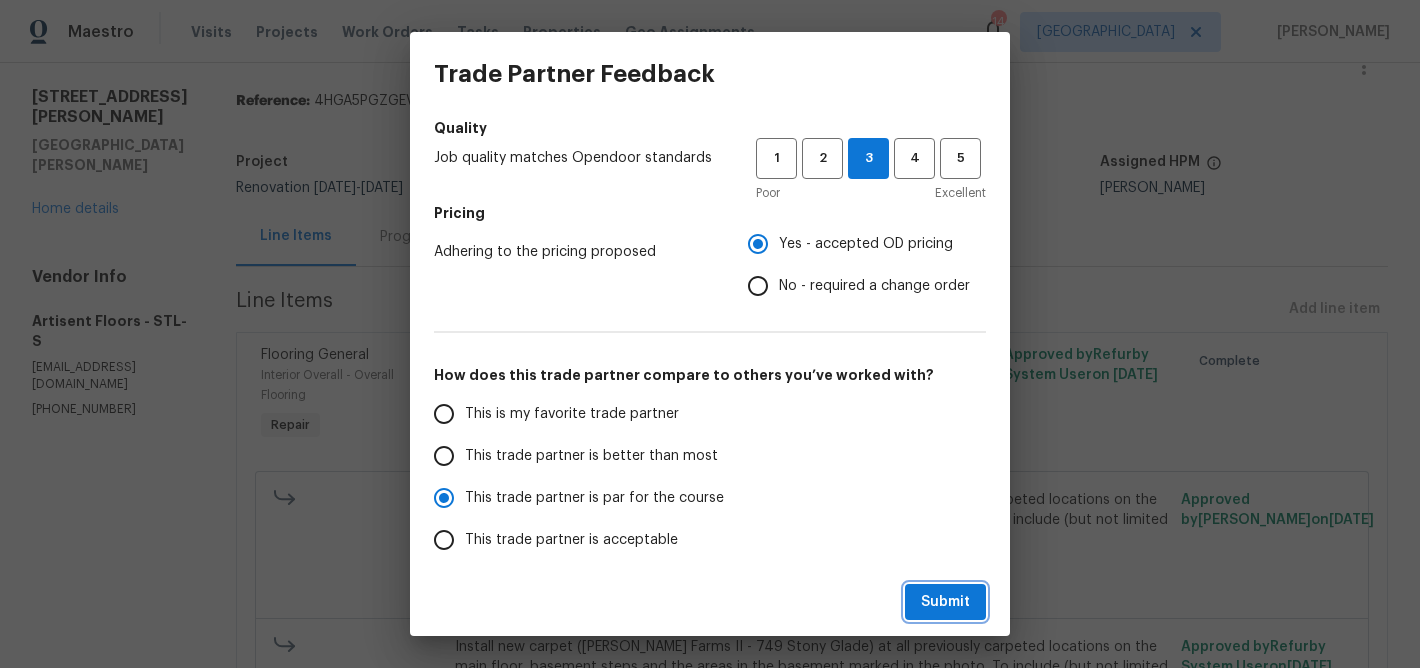 click on "Submit" at bounding box center (945, 602) 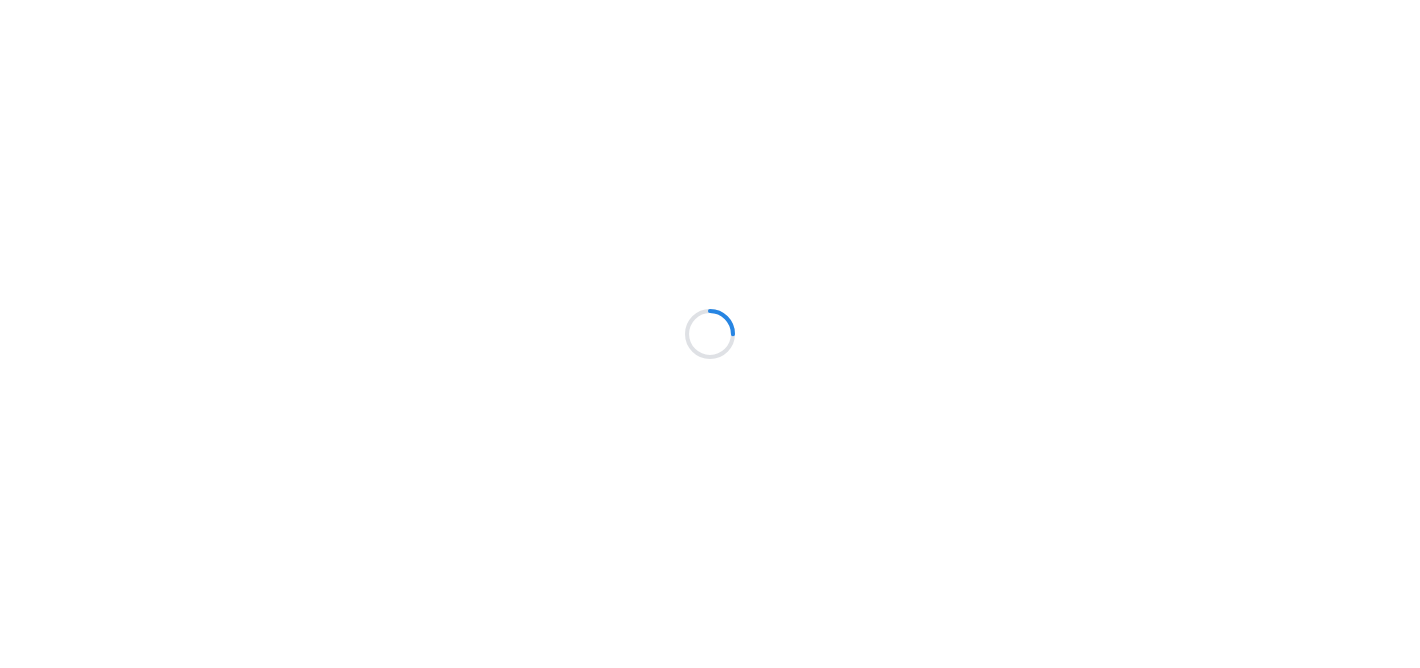 scroll, scrollTop: 0, scrollLeft: 0, axis: both 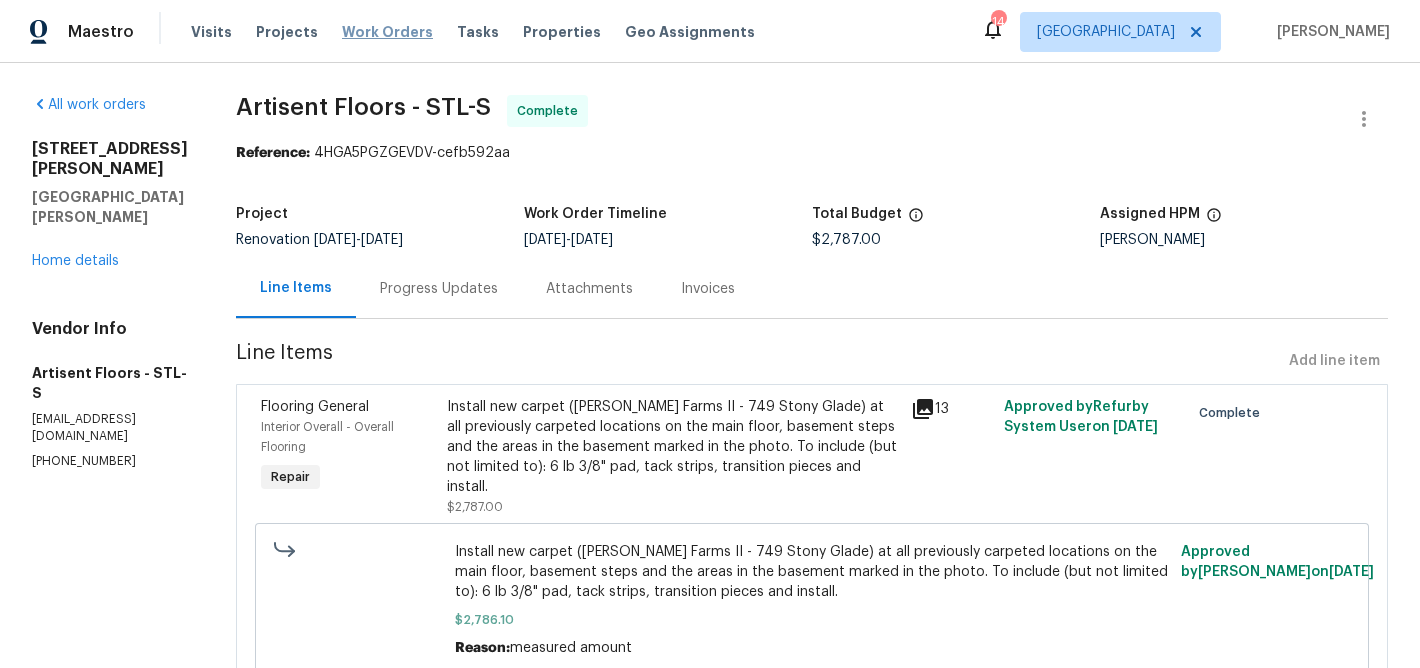 click on "Work Orders" at bounding box center (387, 32) 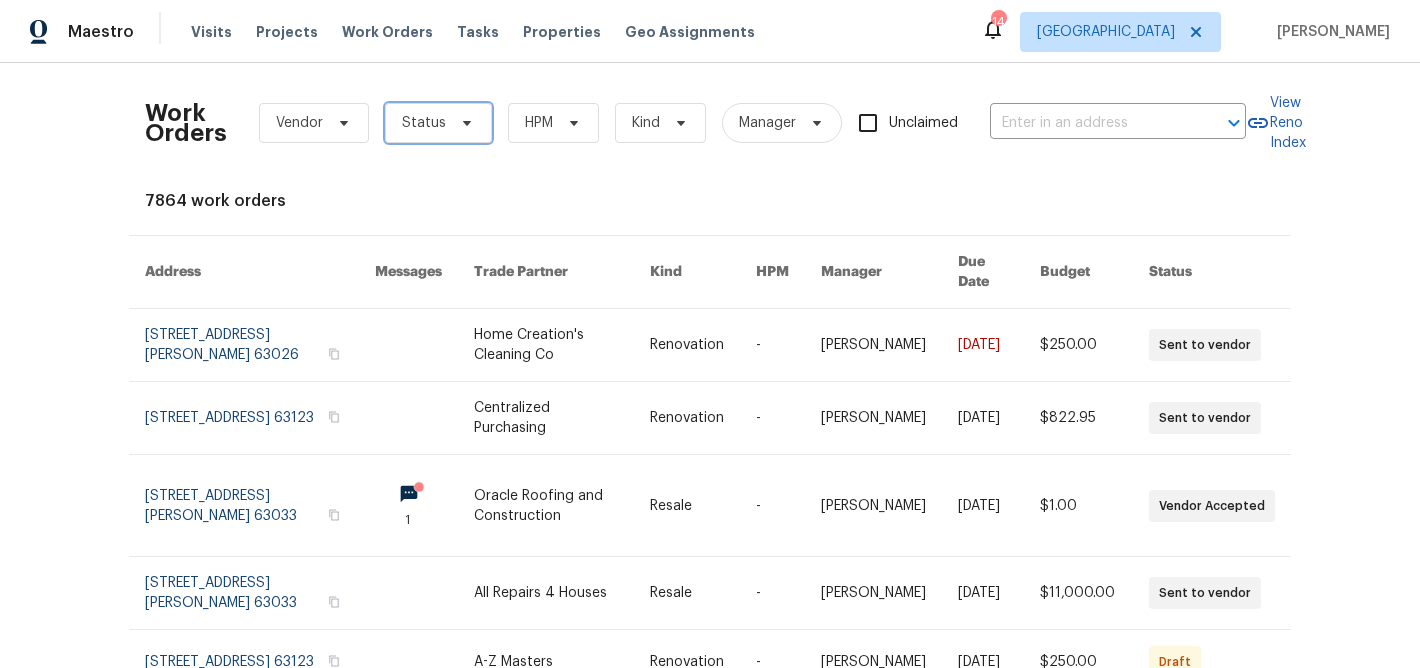 click 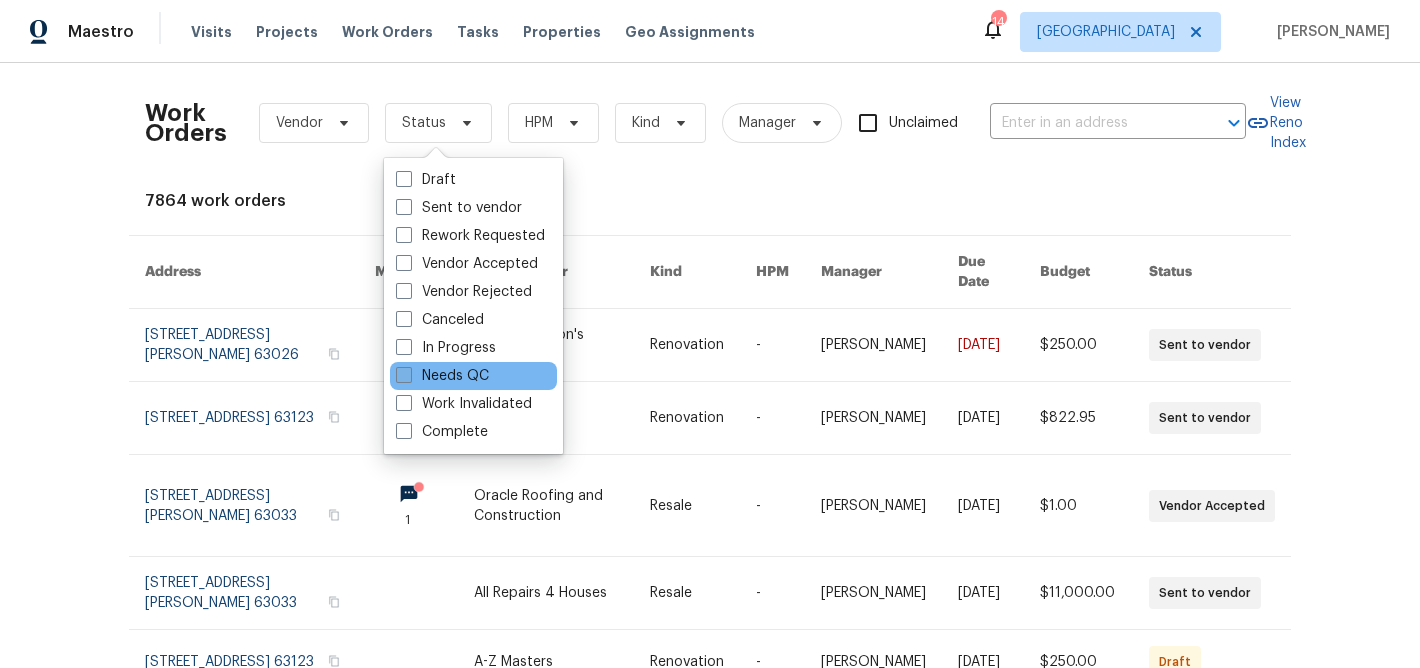 click at bounding box center [404, 375] 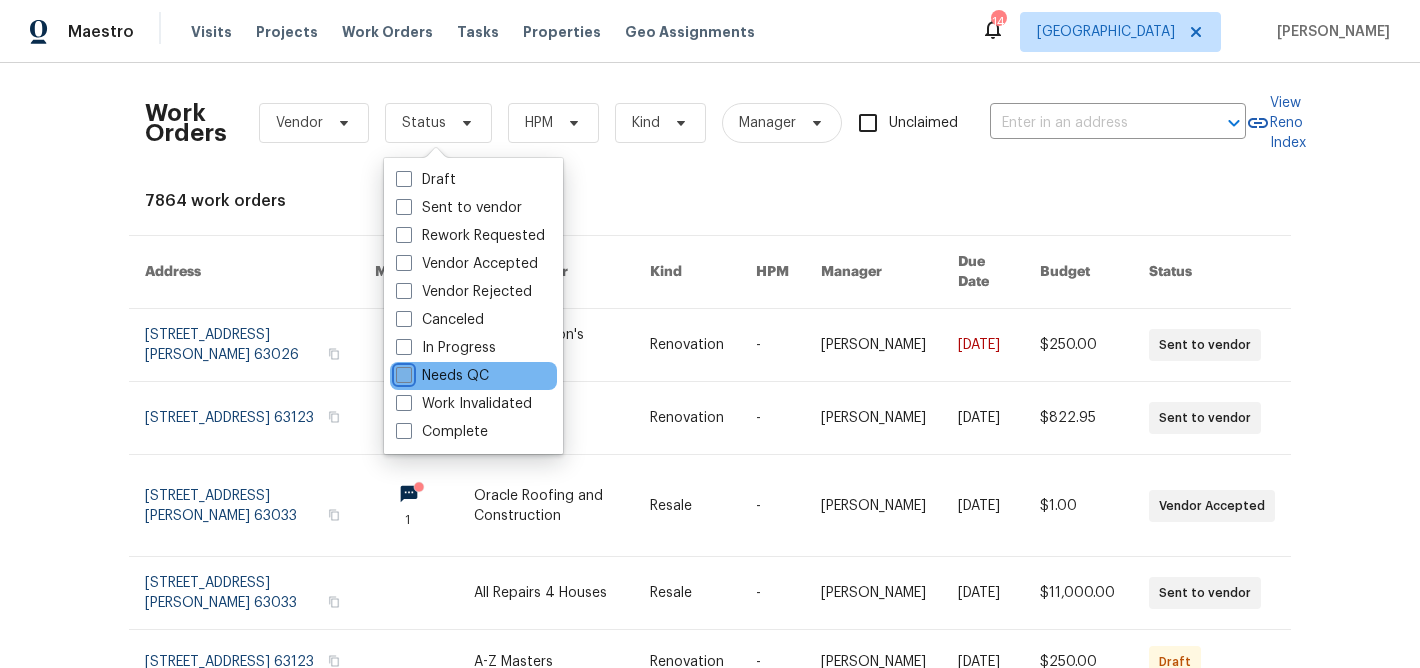 click on "Needs QC" at bounding box center (402, 372) 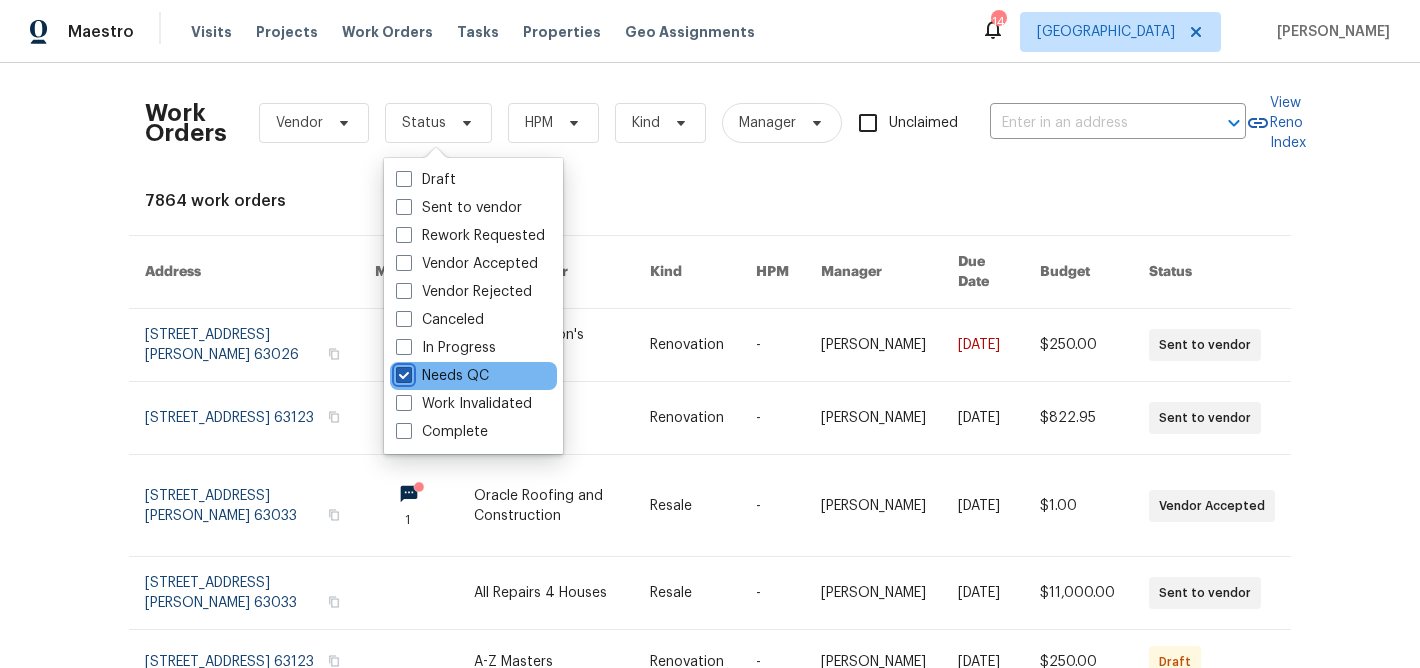 checkbox on "true" 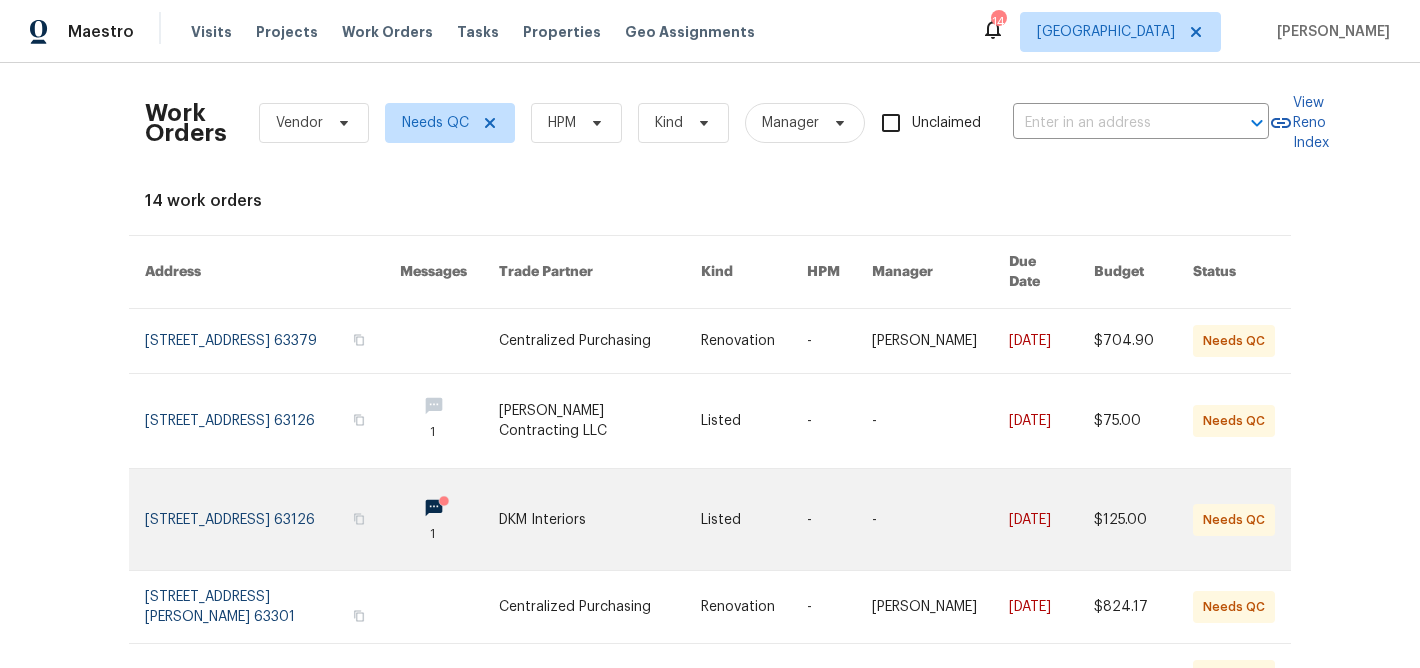 scroll, scrollTop: 533, scrollLeft: 0, axis: vertical 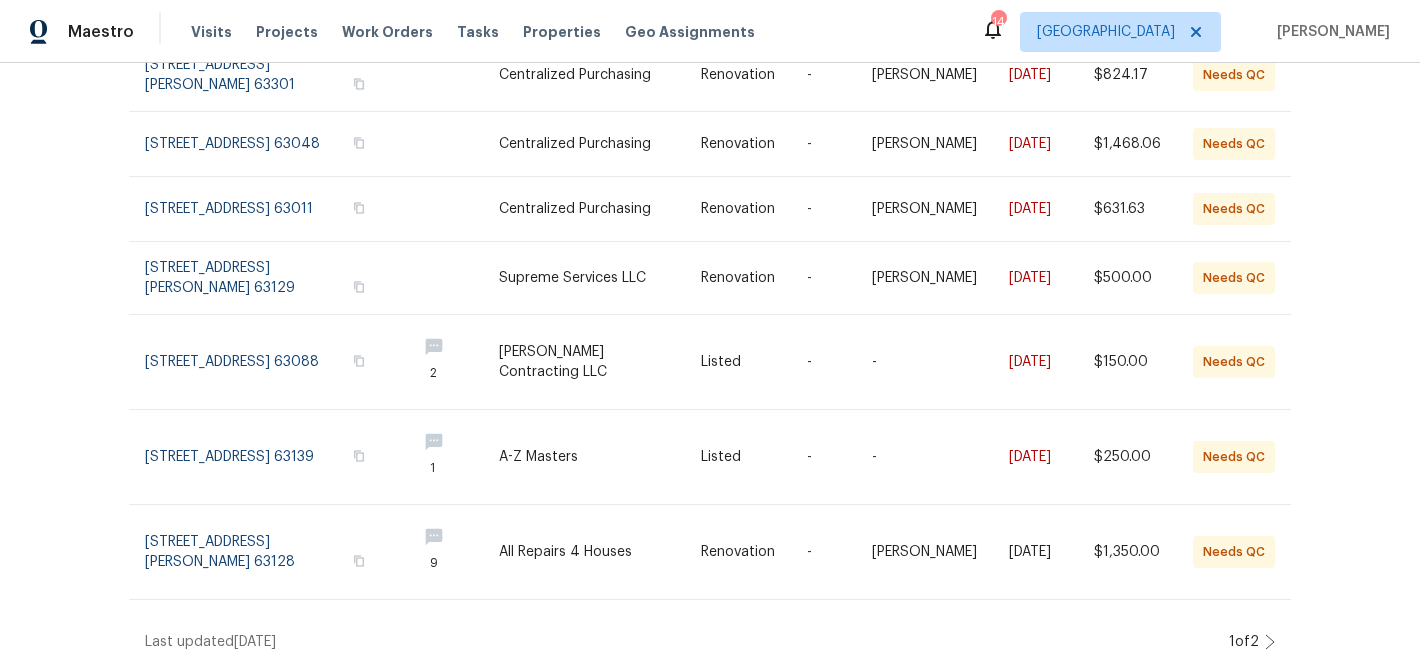 click on "Work Orders Vendor Needs QC HPM Kind Manager Unclaimed ​ View Reno Index 14 work orders Address Messages Trade Partner Kind HPM Manager Due Date Budget Status 191 Gardenia Dr, Troy, MO   63379 Centralized Purchasing Renovation - Tim Hochradel 7/8/2025 $704.90 Needs QC 9418 Crestwood Manor Dr, Saint Louis, MO   63126 1 Loftin Contracting LLC Listed - - 7/10/2025 $75.00 Needs QC 9418 Crestwood Manor Dr, Saint Louis, MO   63126 1 DKM Interiors Listed - - 7/10/2025 $125.00 Needs QC 417 Dove Dr, Saint Charles, MO   63301 Centralized Purchasing Renovation - Tim Hochradel 7/8/2025 $824.17 Needs QC 1301 Westchester Dr, Herculaneum, MO   63048 Centralized Purchasing Renovation - Tim Hochradel 7/8/2025 $1,468.06 Needs QC 2381 Gross Point Ln, Wildwood, MO   63011 Centralized Purchasing Renovation - Zenah Haddad 7/7/2025 $631.63 Needs QC 7546 Becker Rd, Saint Louis, MO   63129 Supreme Services LLC Renovation - Michael Gruener 7/9/2025 $500.00 Needs QC 109 Wynstay Ave, Valley Park, MO   63088 2 Loftin Contracting LLC -" at bounding box center [710, 365] 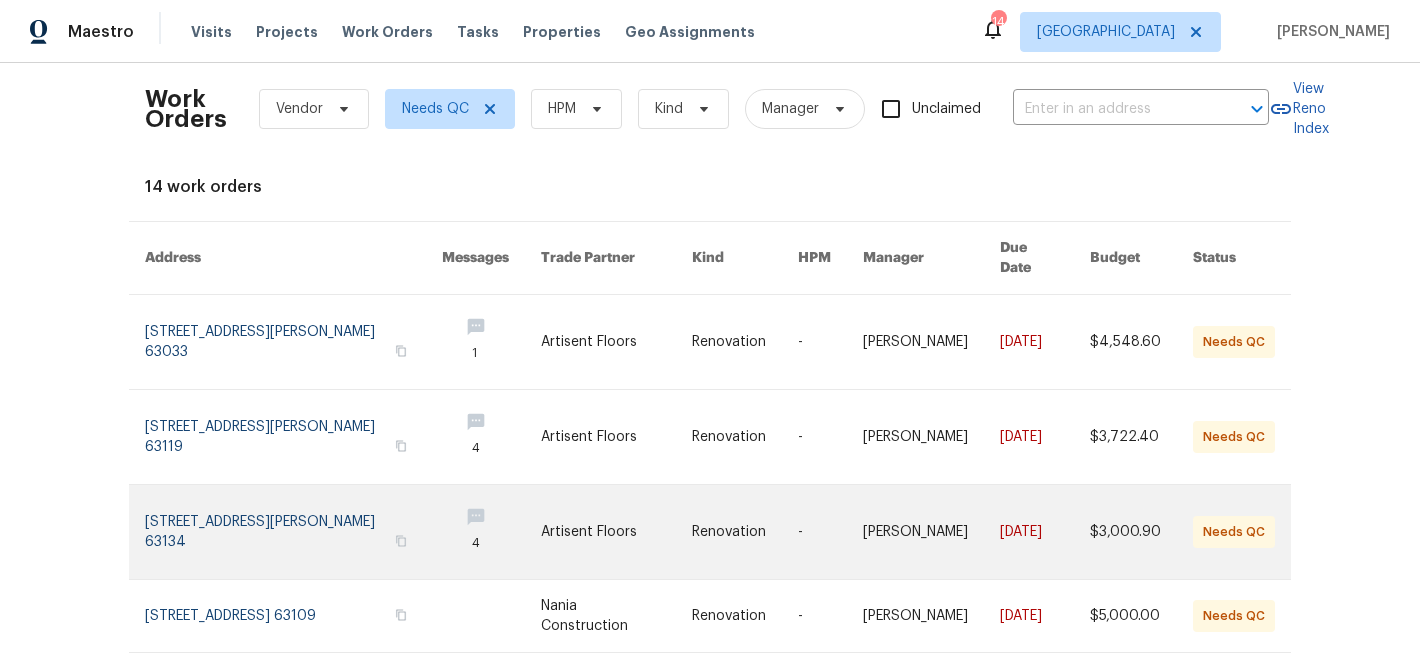 scroll, scrollTop: 19, scrollLeft: 0, axis: vertical 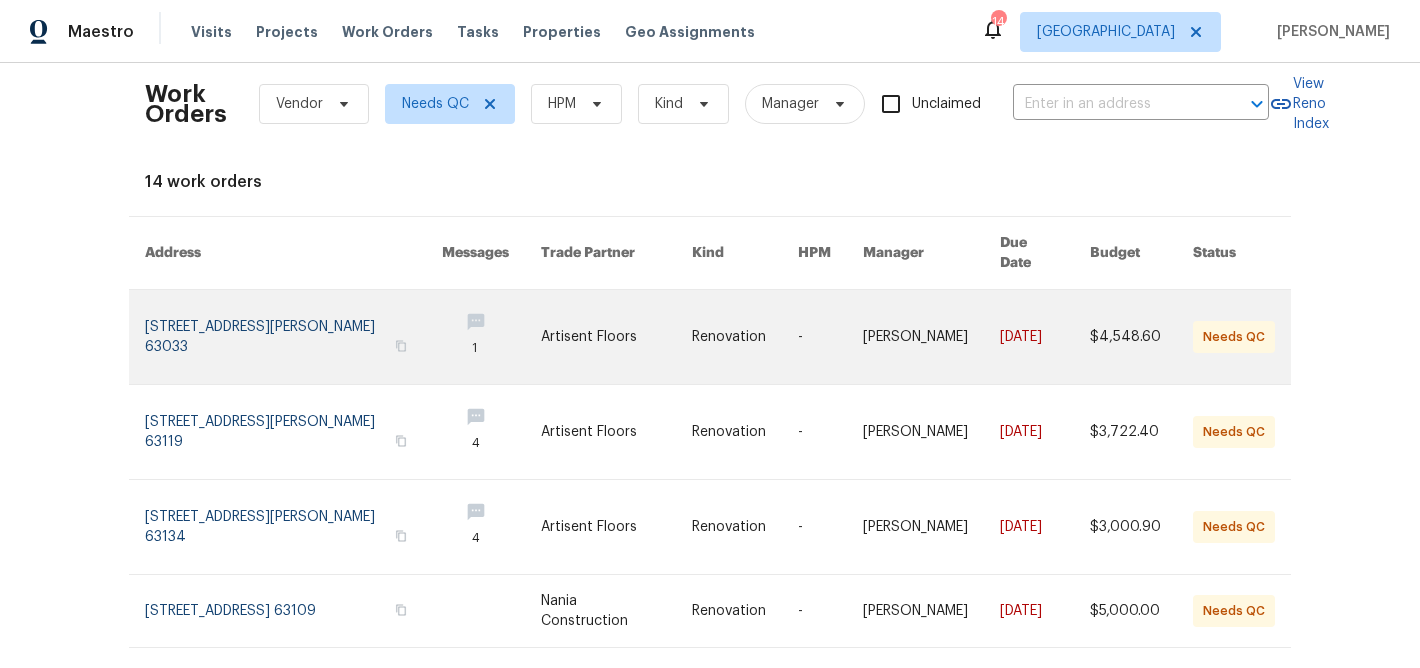click at bounding box center [617, 337] 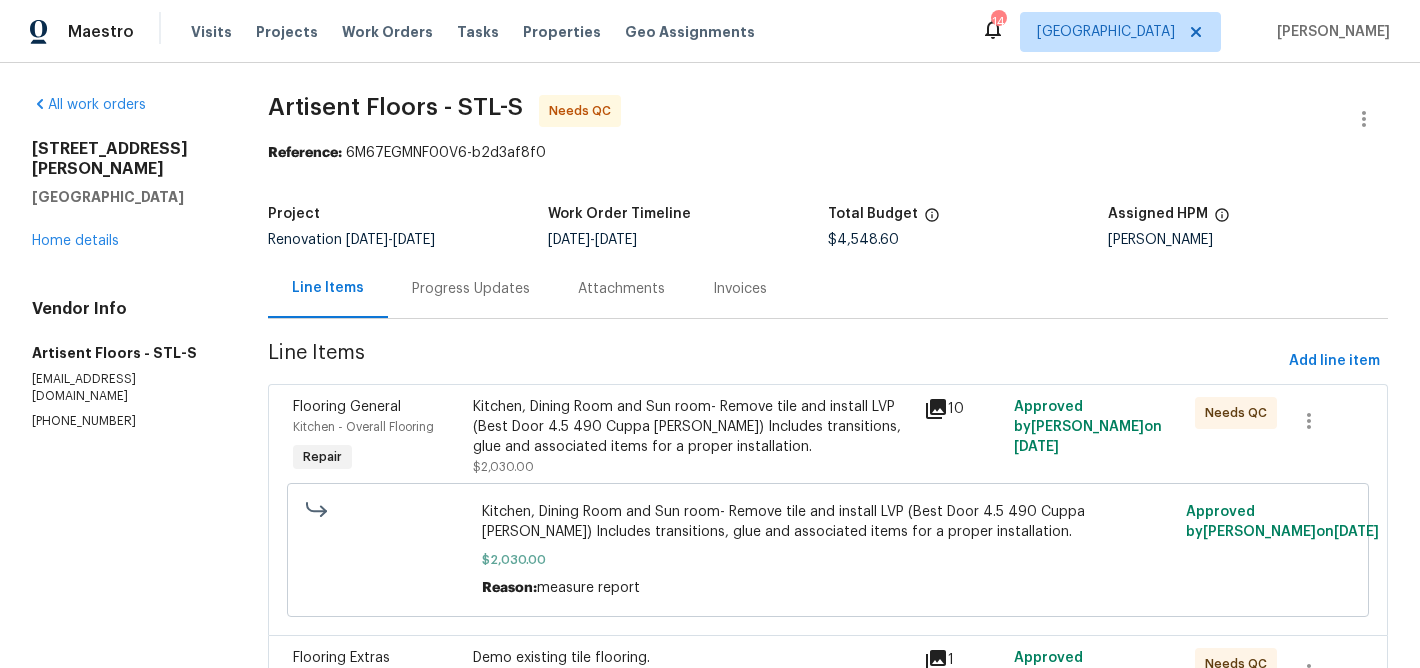 click on "Progress Updates" at bounding box center [471, 289] 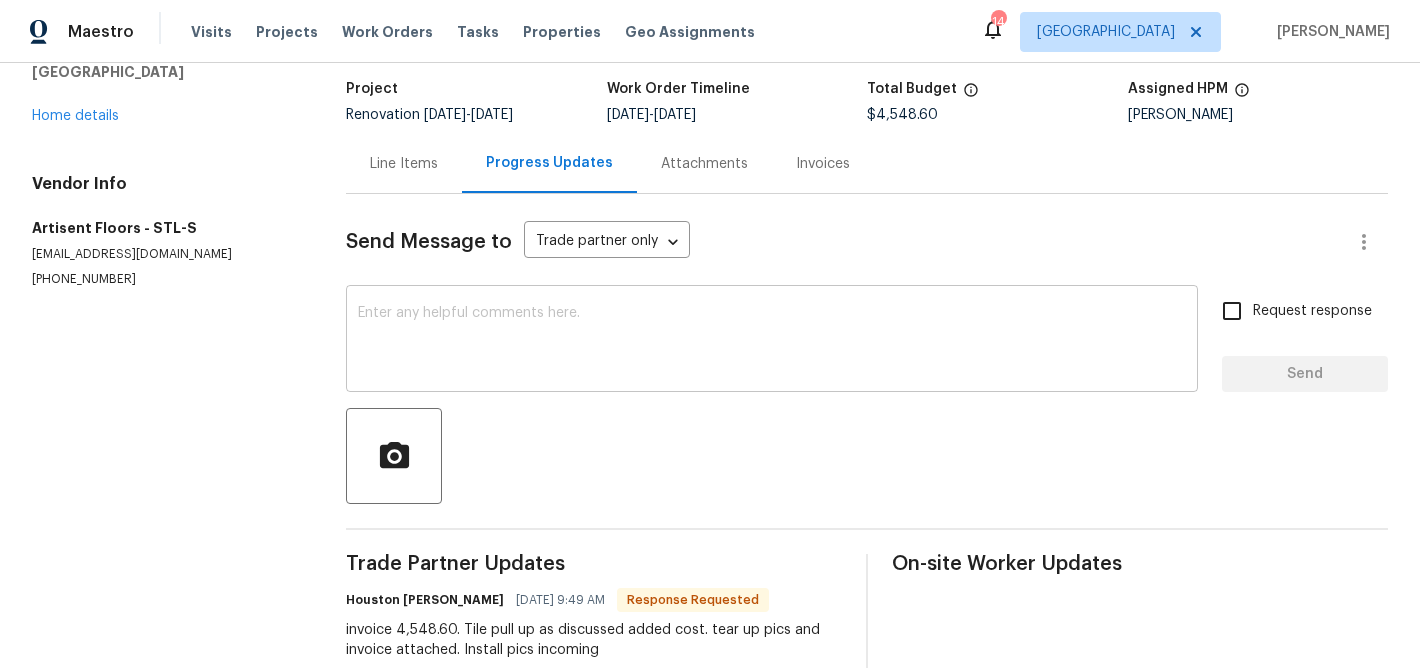 scroll, scrollTop: 122, scrollLeft: 0, axis: vertical 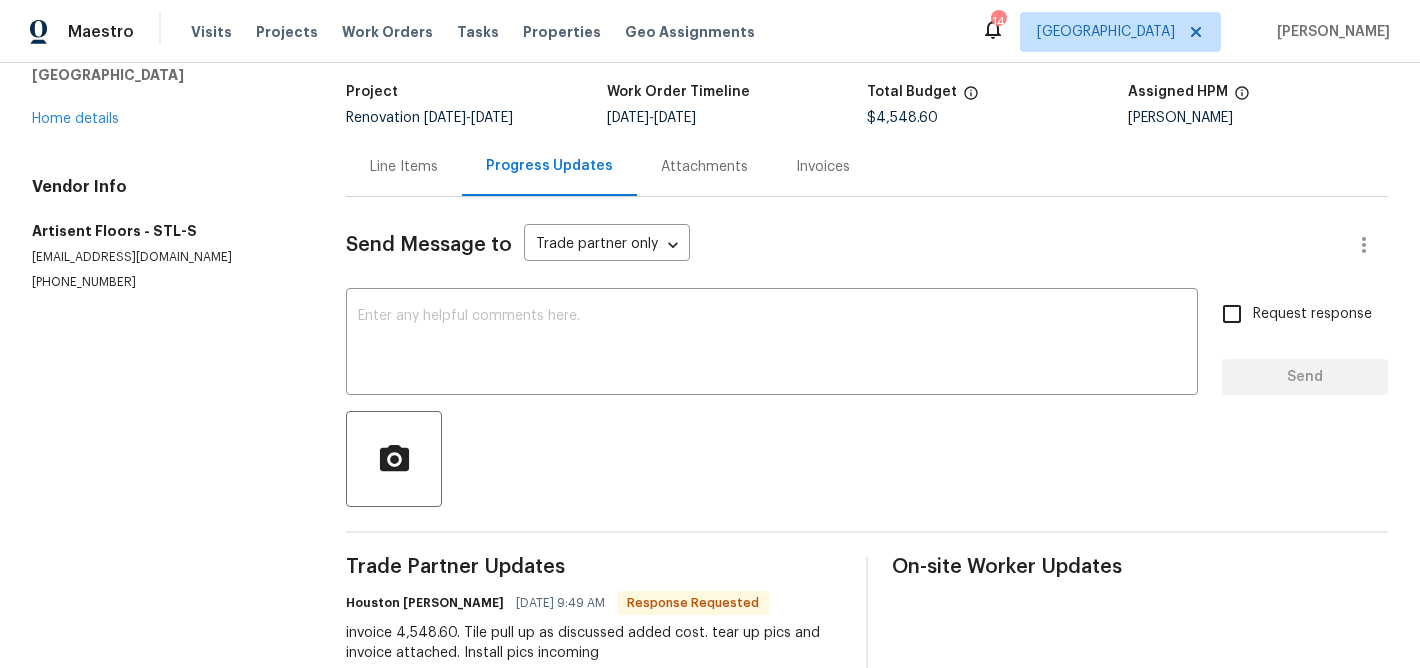 click on "Line Items" at bounding box center [404, 167] 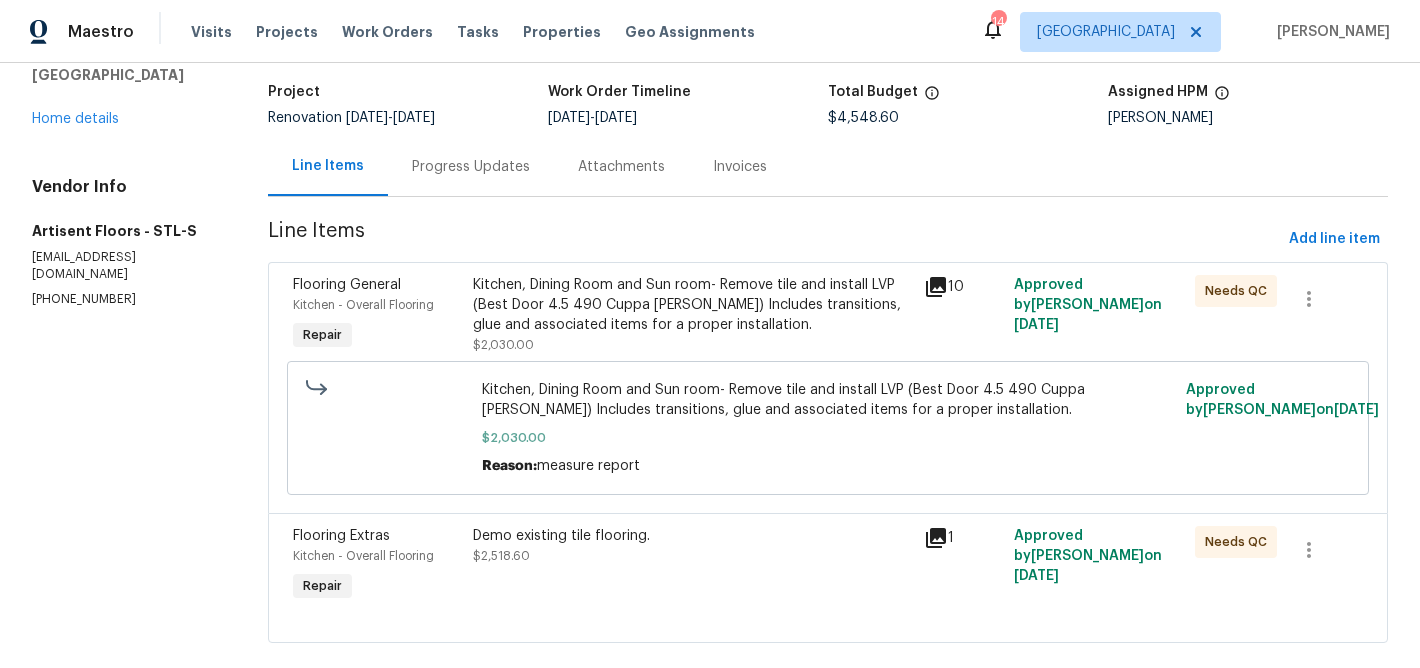 click on "Kitchen, Dining Room and Sun room- Remove tile and install LVP (Best Door 4.5 490 Cuppa Joe) Includes transitions, glue and associated items for a proper installation." at bounding box center [692, 305] 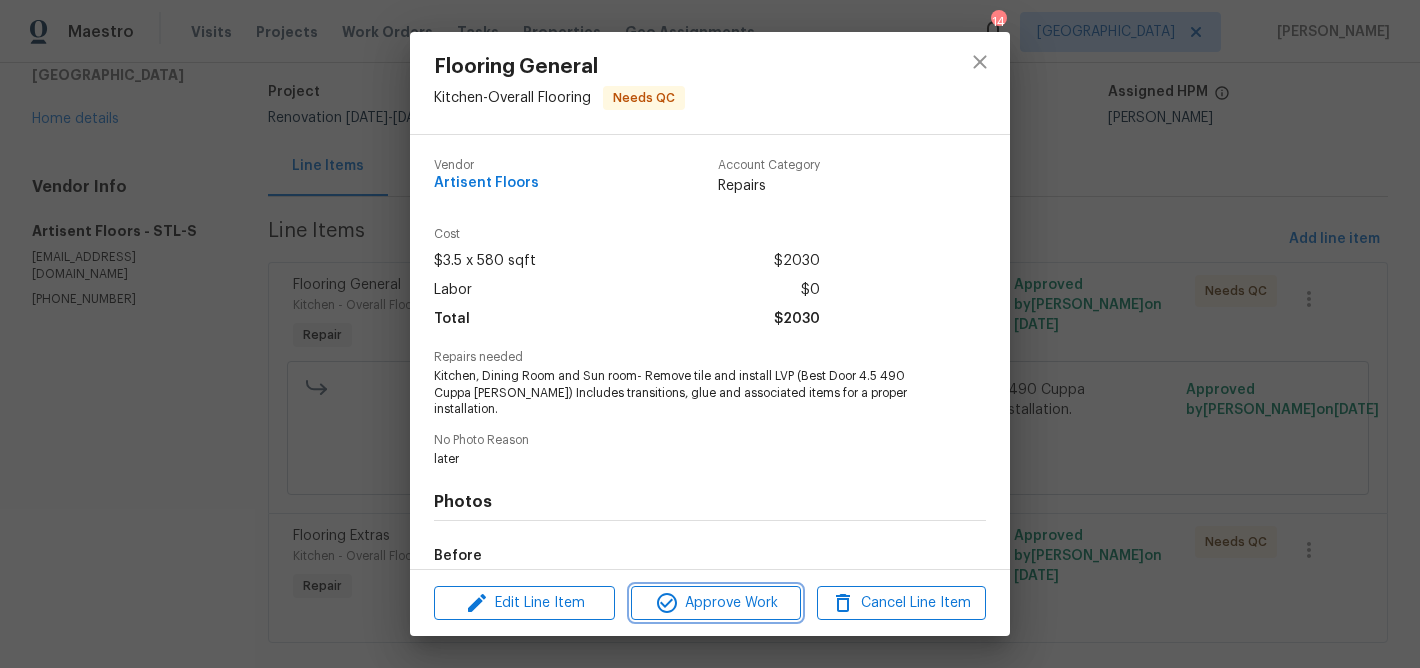 click on "Approve Work" at bounding box center [715, 603] 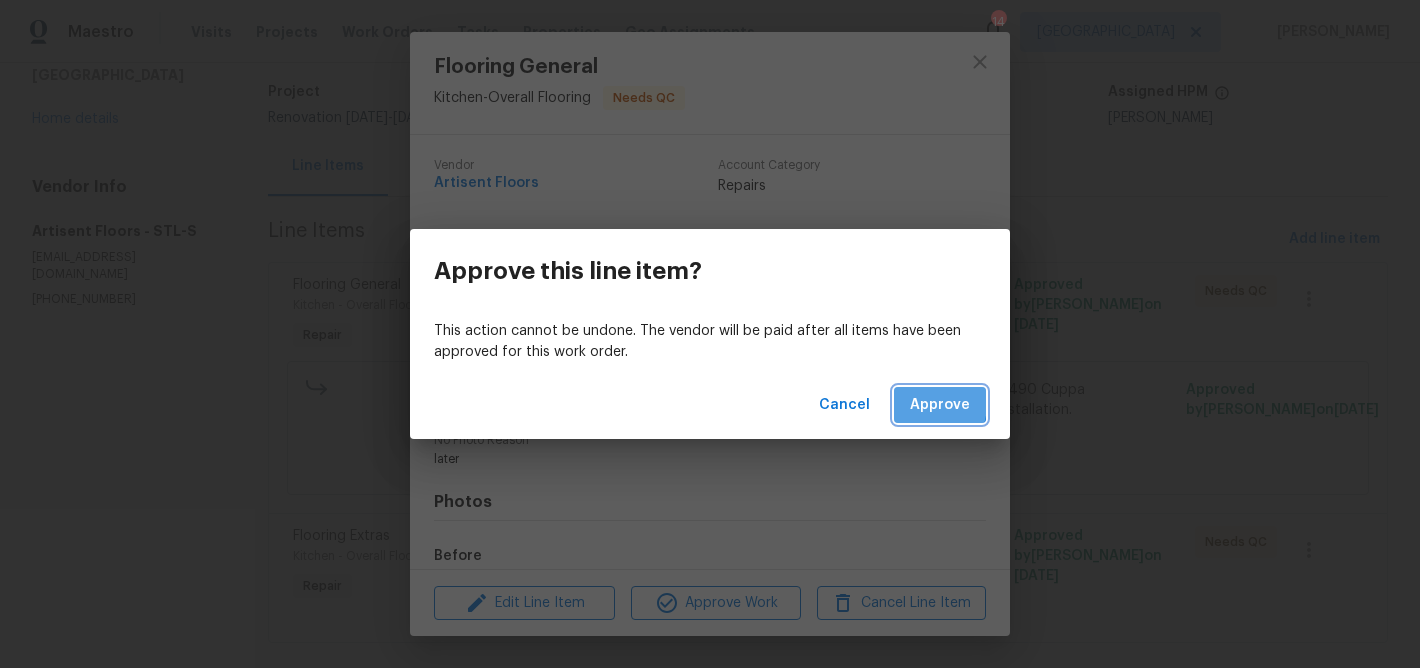 click on "Approve" at bounding box center [940, 405] 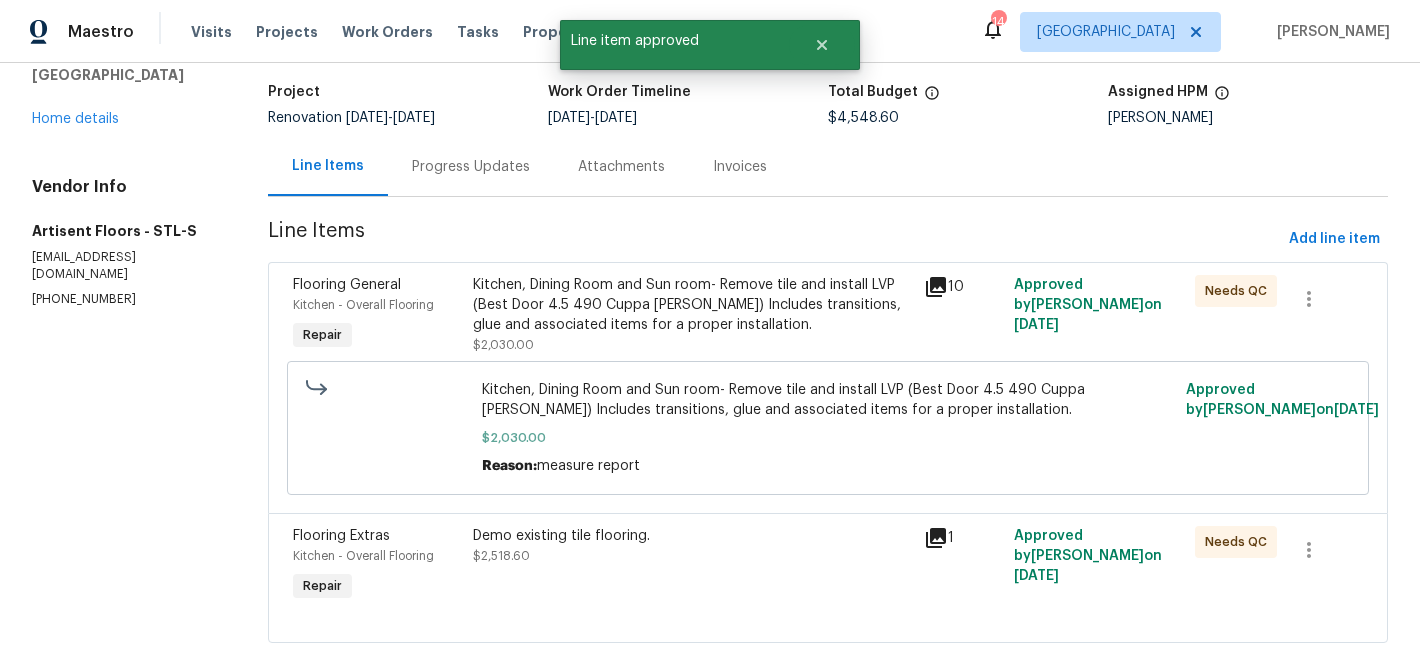 scroll, scrollTop: 0, scrollLeft: 0, axis: both 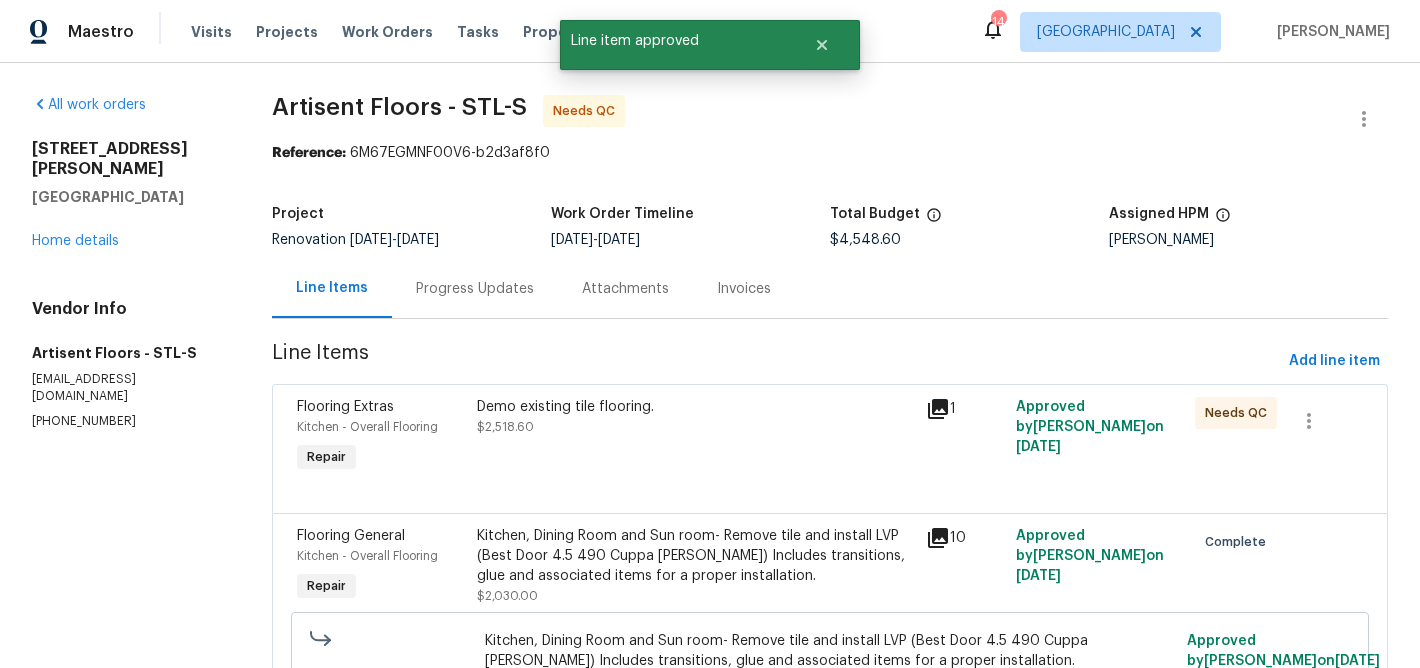 click on "Demo existing tile flooring." at bounding box center (695, 407) 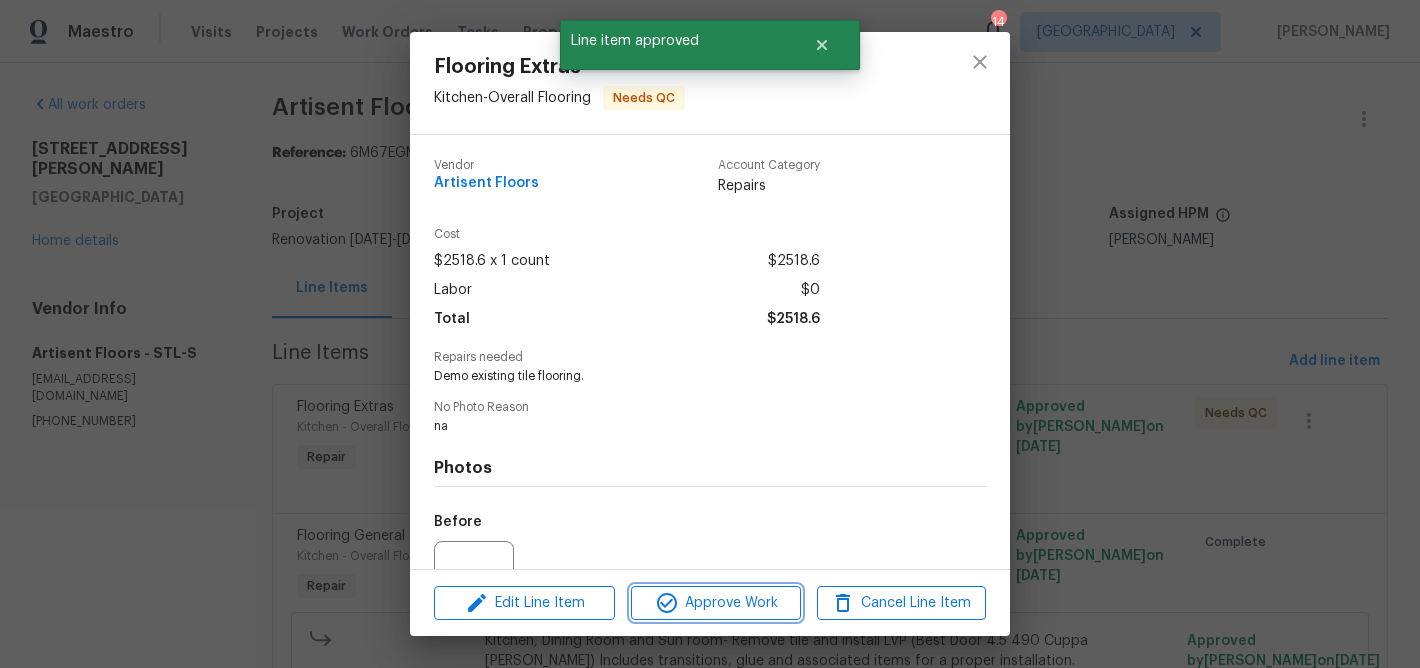 click on "Approve Work" at bounding box center [715, 603] 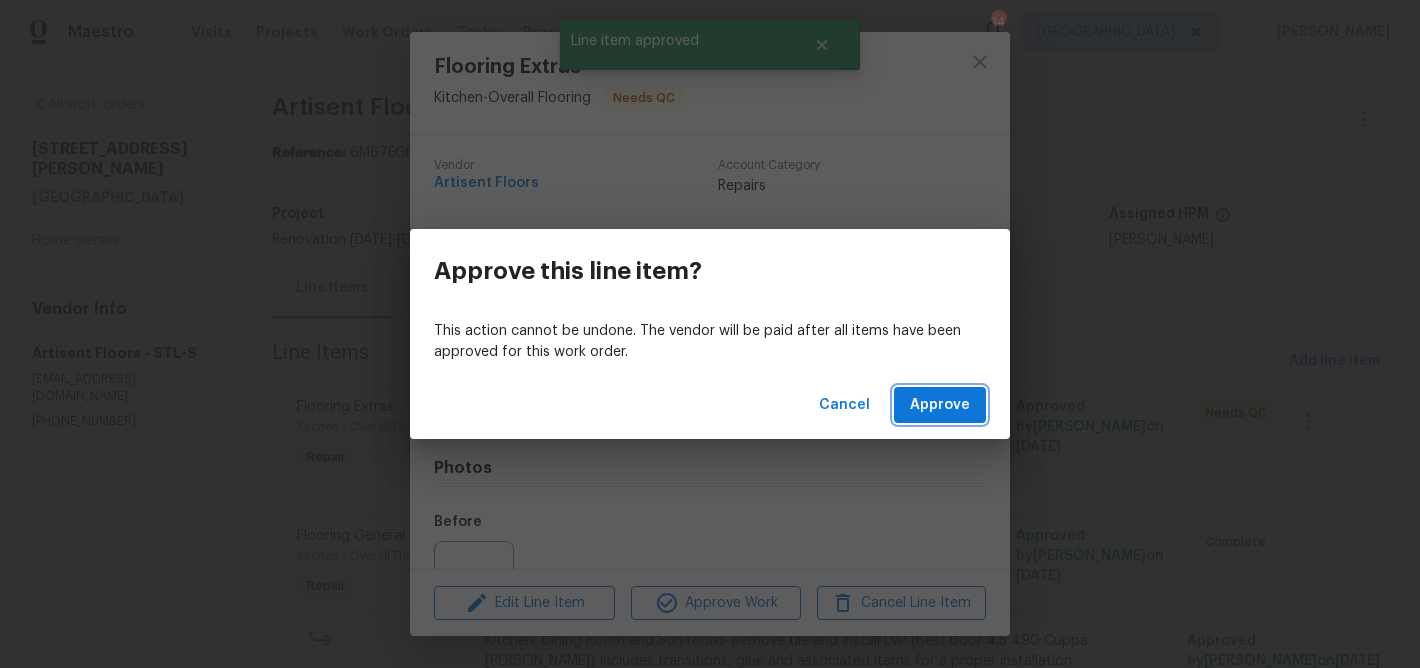 click on "Approve" at bounding box center [940, 405] 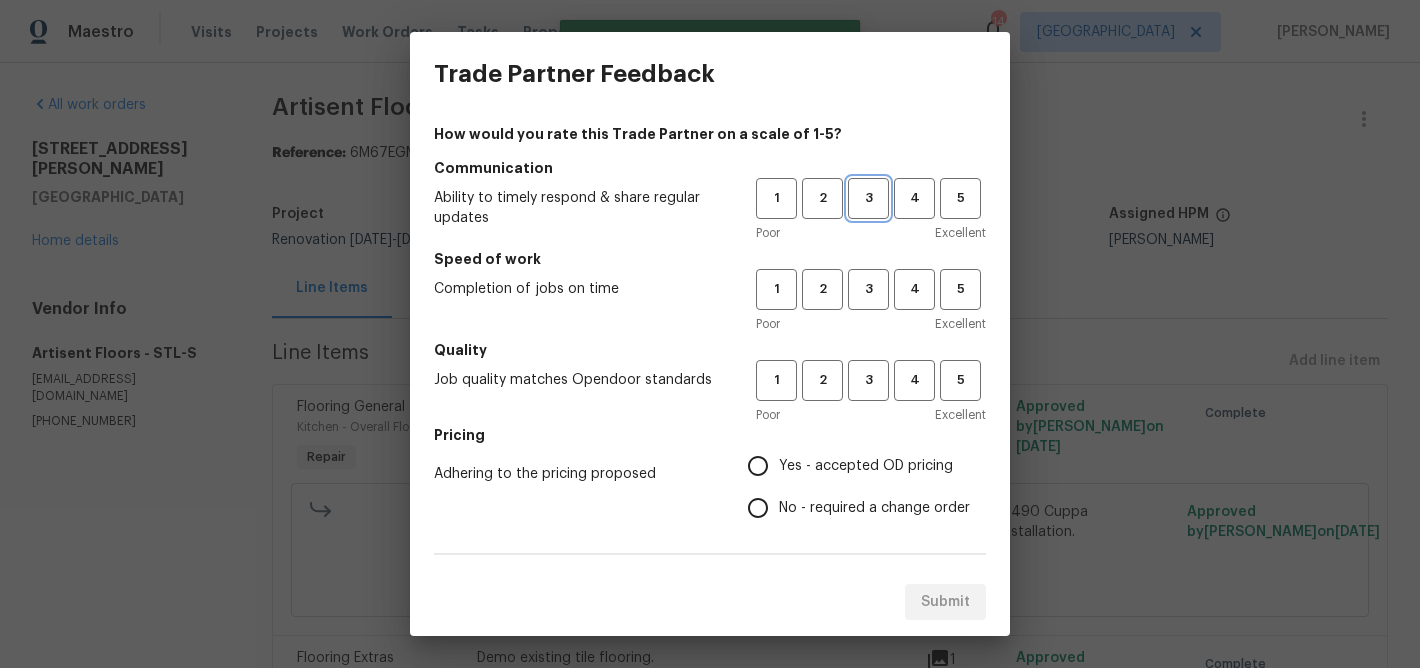 click on "3" at bounding box center [868, 198] 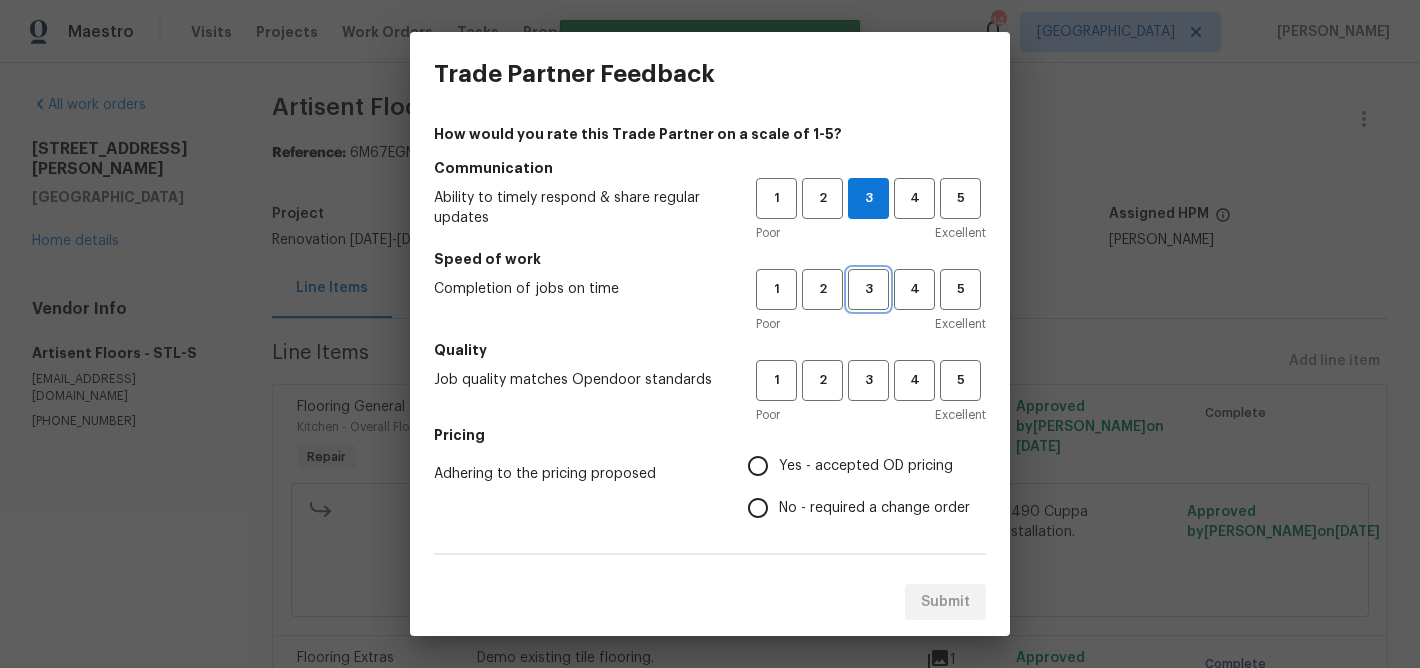 click on "3" at bounding box center (868, 289) 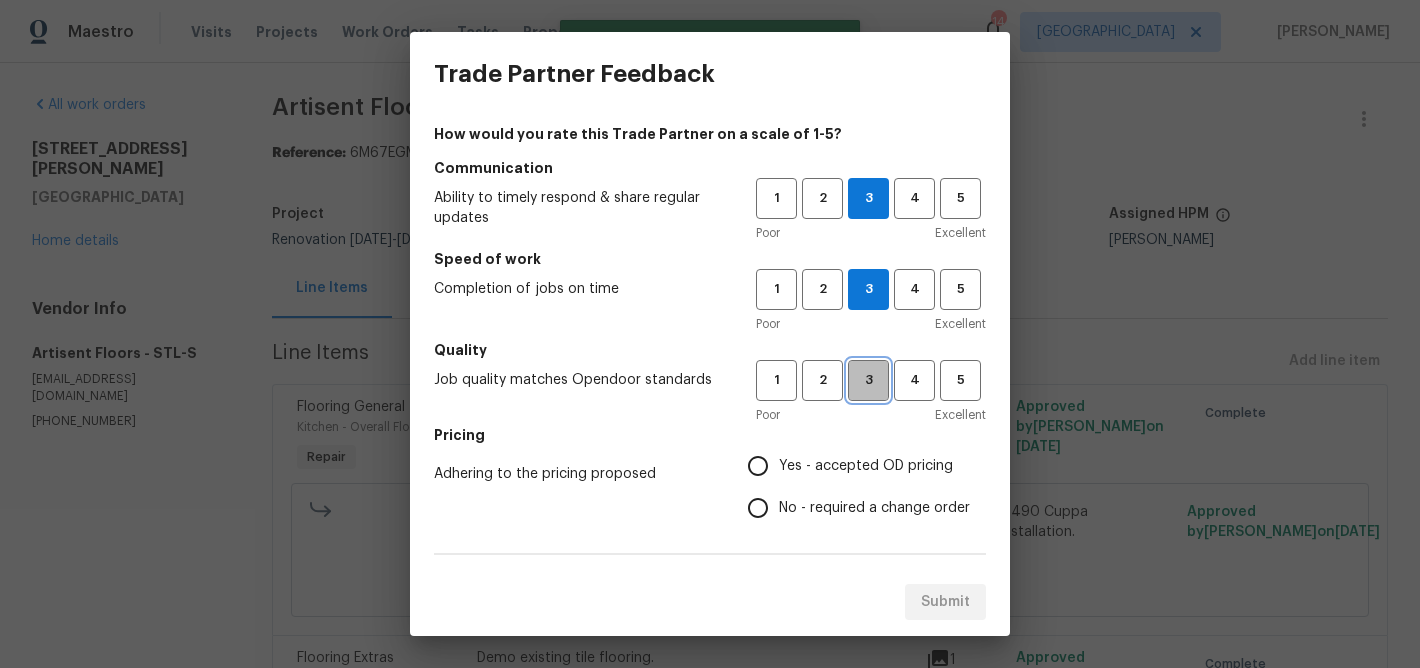click on "3" at bounding box center (868, 380) 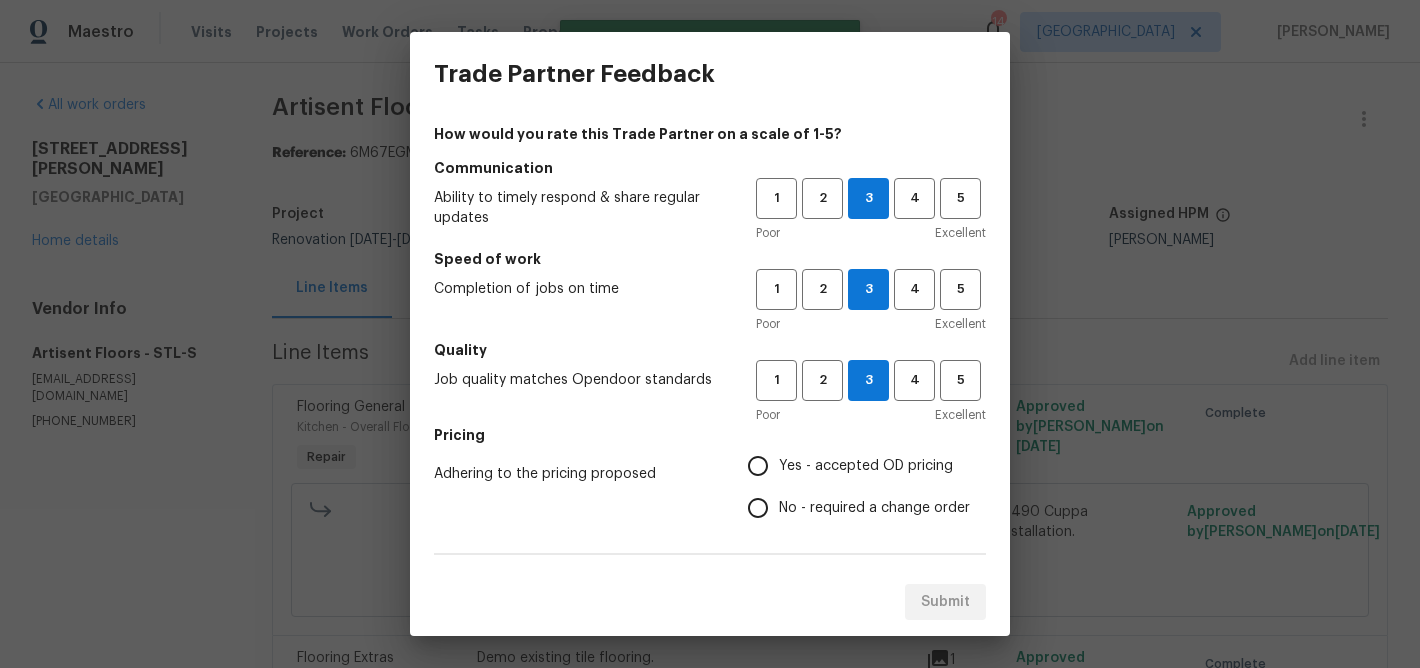 click on "Yes - accepted OD pricing" at bounding box center [758, 466] 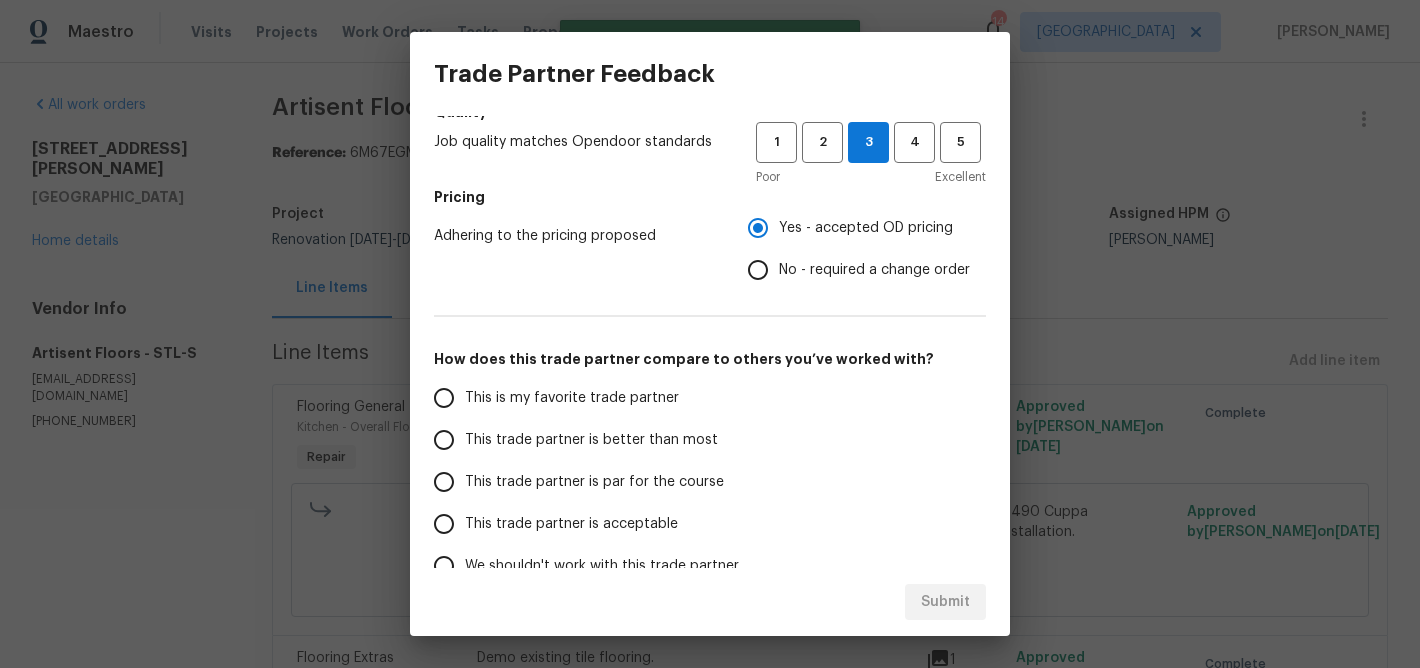 scroll, scrollTop: 248, scrollLeft: 0, axis: vertical 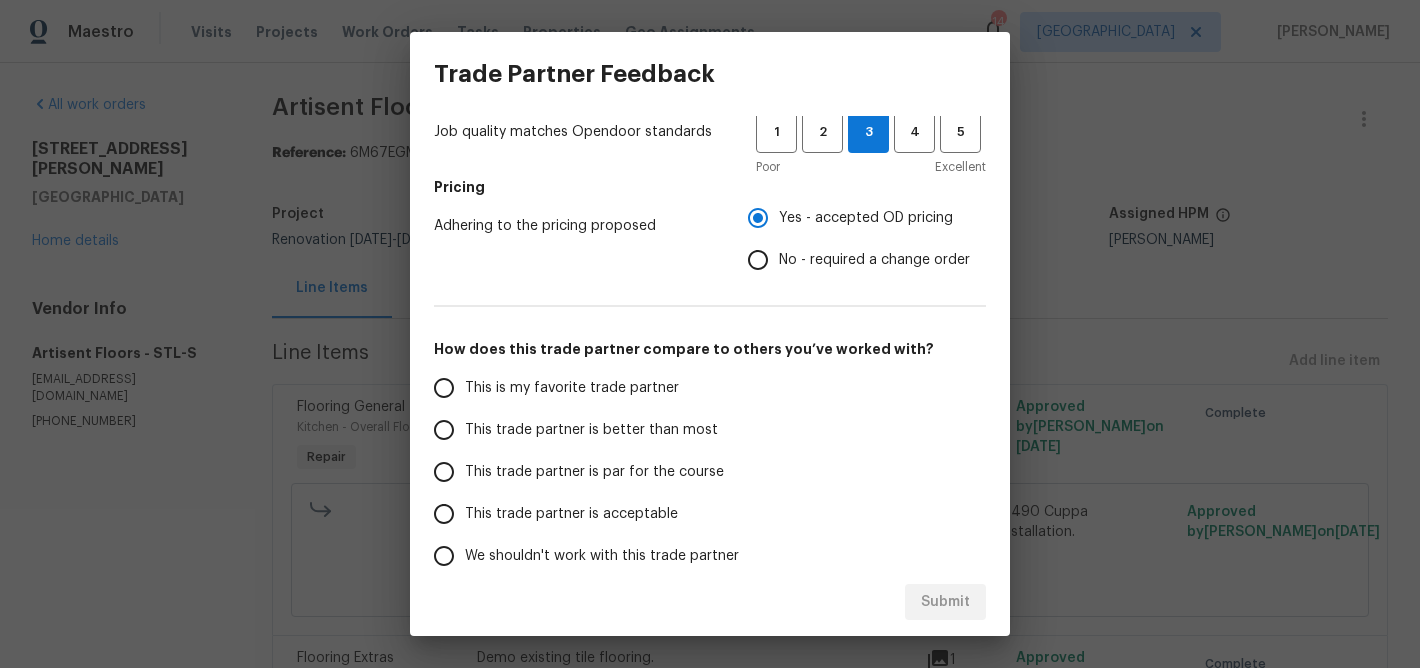 click on "This trade partner is par for the course" at bounding box center (444, 472) 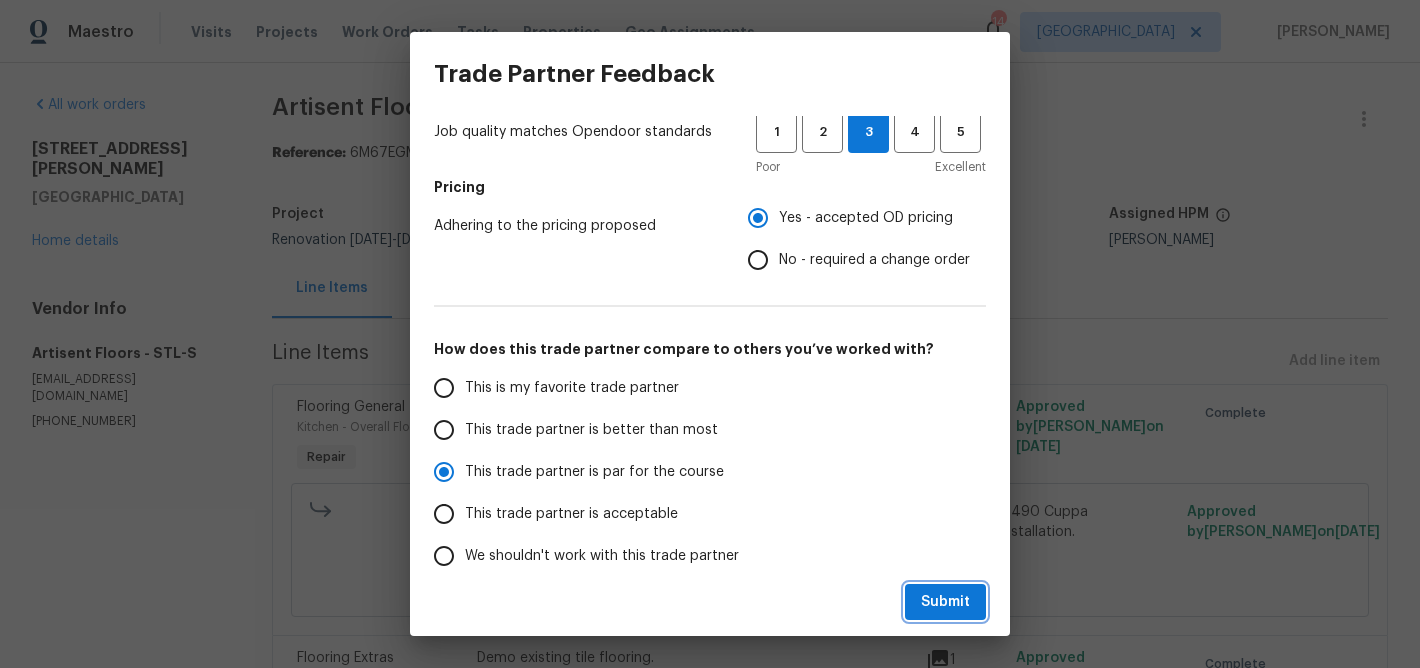 click on "Submit" at bounding box center [945, 602] 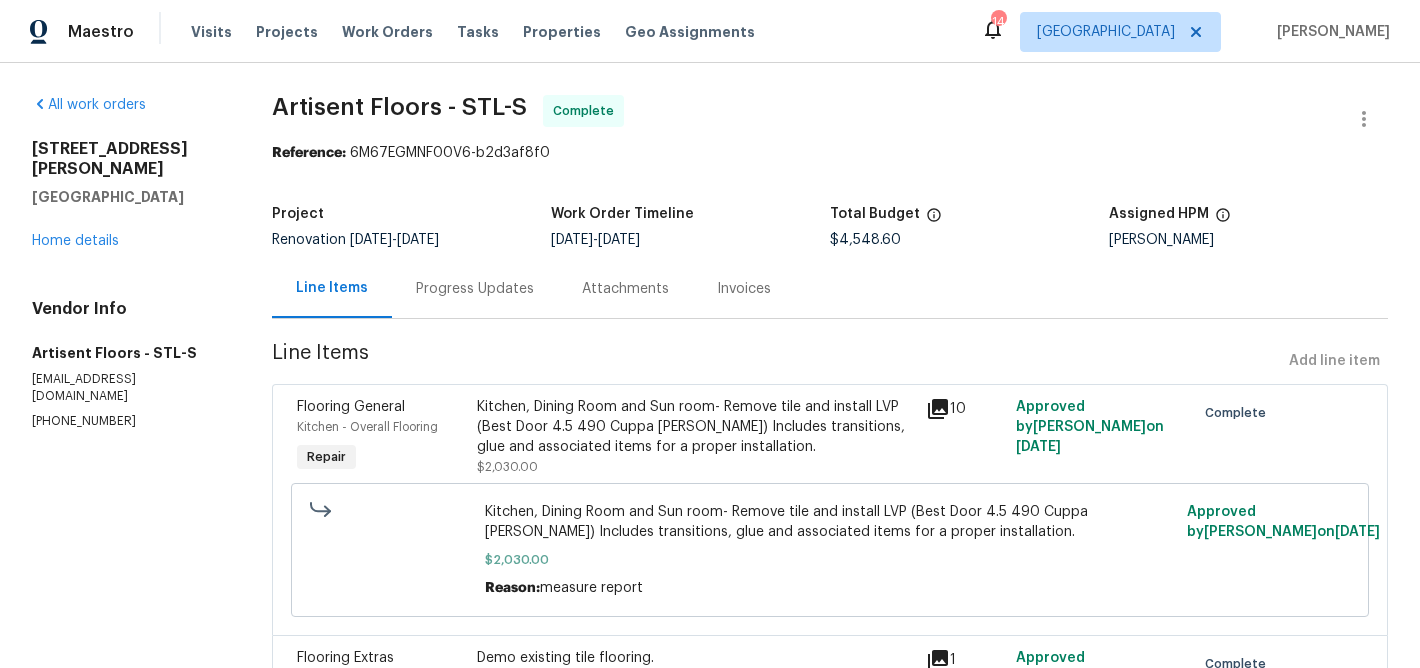 radio on "false" 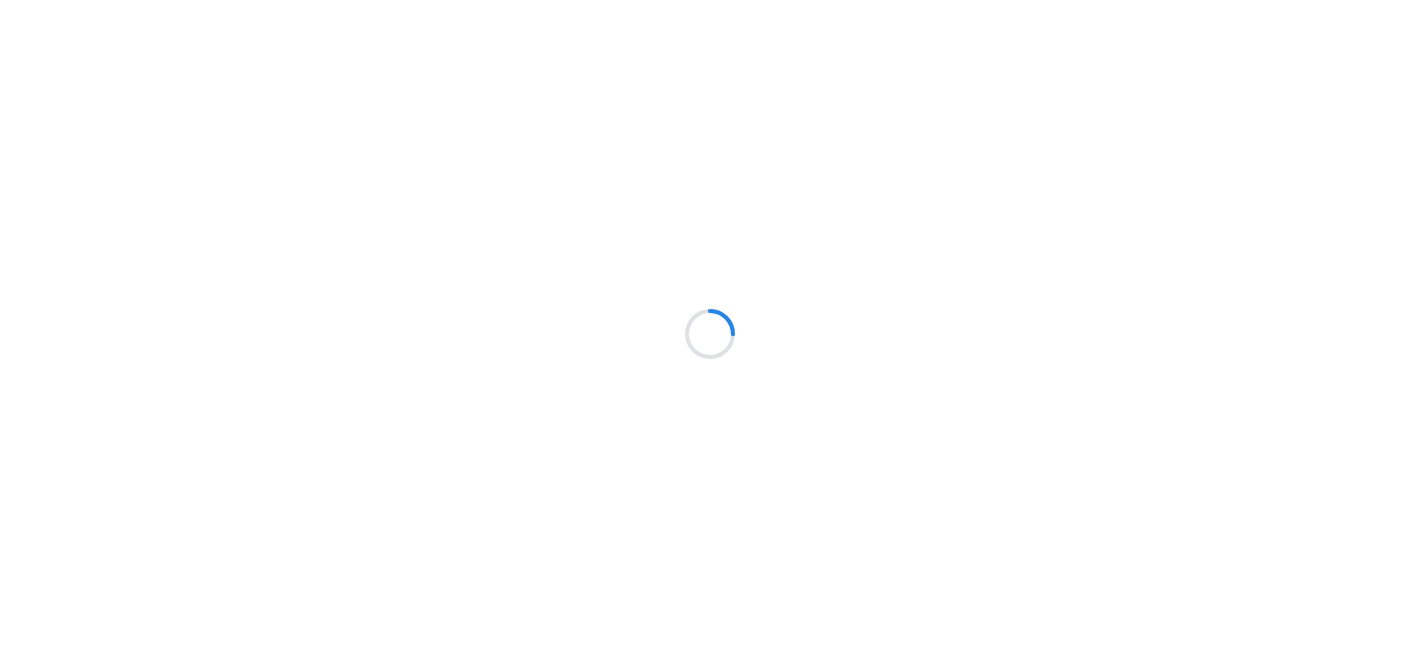 scroll, scrollTop: 0, scrollLeft: 0, axis: both 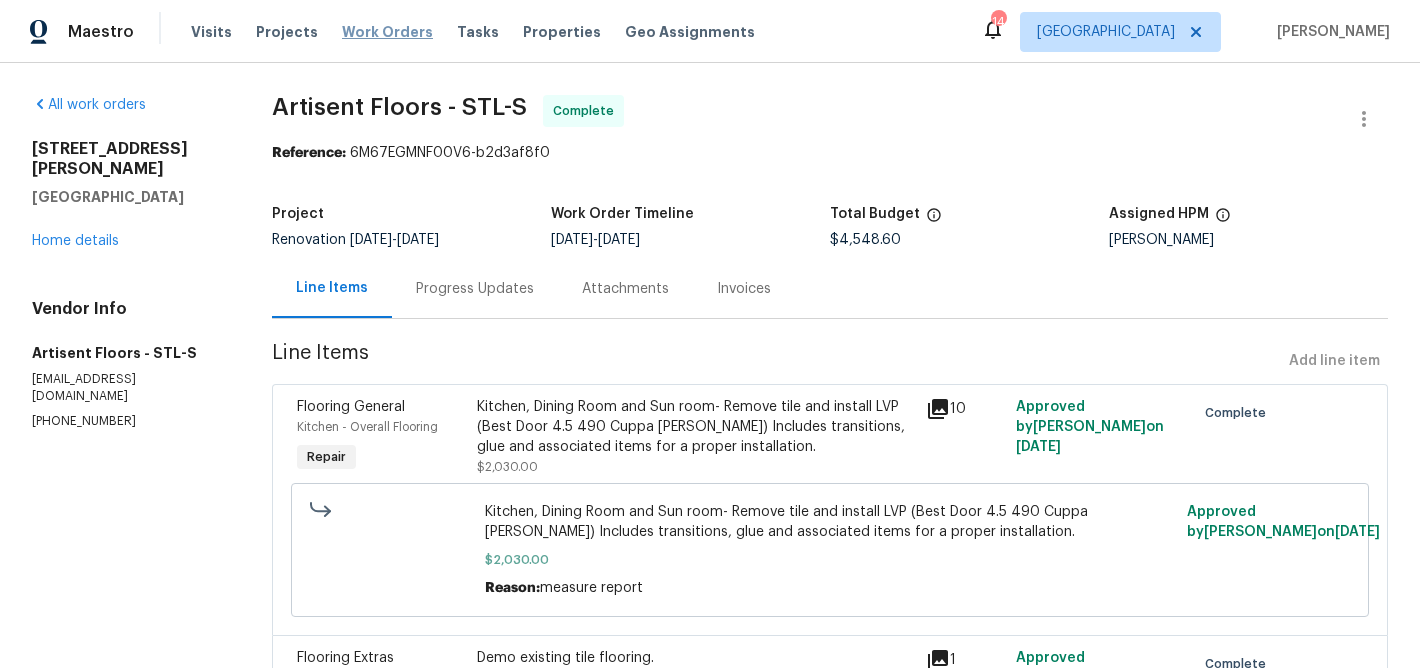 click on "Work Orders" at bounding box center [387, 32] 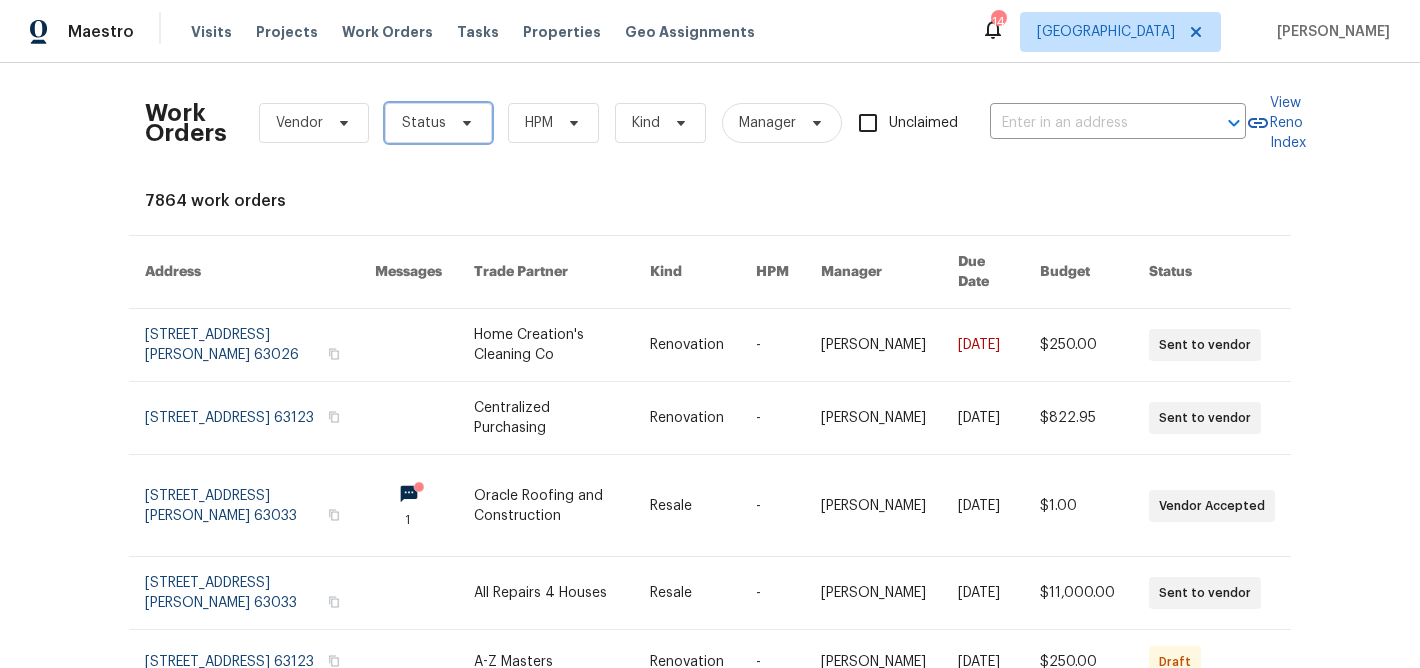 click 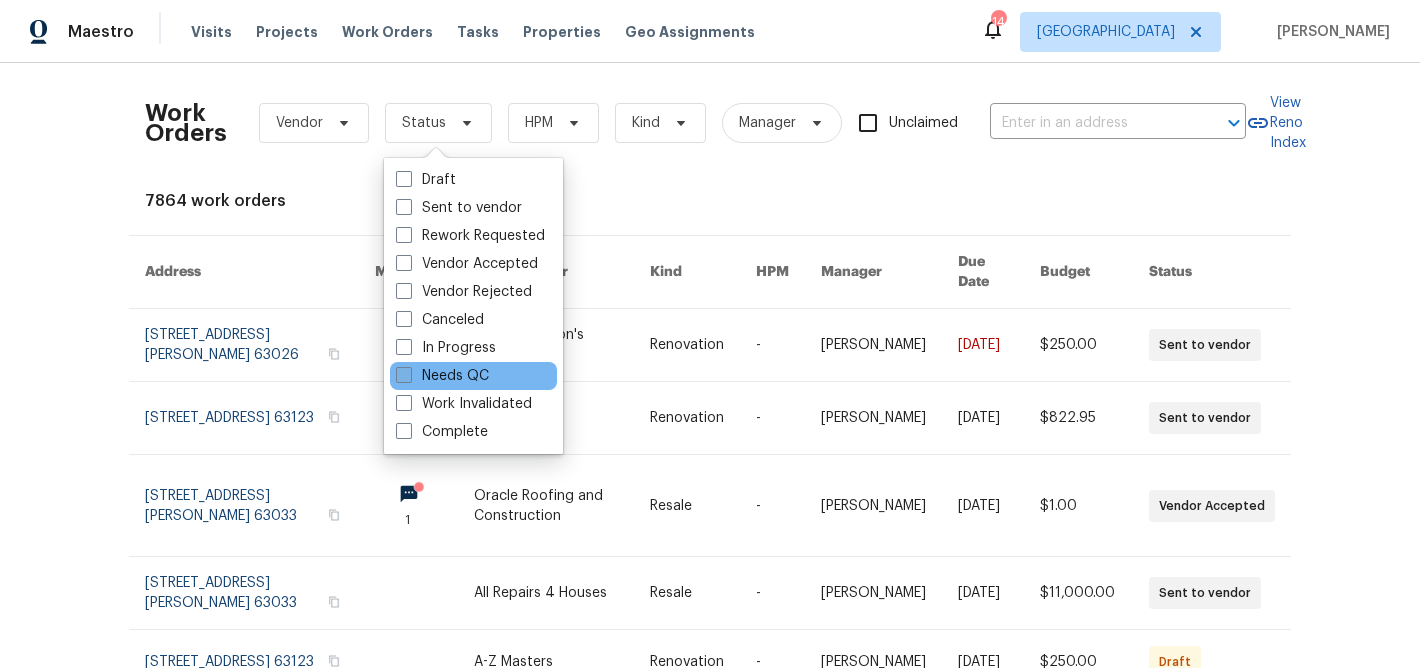 click at bounding box center [404, 375] 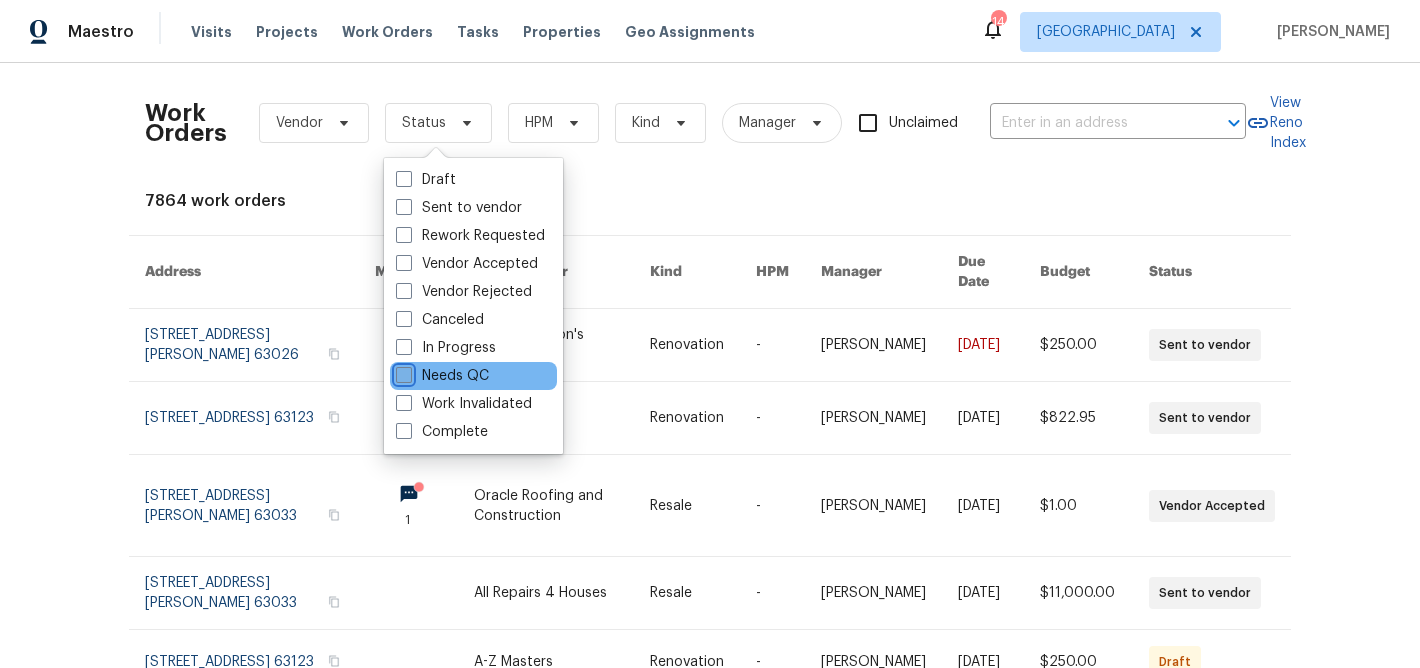 click on "Needs QC" at bounding box center [402, 372] 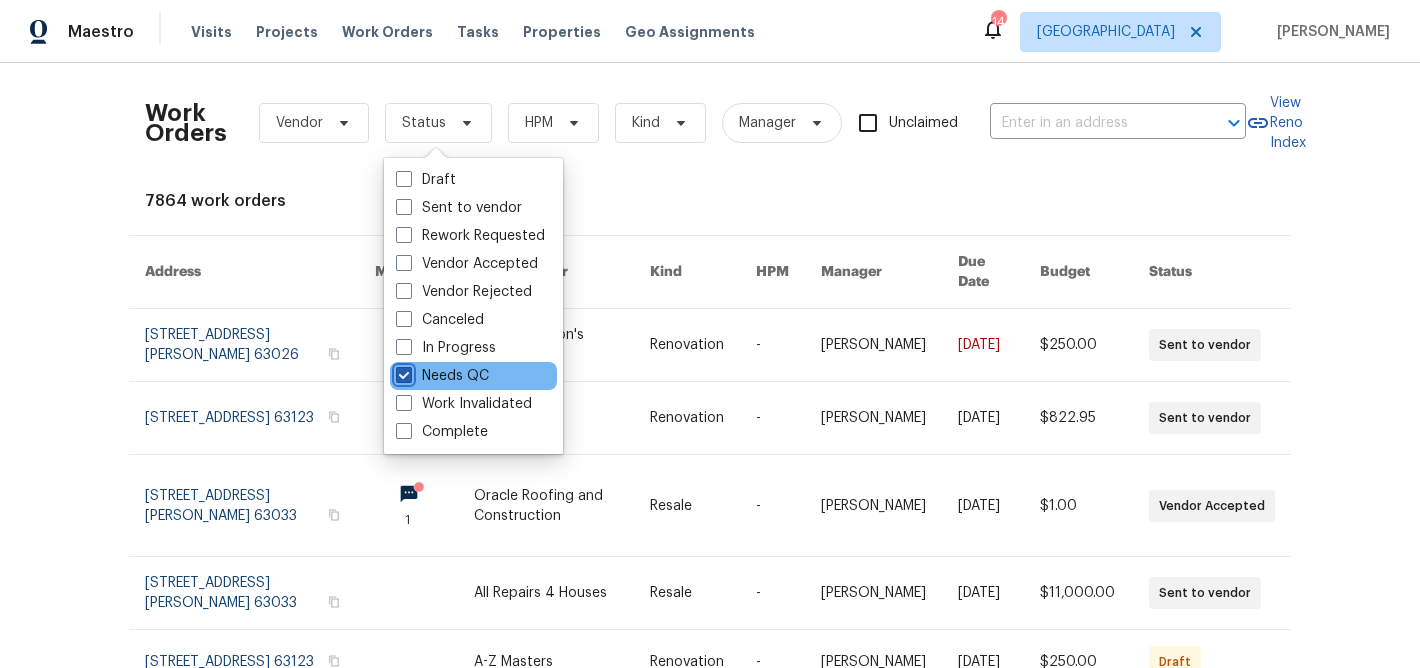 checkbox on "true" 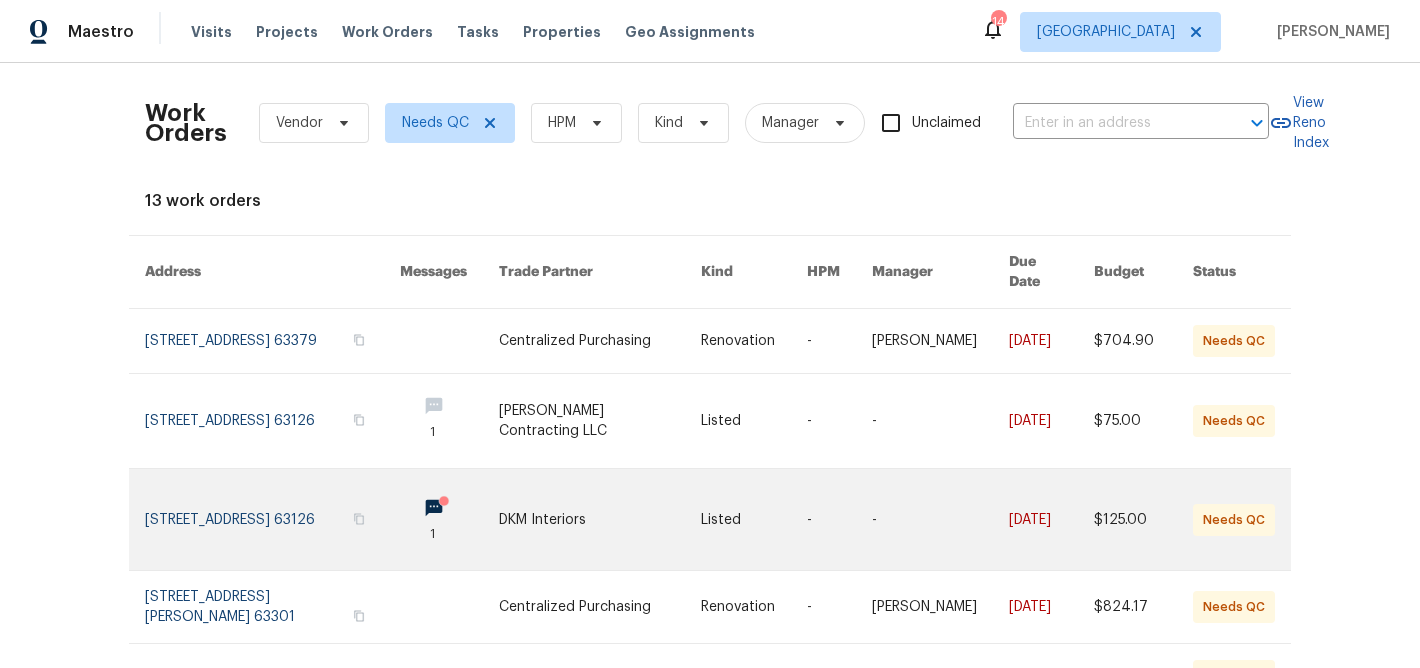 scroll, scrollTop: 533, scrollLeft: 0, axis: vertical 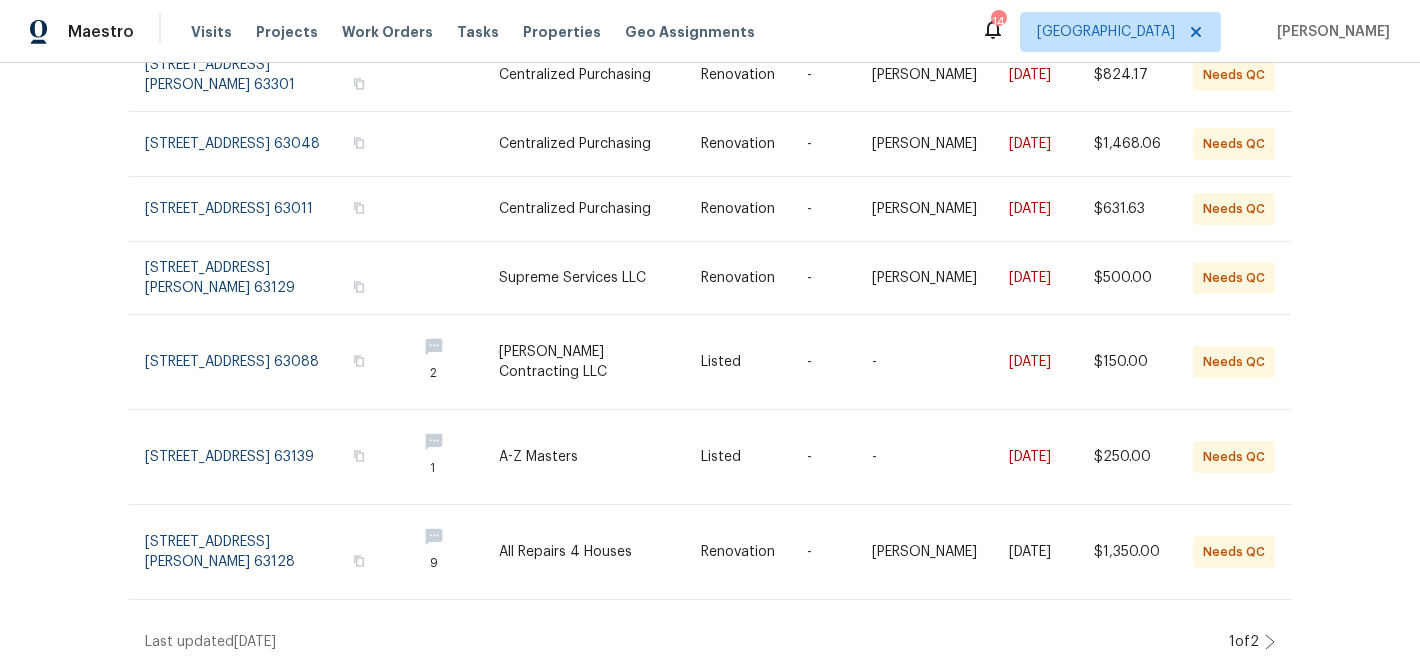 click 